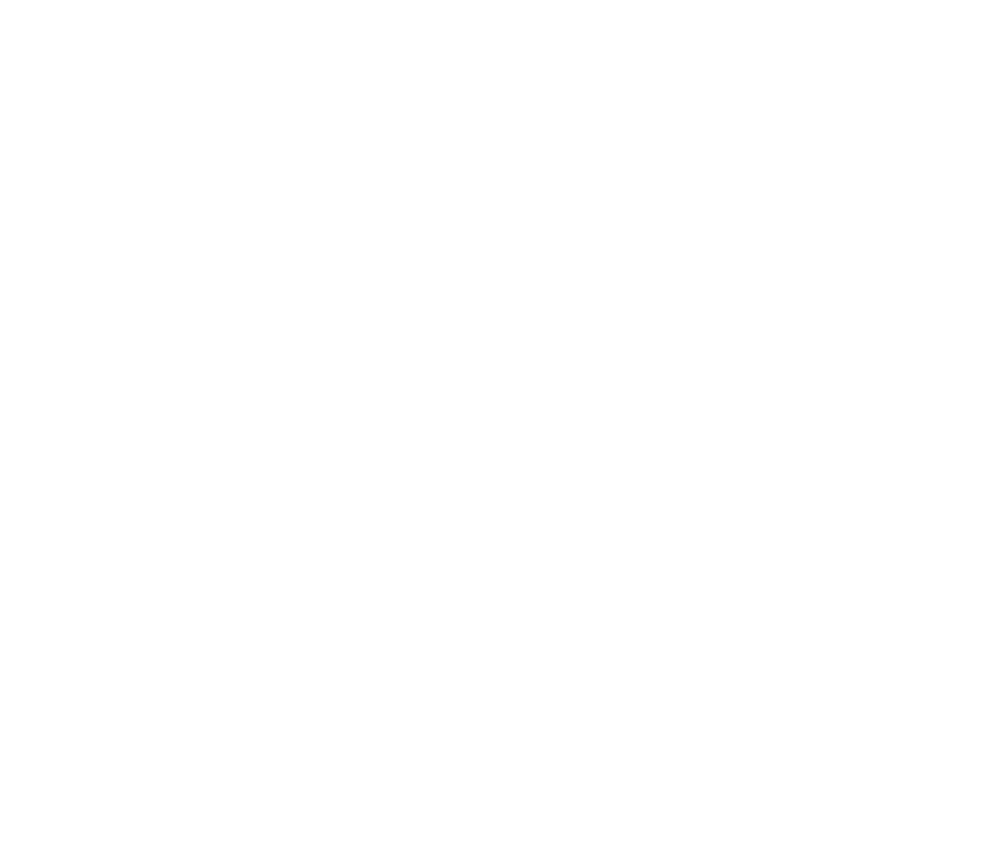scroll, scrollTop: 0, scrollLeft: 0, axis: both 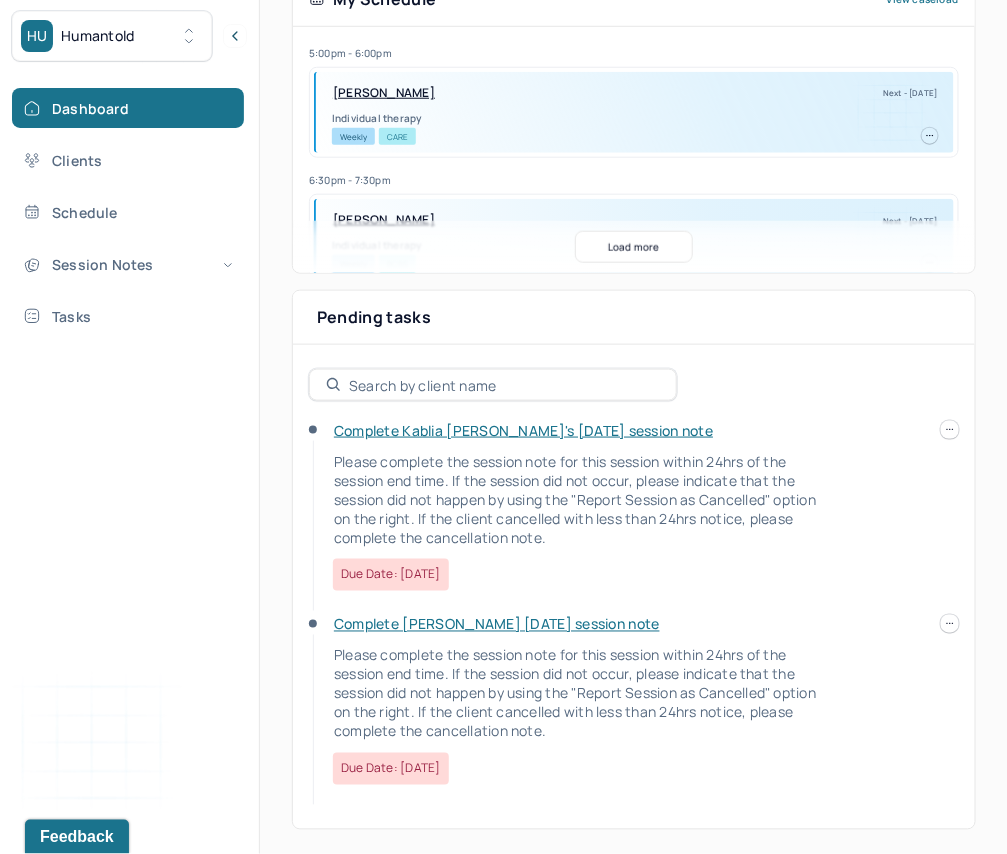 click at bounding box center [950, 624] 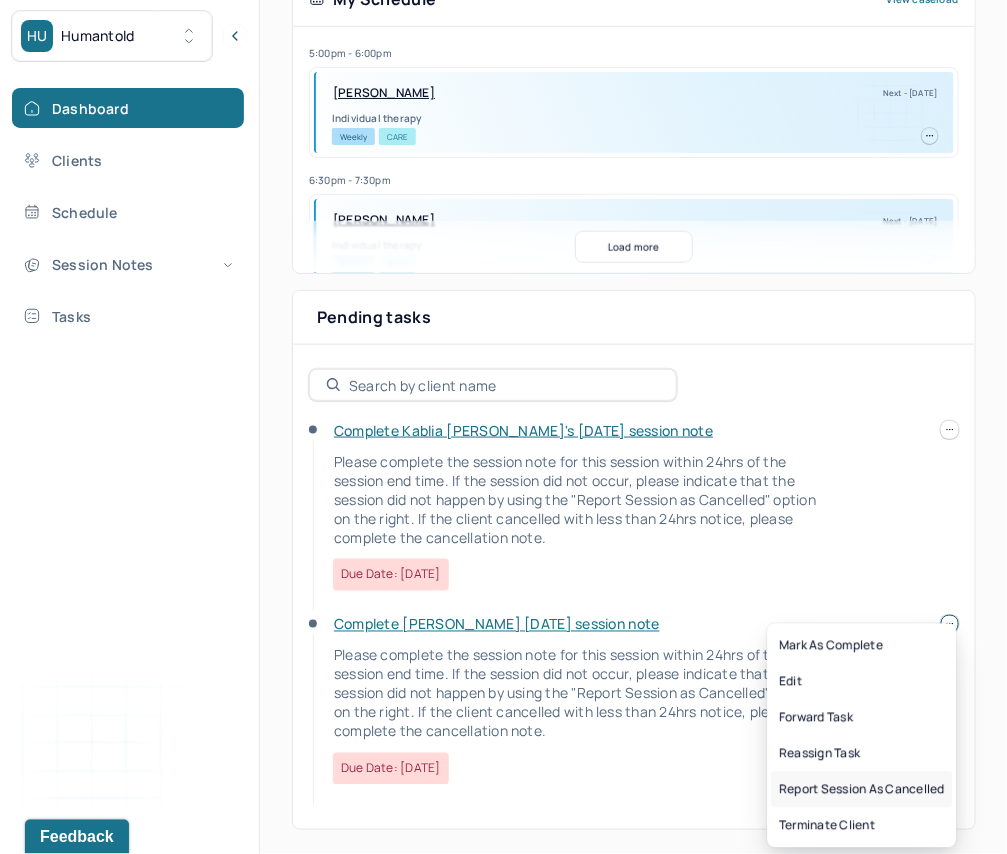 click on "Report session as cancelled" at bounding box center (862, 790) 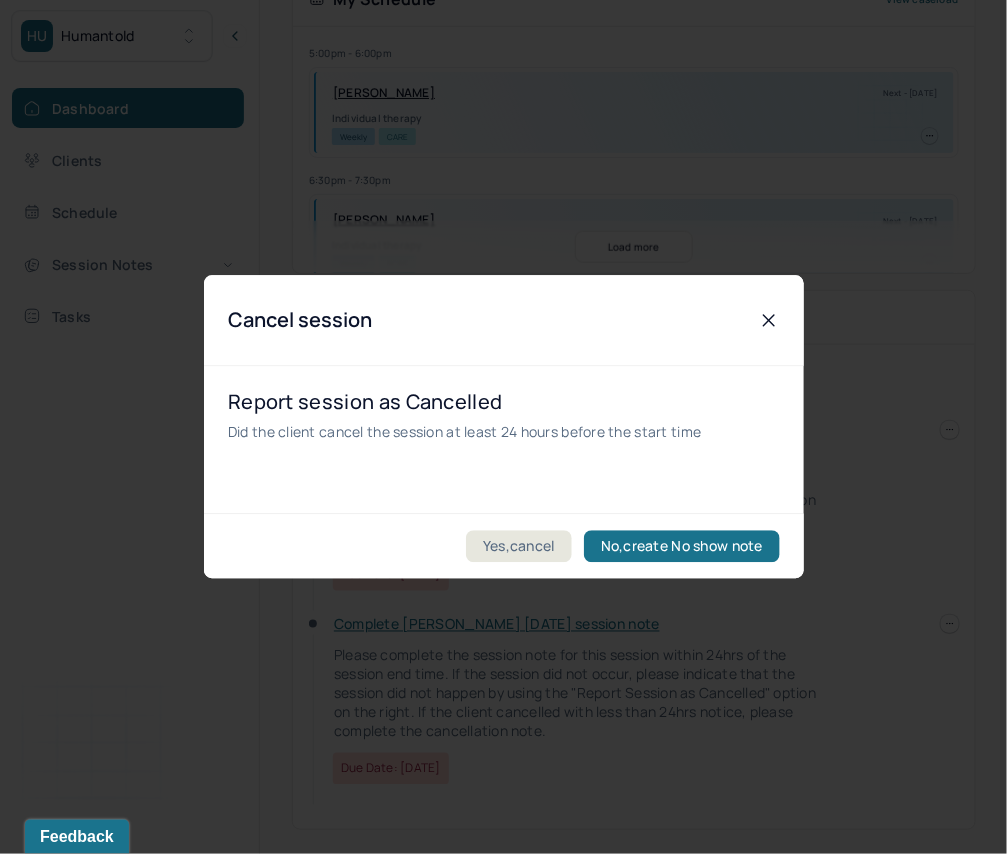 click 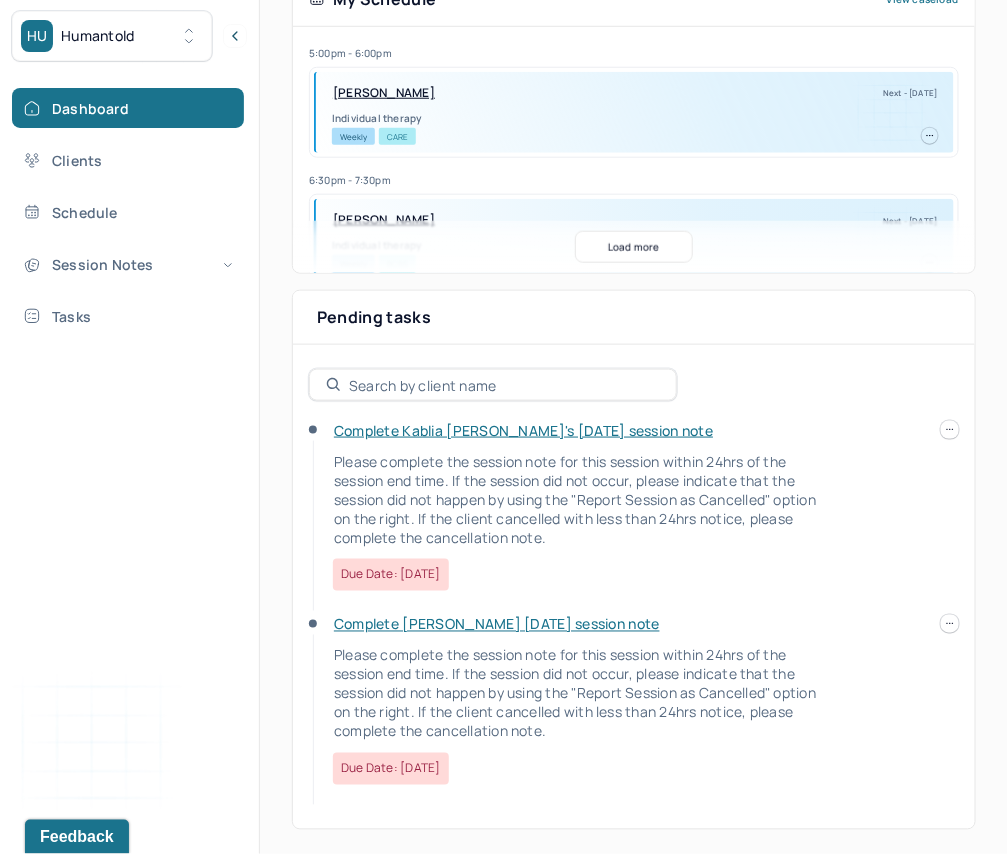 click on "Complete Kablia [PERSON_NAME]'s [DATE] session note" at bounding box center [523, 430] 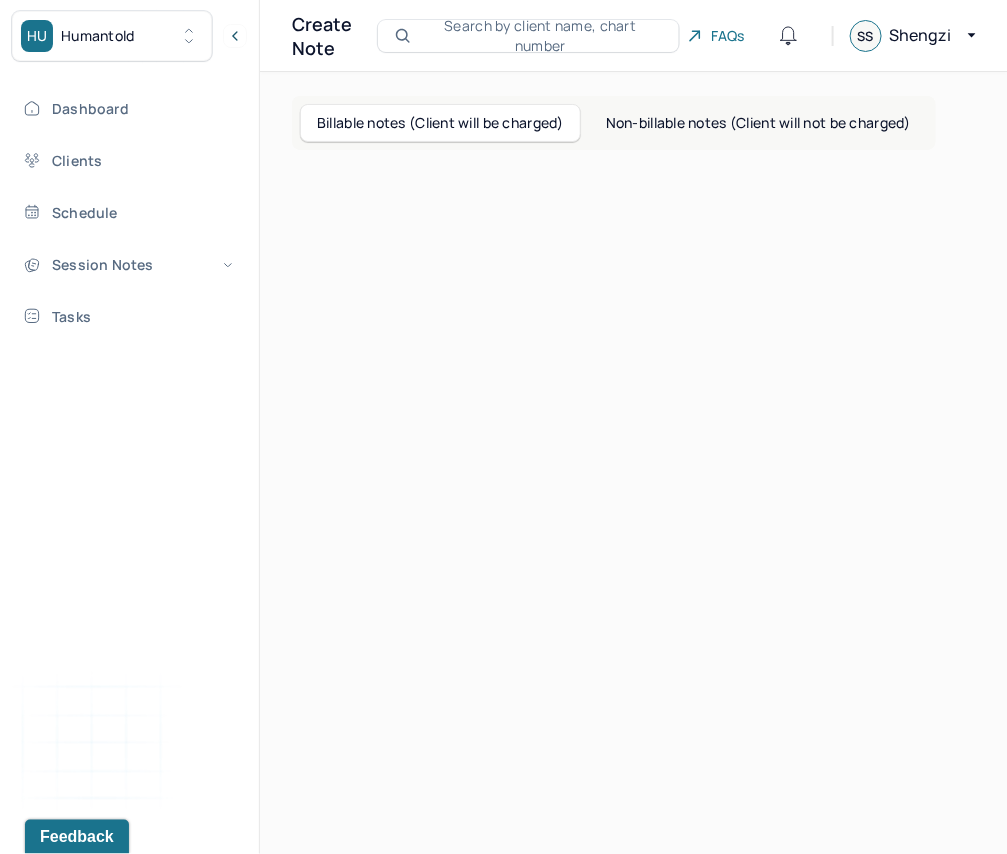 scroll, scrollTop: 0, scrollLeft: 0, axis: both 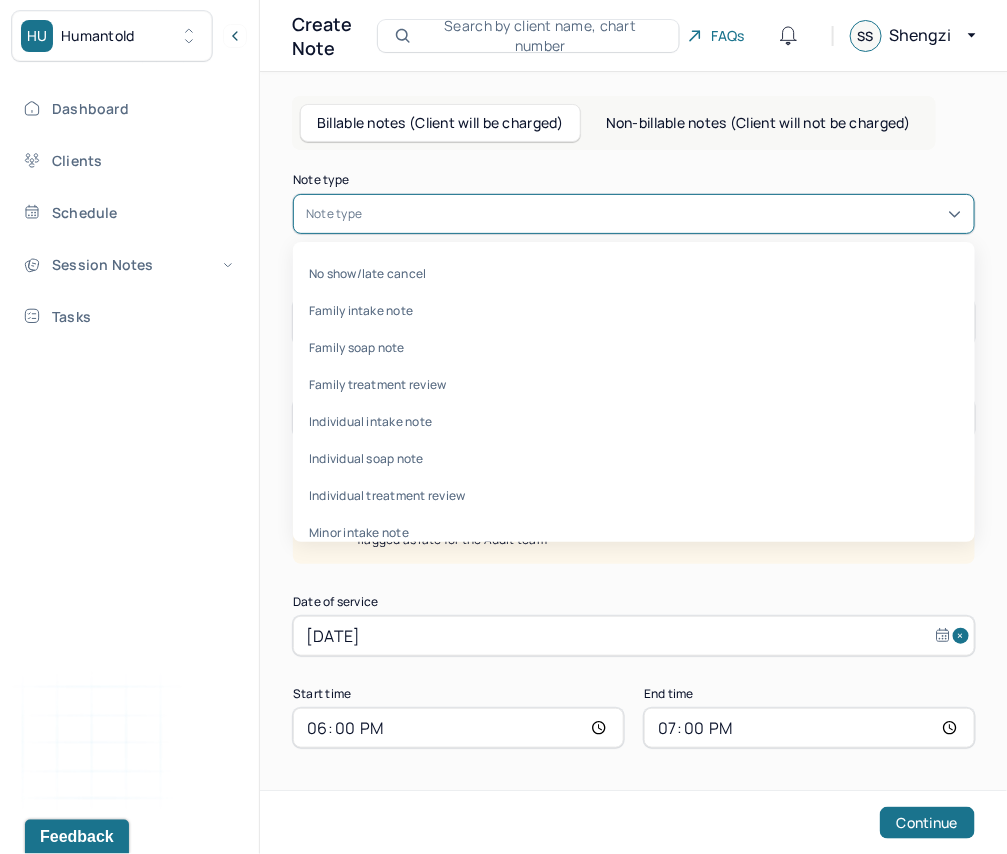 click at bounding box center [663, 214] 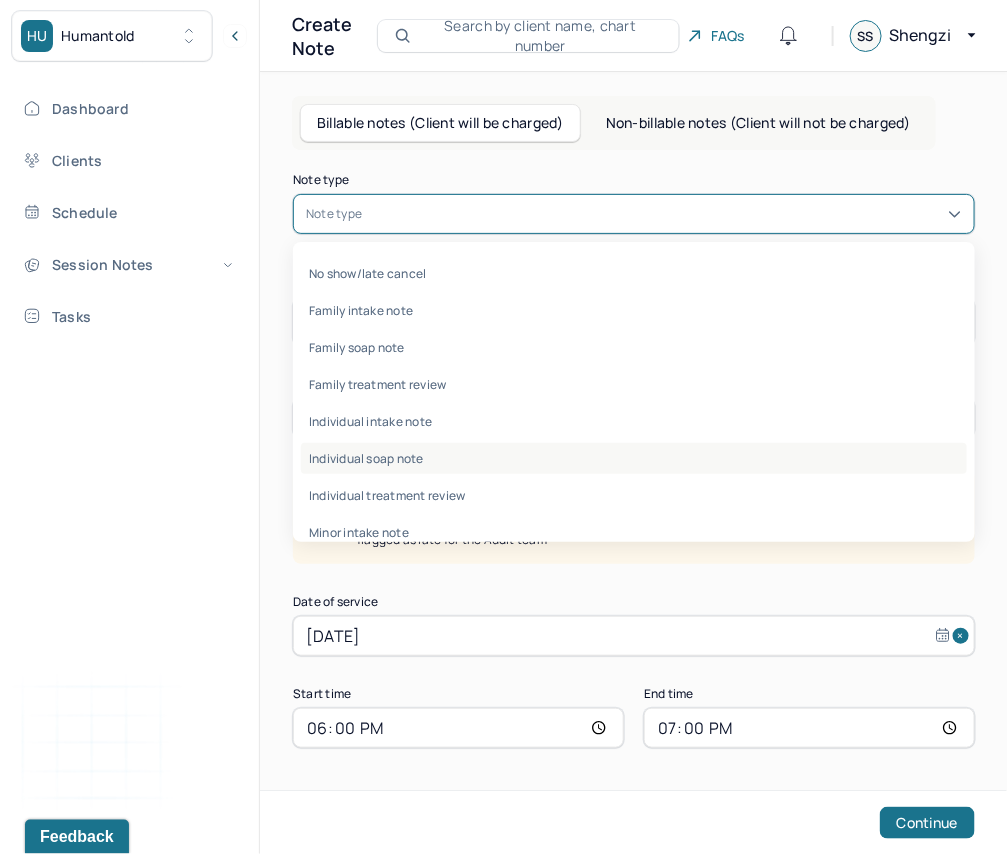 click on "Individual soap note" at bounding box center (634, 458) 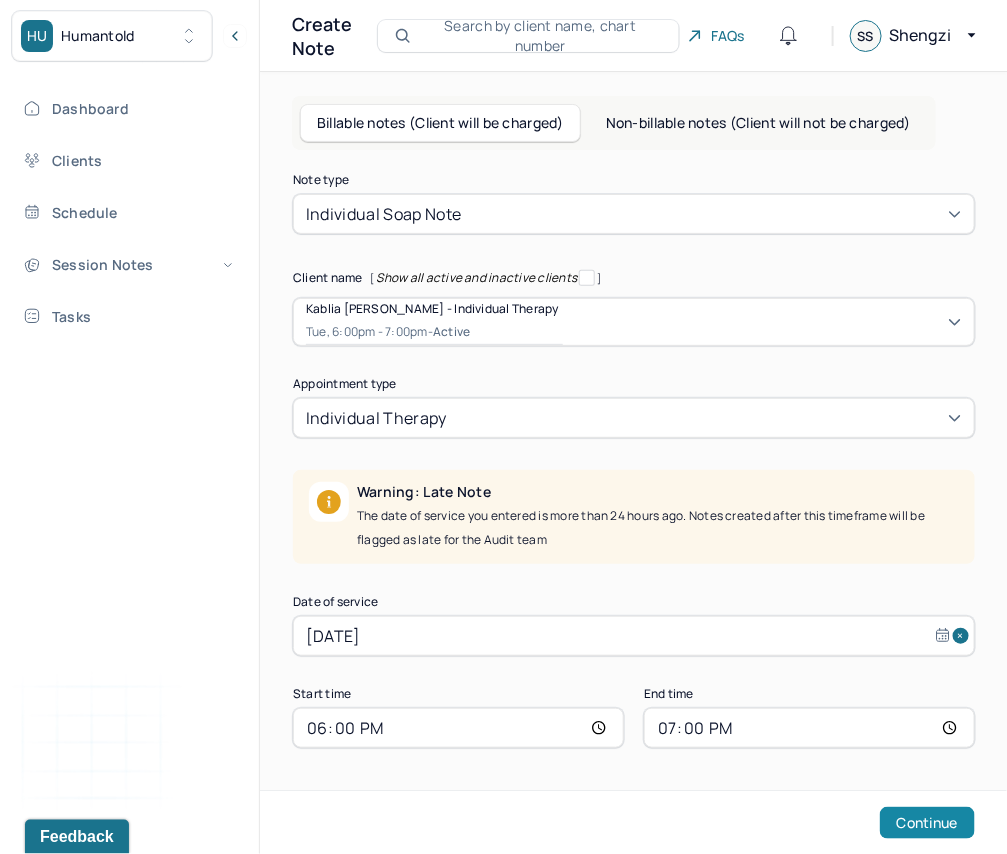 click on "Continue" at bounding box center (927, 823) 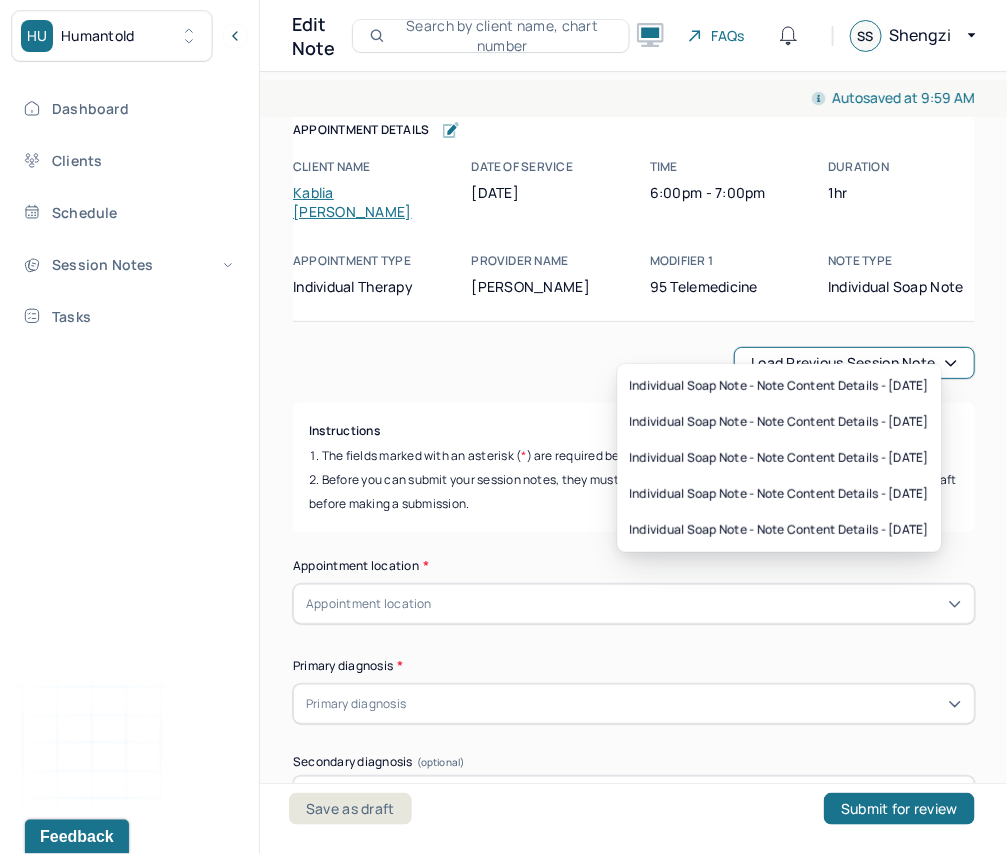 click on "Load previous session note" at bounding box center [854, 363] 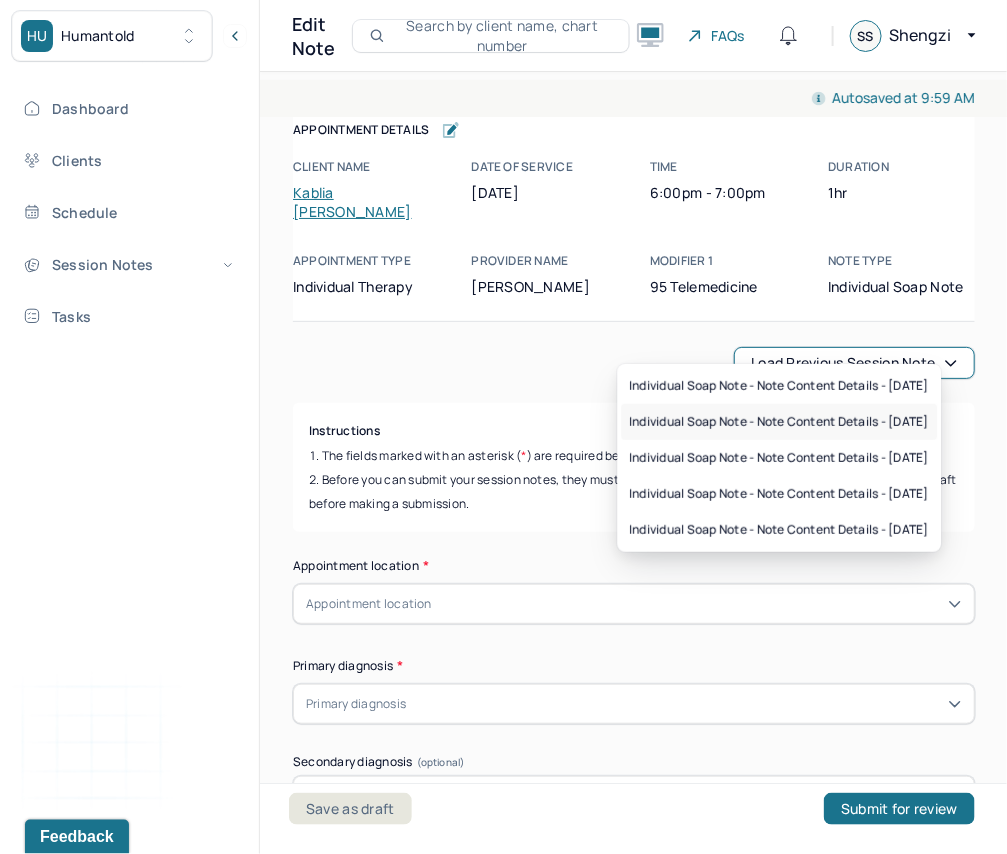 click on "Individual soap note   - Note content Details -   [DATE]" at bounding box center [780, 422] 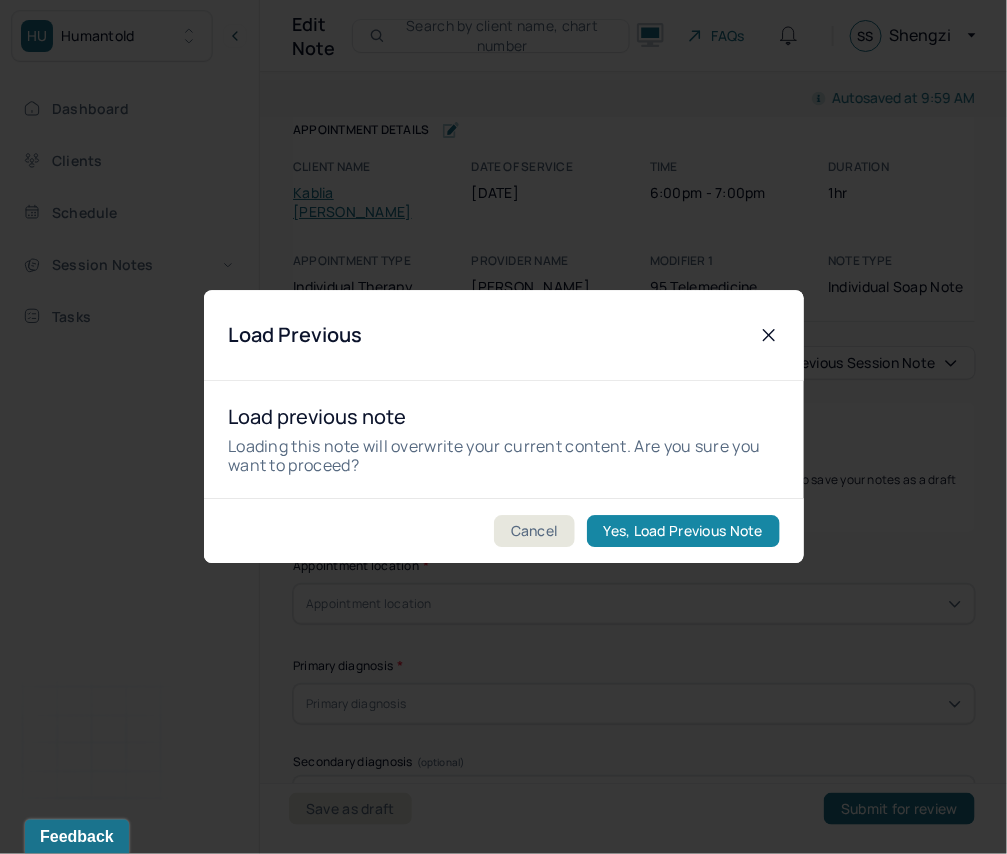 click on "Yes, Load Previous Note" at bounding box center [682, 532] 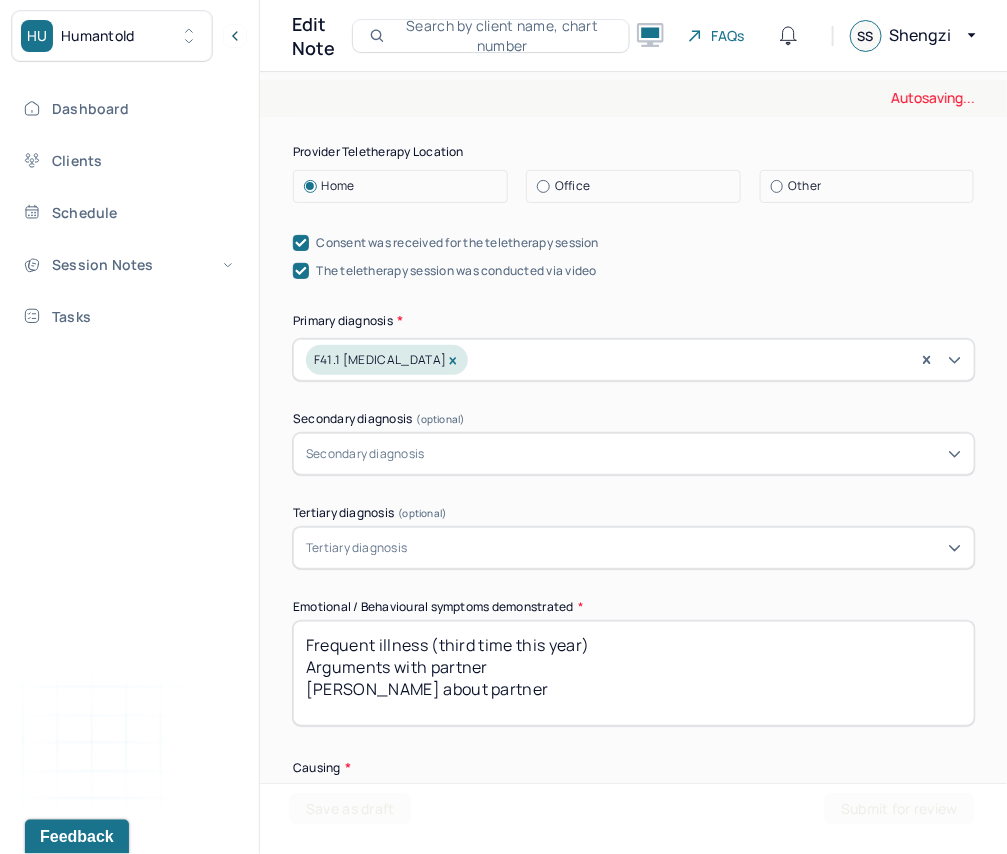 scroll, scrollTop: 648, scrollLeft: 0, axis: vertical 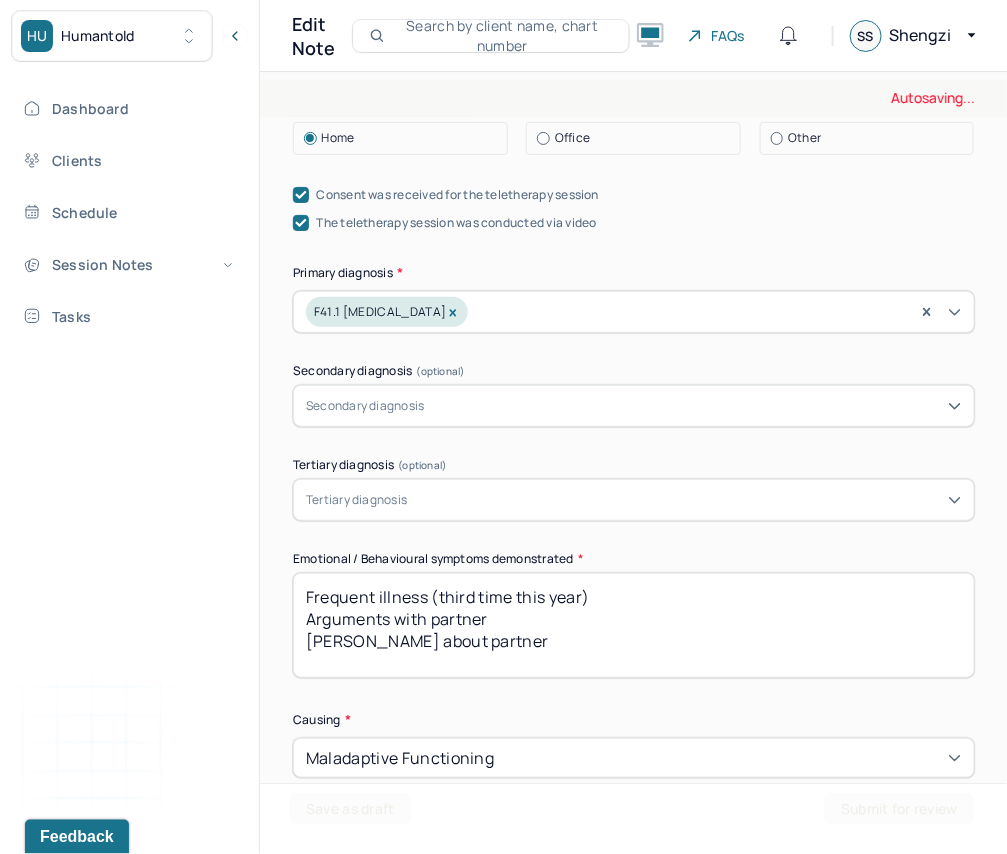 click on "Frequent illness (third time this year)
Arguments with partner
[PERSON_NAME] about partner" at bounding box center [634, 625] 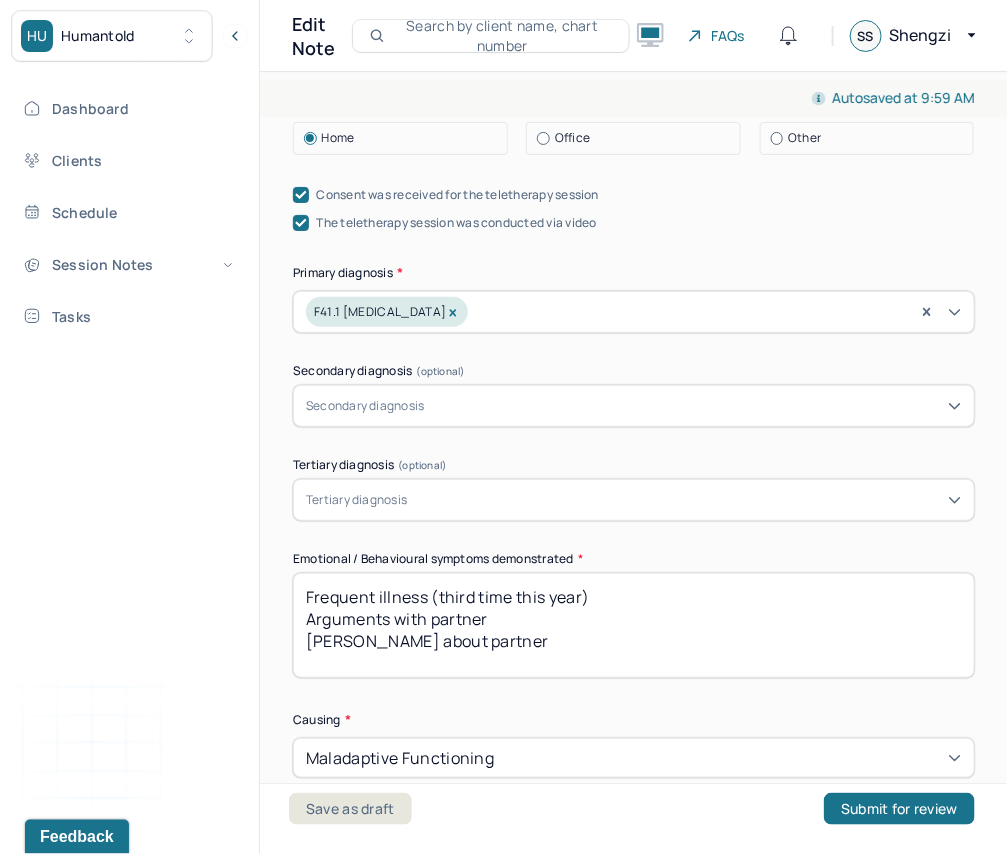 paste on "Conflicted feelings about social relationships
Bittersweet emotions
Unease with balancing connection and personal space" 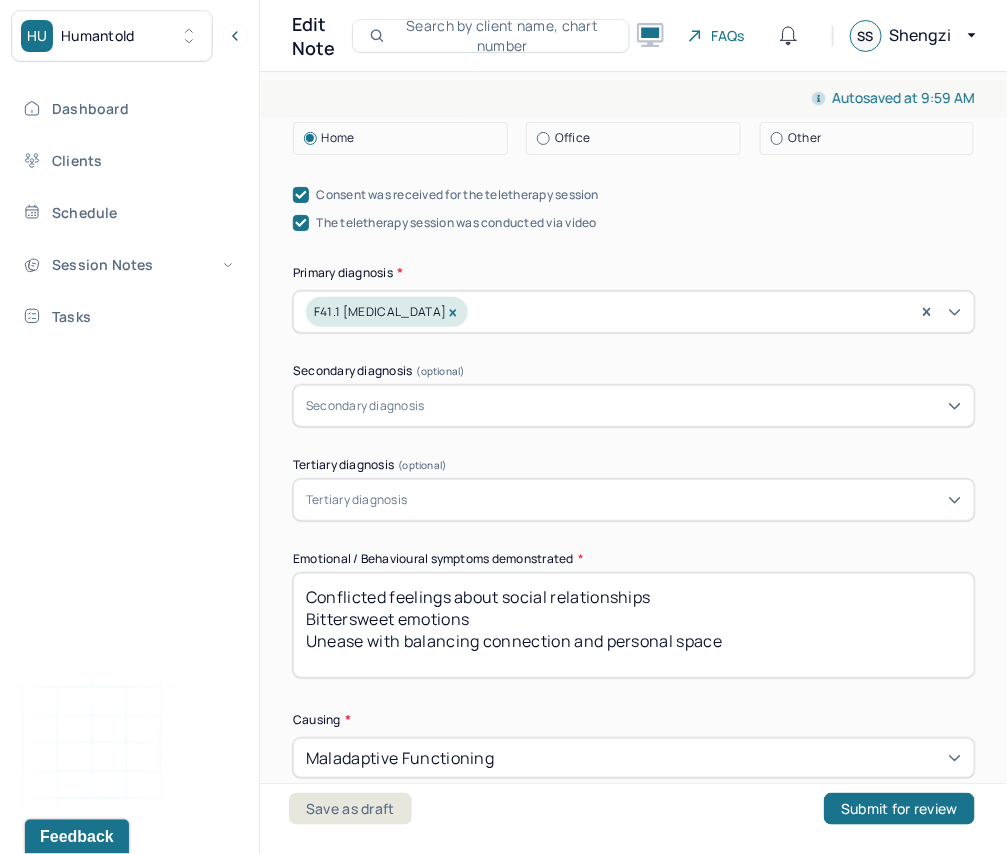 scroll, scrollTop: 7, scrollLeft: 0, axis: vertical 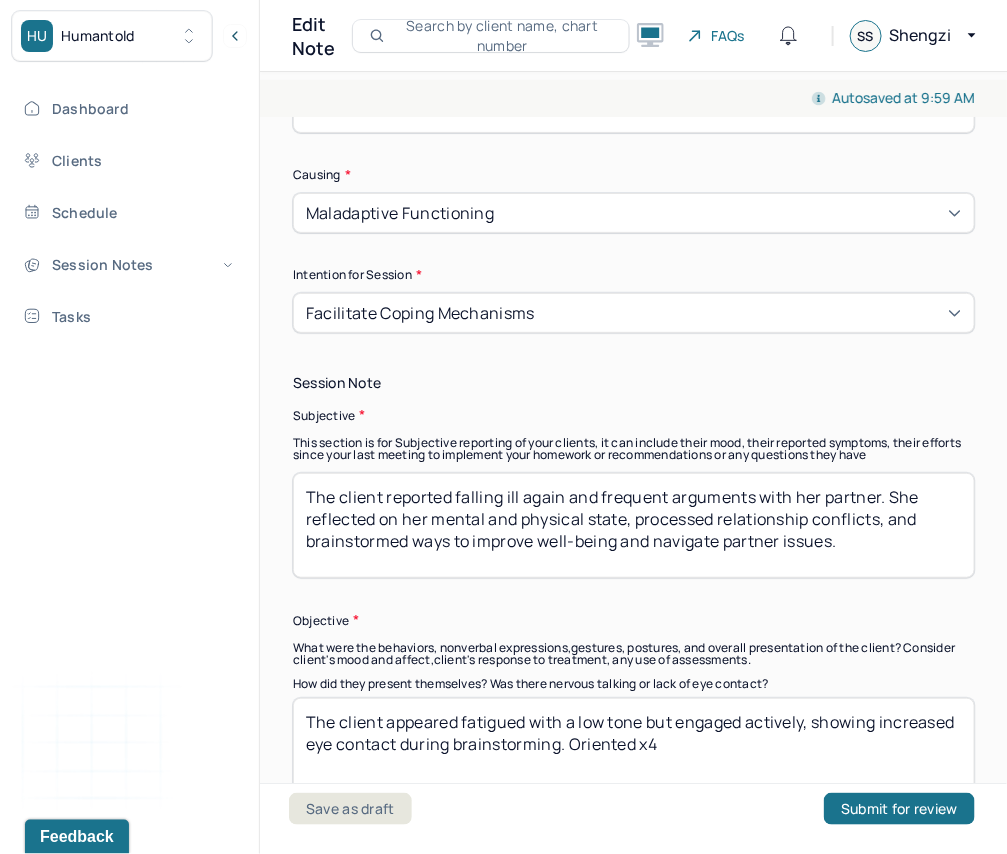 type on "Conflicted feelings about social relationships
Bittersweet emotions
Unease with balancing connection and personal space" 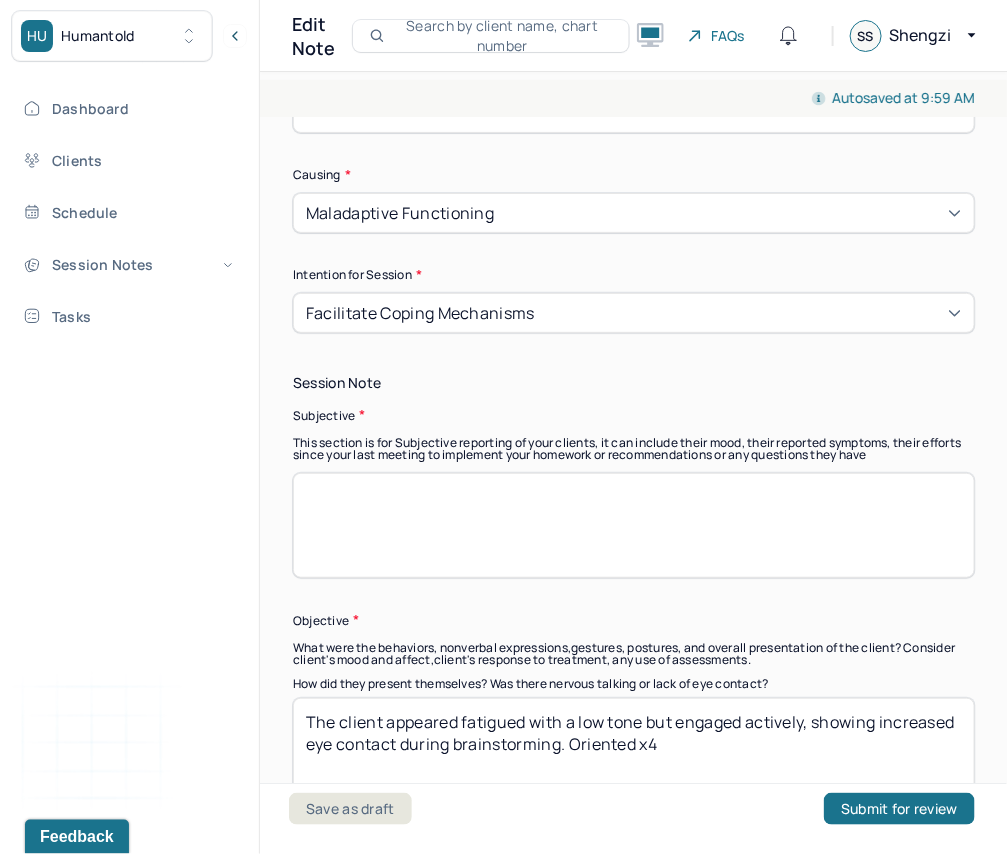 paste on "The client reported feeling good after a summer rest but conflicted about strengthening social connections. She reflected on her mixed emotions, processed bittersweet feelings, brainstormed ways to connect with friends while valuing personal space, and identified needs for encouragement and accountability." 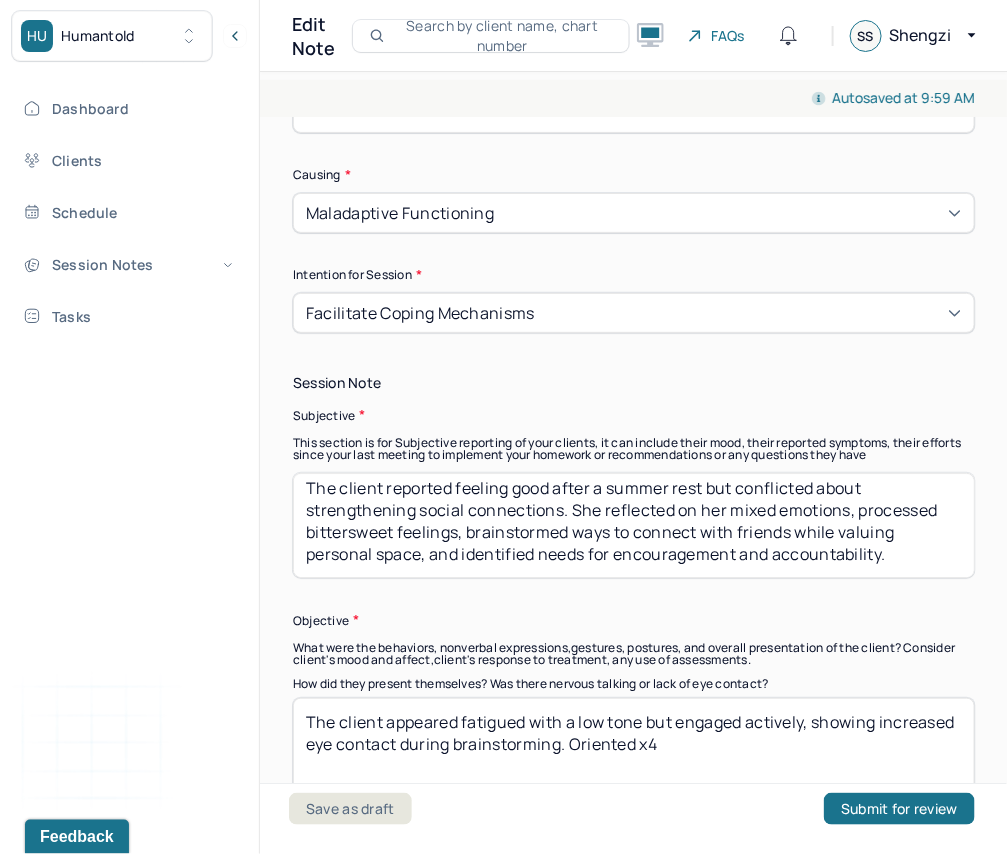 scroll, scrollTop: 7, scrollLeft: 0, axis: vertical 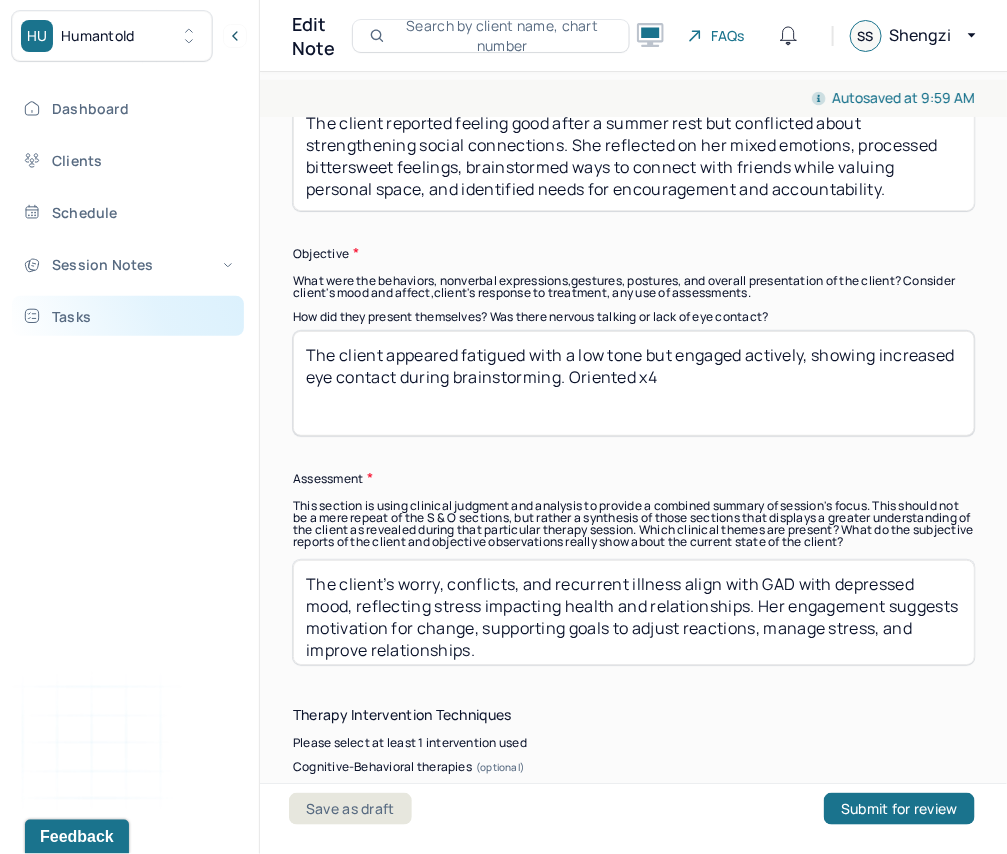 type on "The client reported feeling good after a summer rest but conflicted about strengthening social connections. She reflected on her mixed emotions, processed bittersweet feelings, brainstormed ways to connect with friends while valuing personal space, and identified needs for encouragement and accountability." 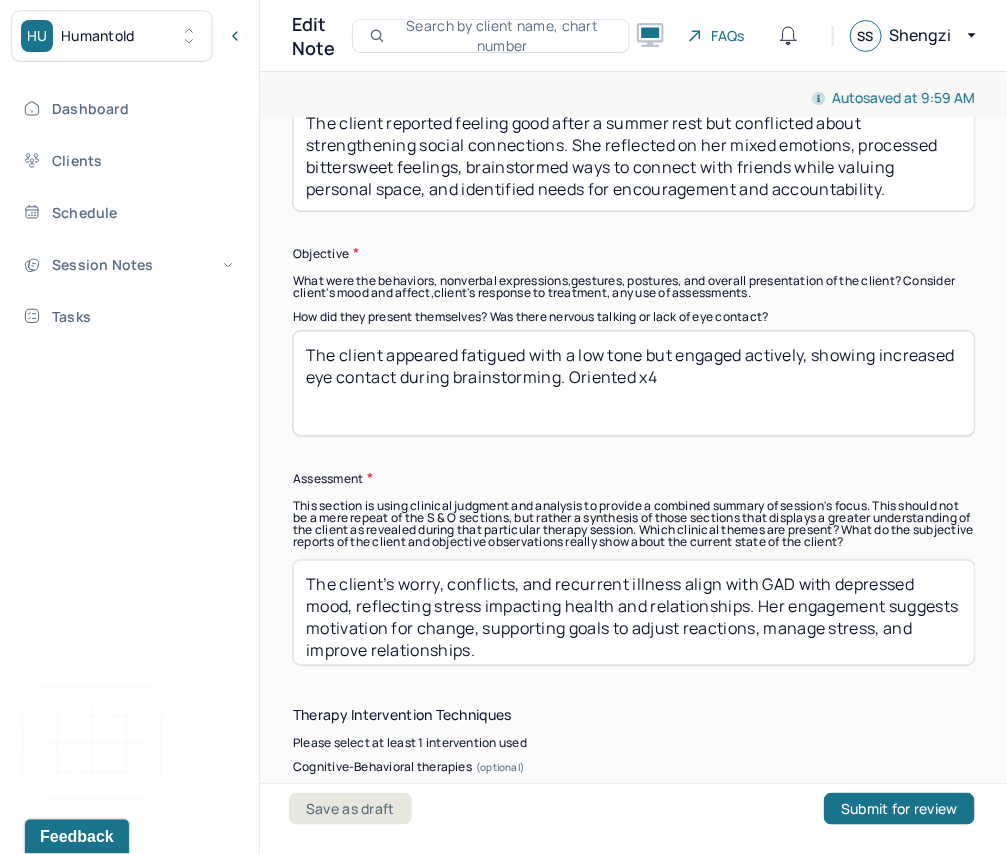 click on "The client appeared fatigued with a low tone but engaged actively, showing increased eye contact during brainstorming. Oriented x4" at bounding box center [634, 383] 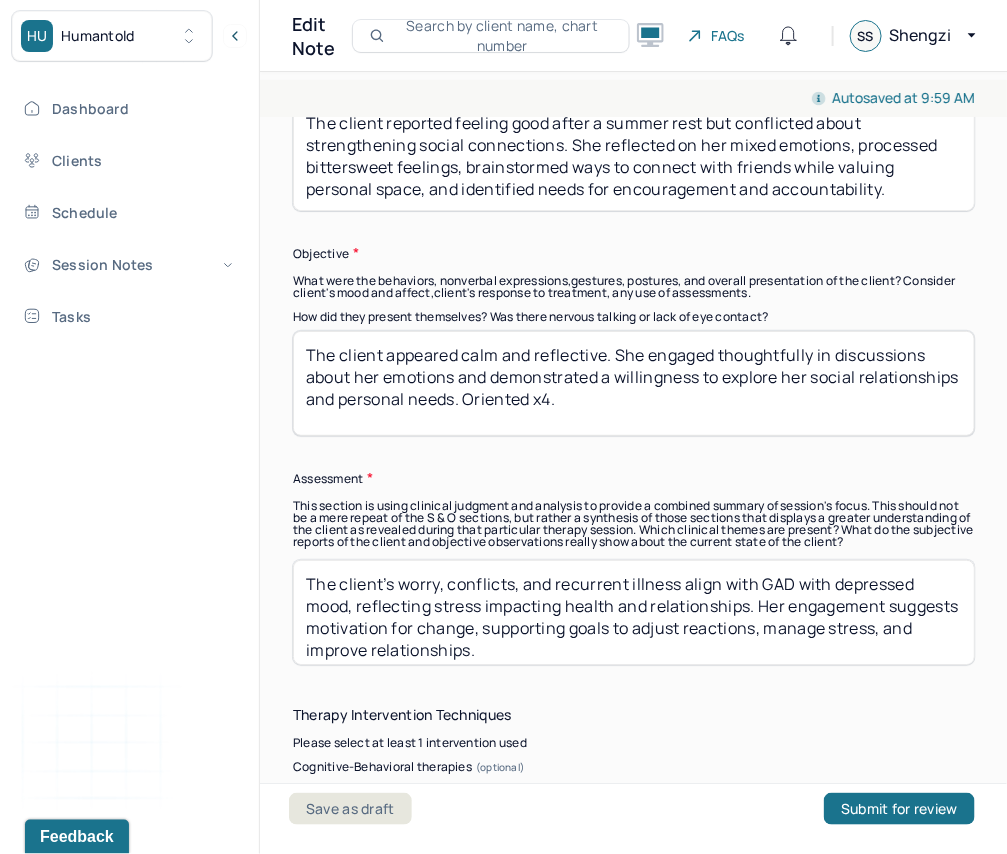 scroll, scrollTop: 1703, scrollLeft: 0, axis: vertical 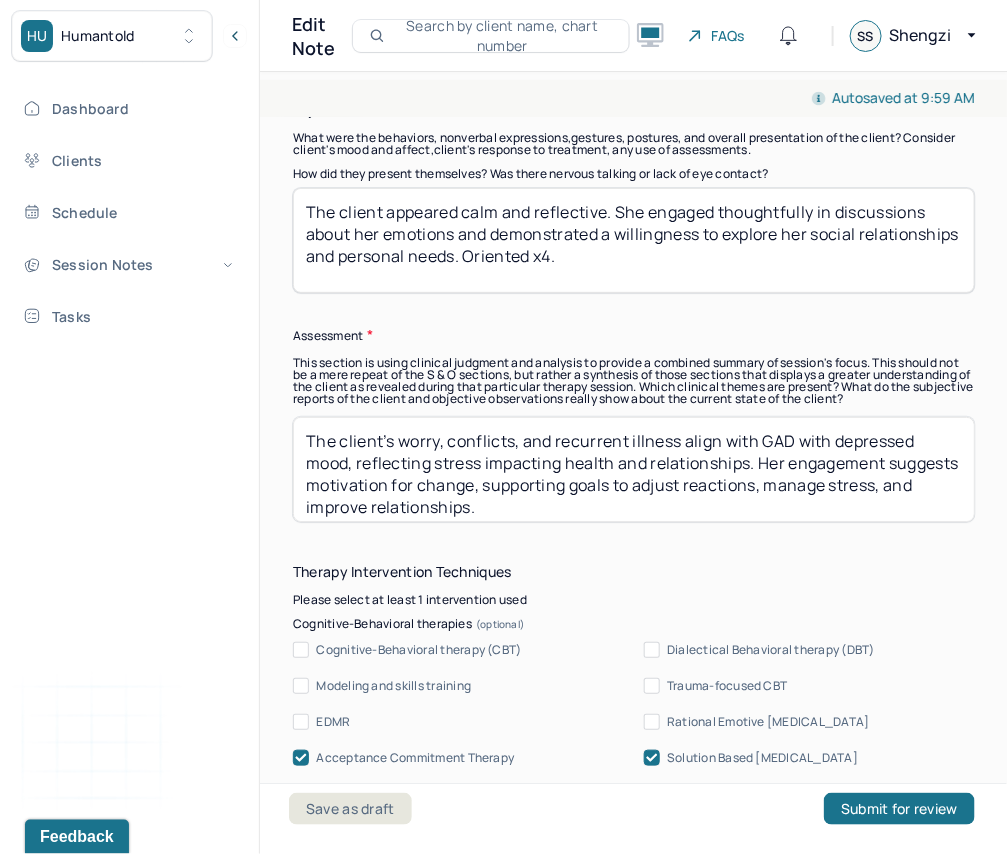 type on "The client appeared calm and reflective. She engaged thoughtfully in discussions about her emotions and demonstrated a willingness to explore her social relationships and personal needs. Oriented x4." 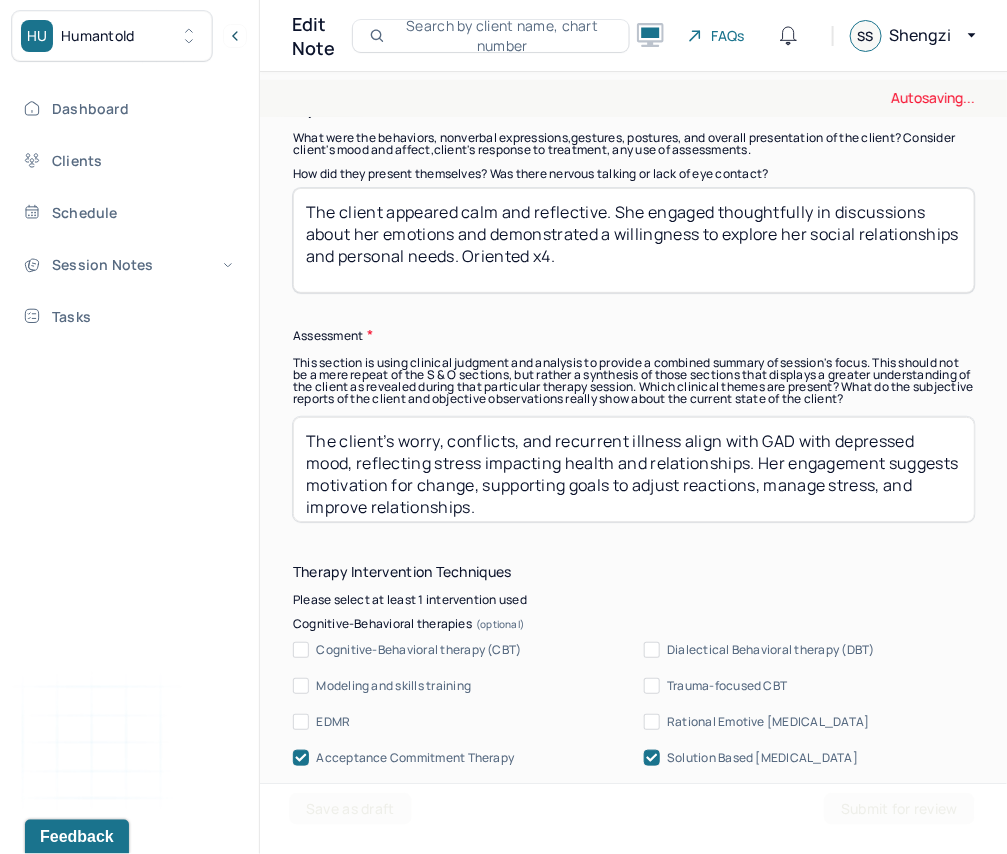 click on "The client’s worry, conflicts, and recurrent illness align with GAD with depressed mood, reflecting stress impacting health and relationships. Her engagement suggests motivation for change, supporting goals to adjust reactions, manage stress, and improve relationships." at bounding box center (634, 469) 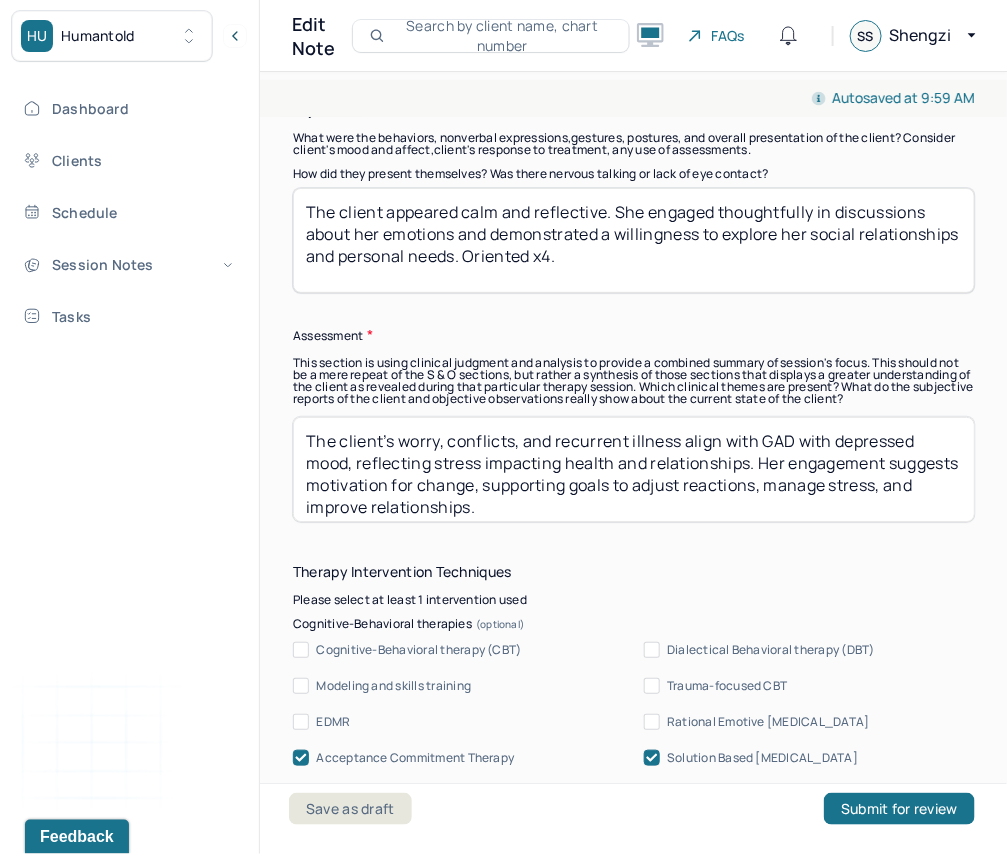 click on "The client’s worry, conflicts, and recurrent illness align with GAD with depressed mood, reflecting stress impacting health and relationships. Her engagement suggests motivation for change, supporting goals to adjust reactions, manage stress, and improve relationships." at bounding box center (634, 469) 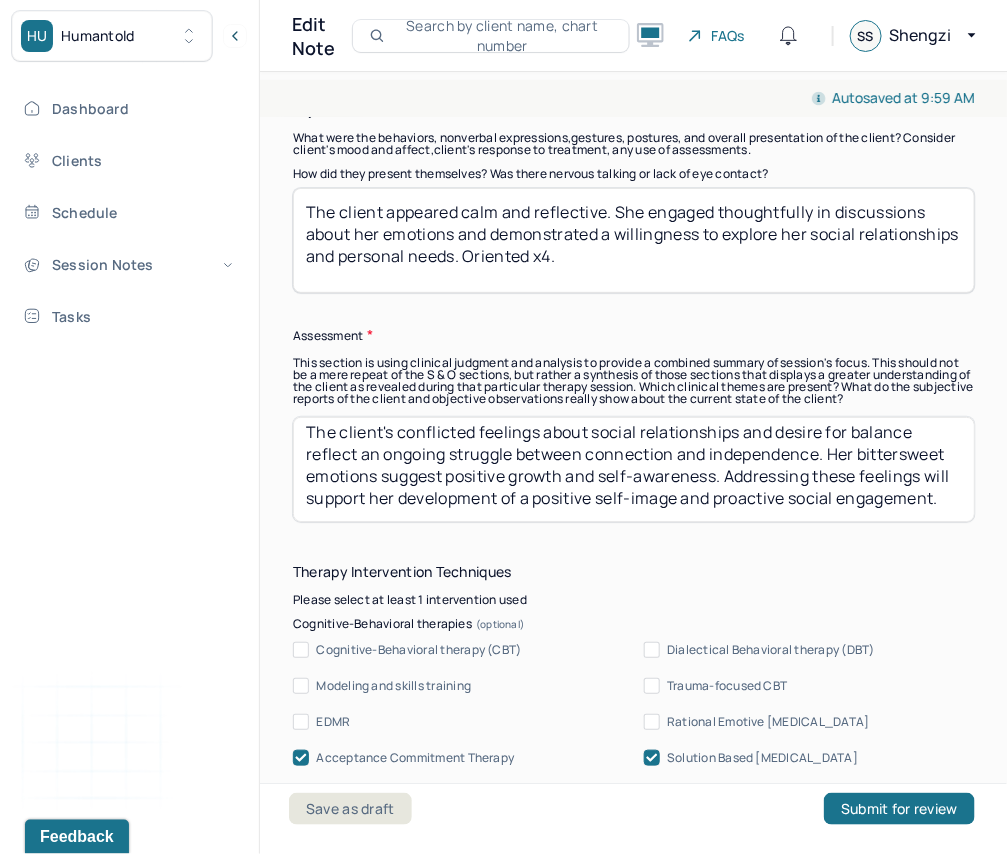 scroll, scrollTop: 7, scrollLeft: 0, axis: vertical 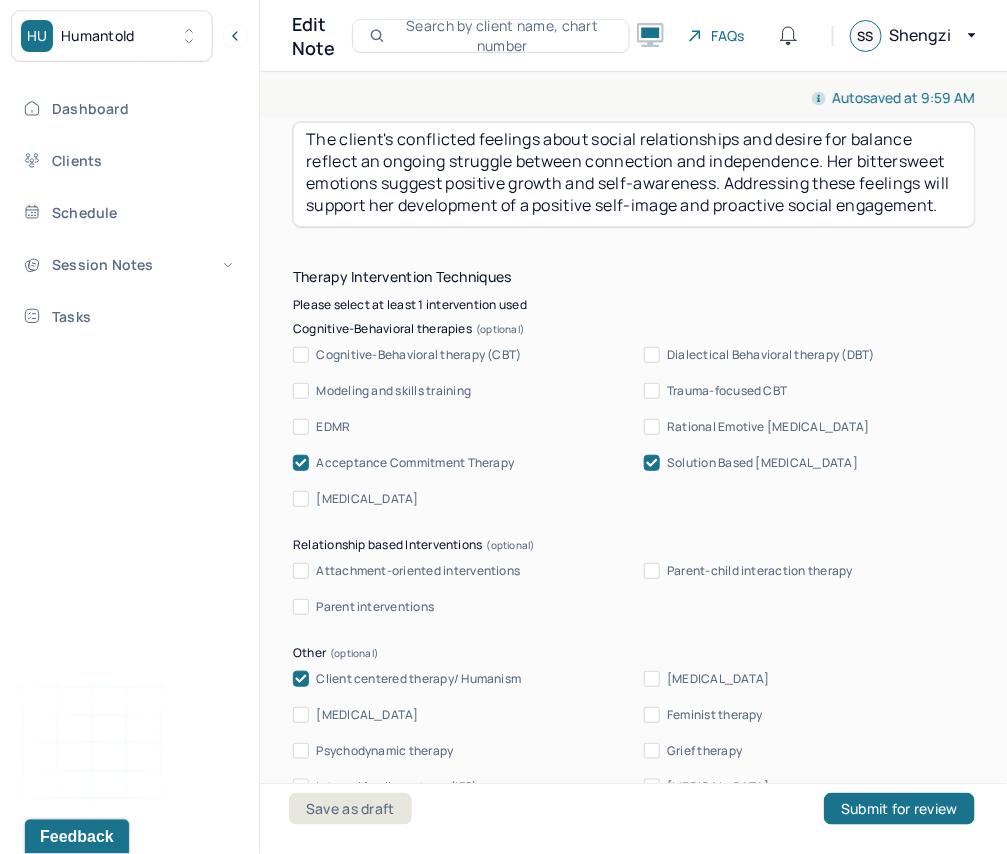type on "The client's conflicted feelings about social relationships and desire for balance reflect an ongoing struggle between connection and independence. Her bittersweet emotions suggest positive growth and self-awareness. Addressing these feelings will support her development of a positive self-image and proactive social engagement." 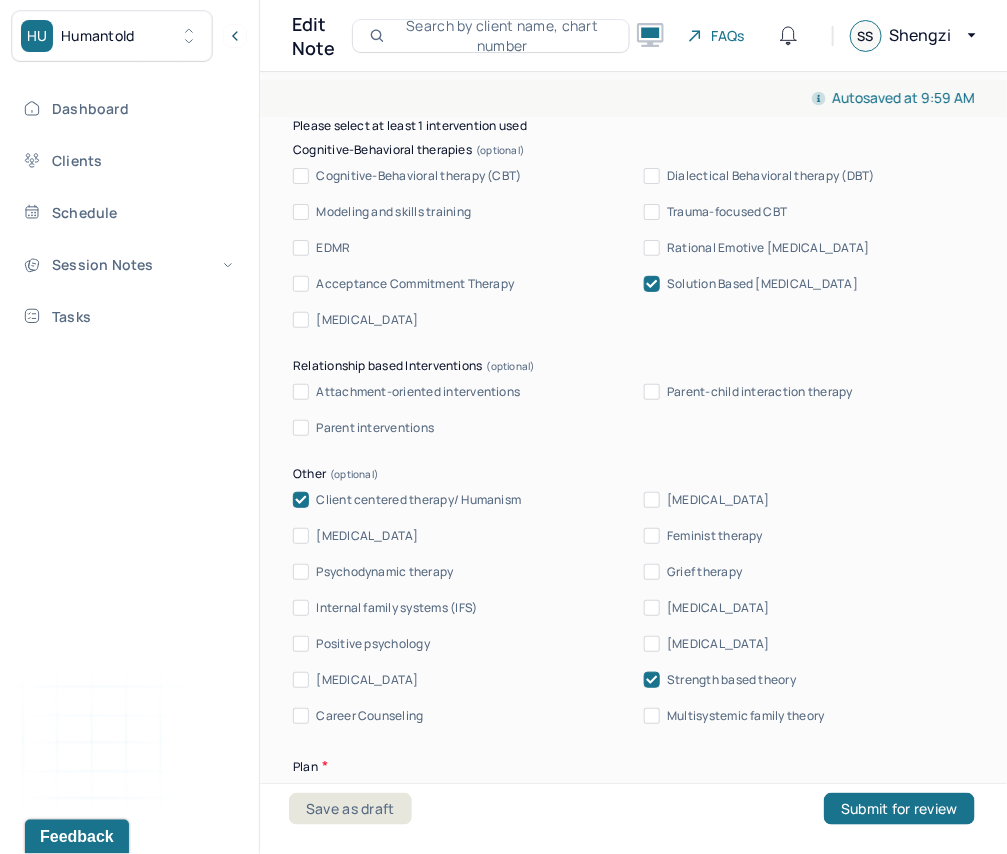 scroll, scrollTop: 2180, scrollLeft: 0, axis: vertical 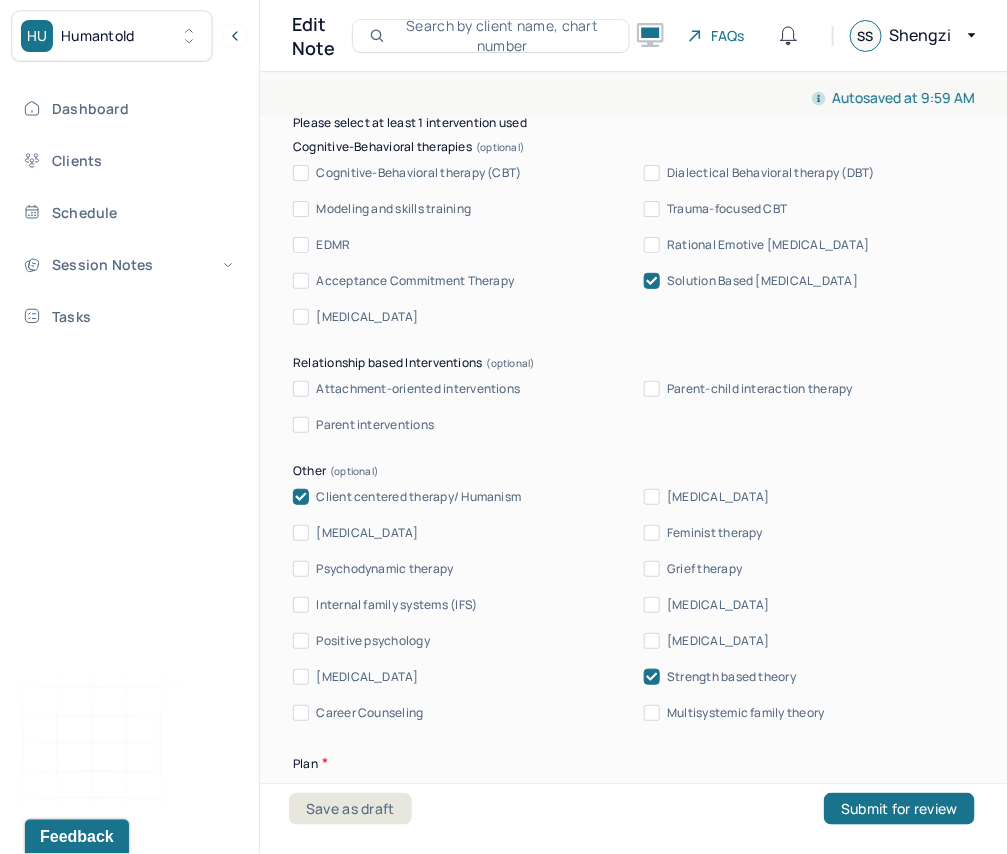 click on "[MEDICAL_DATA]" at bounding box center (652, 497) 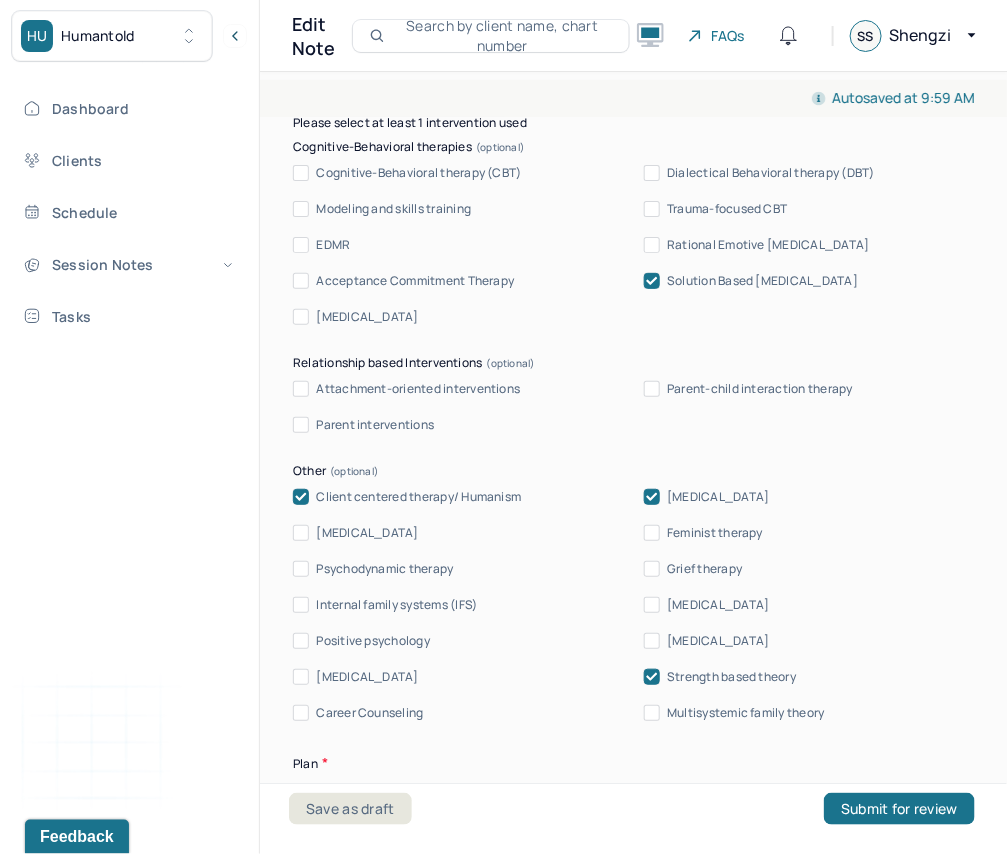 click on "[MEDICAL_DATA]" at bounding box center (652, 605) 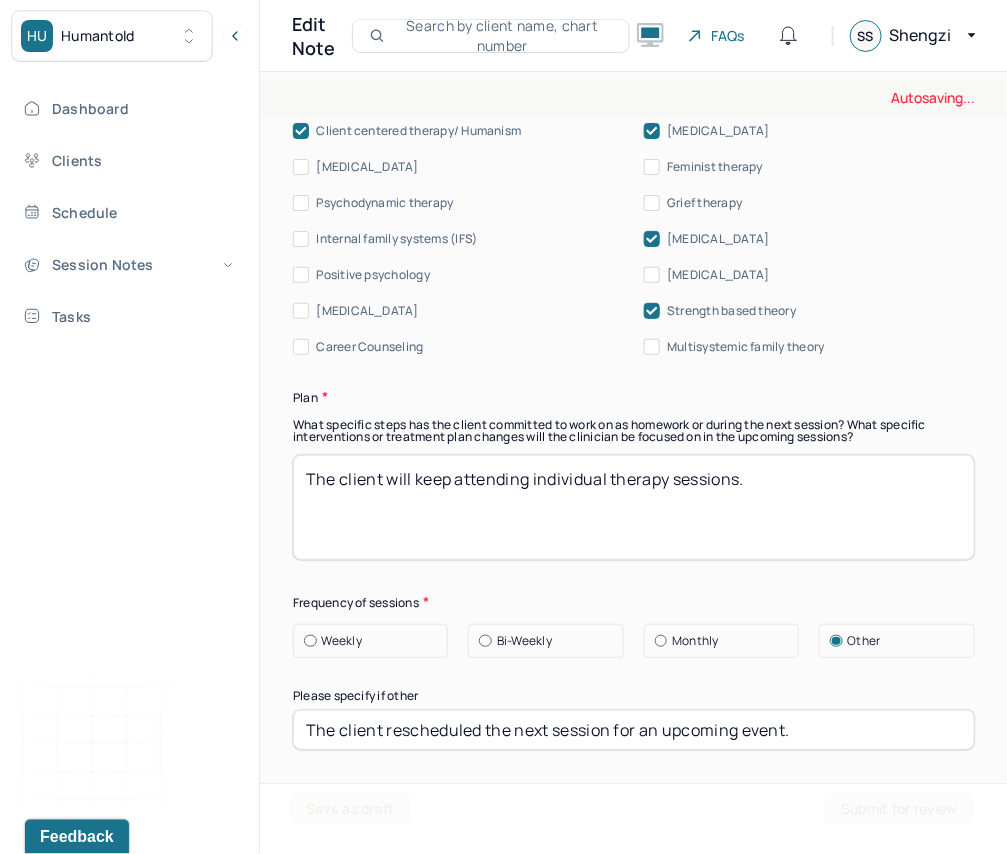 scroll, scrollTop: 2711, scrollLeft: 0, axis: vertical 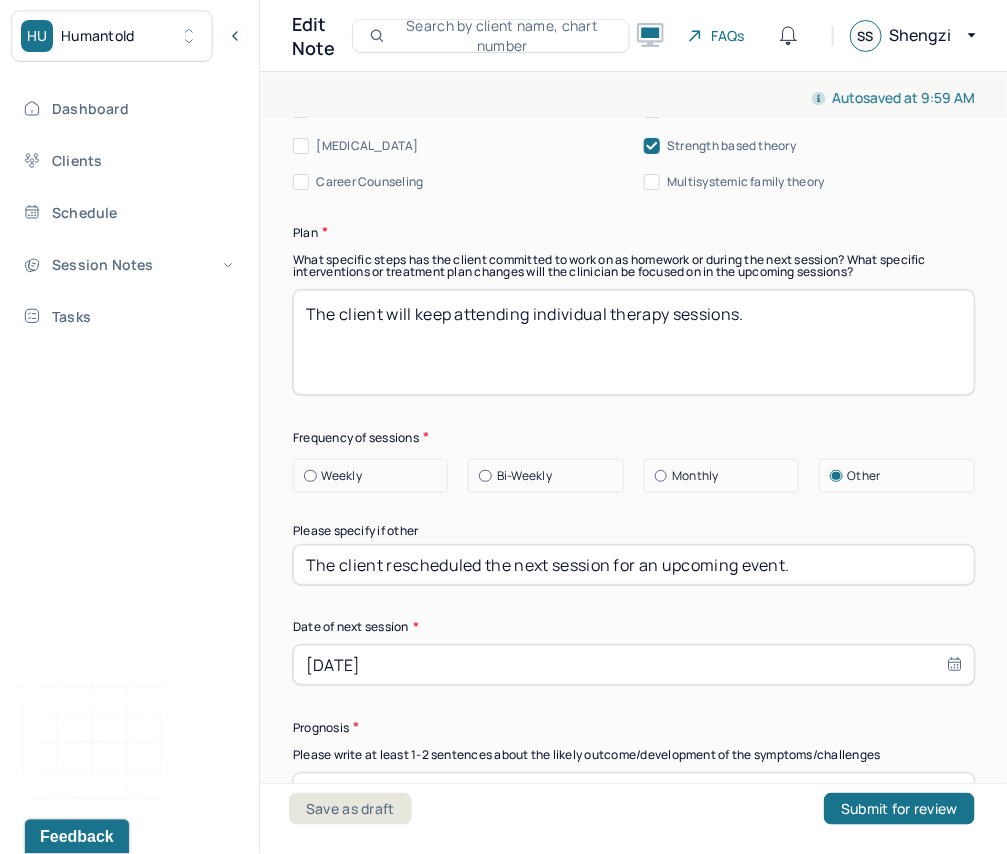 click at bounding box center (485, 476) 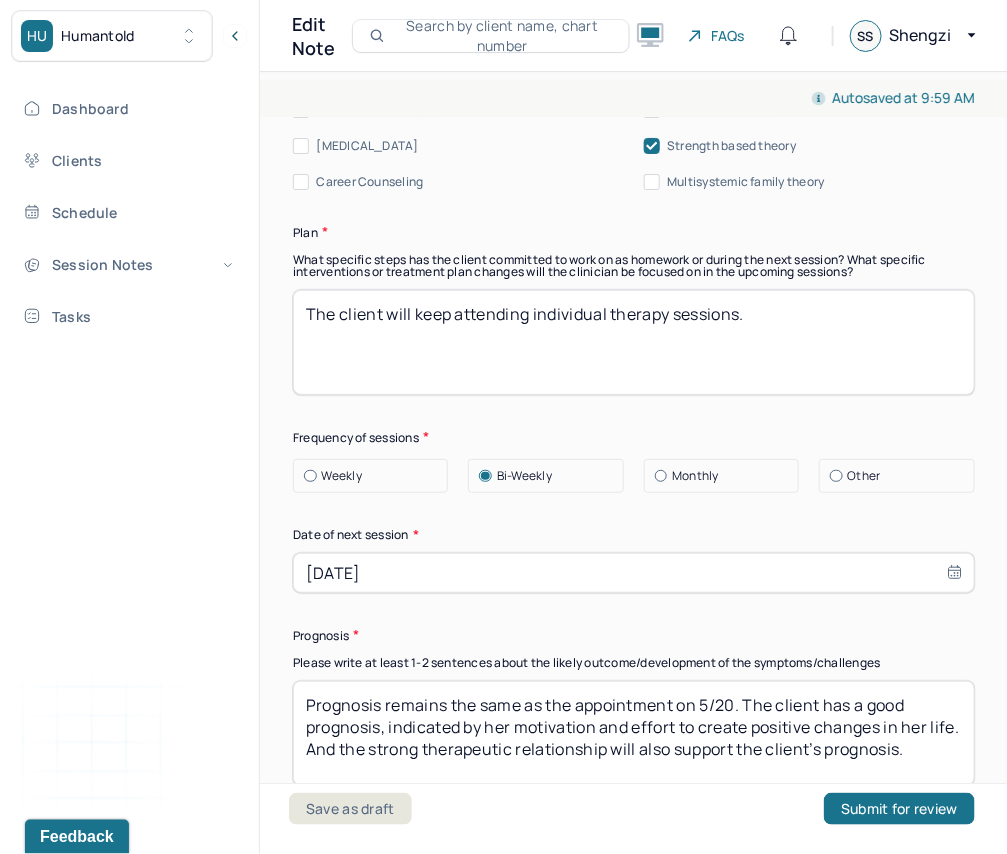 select on "6" 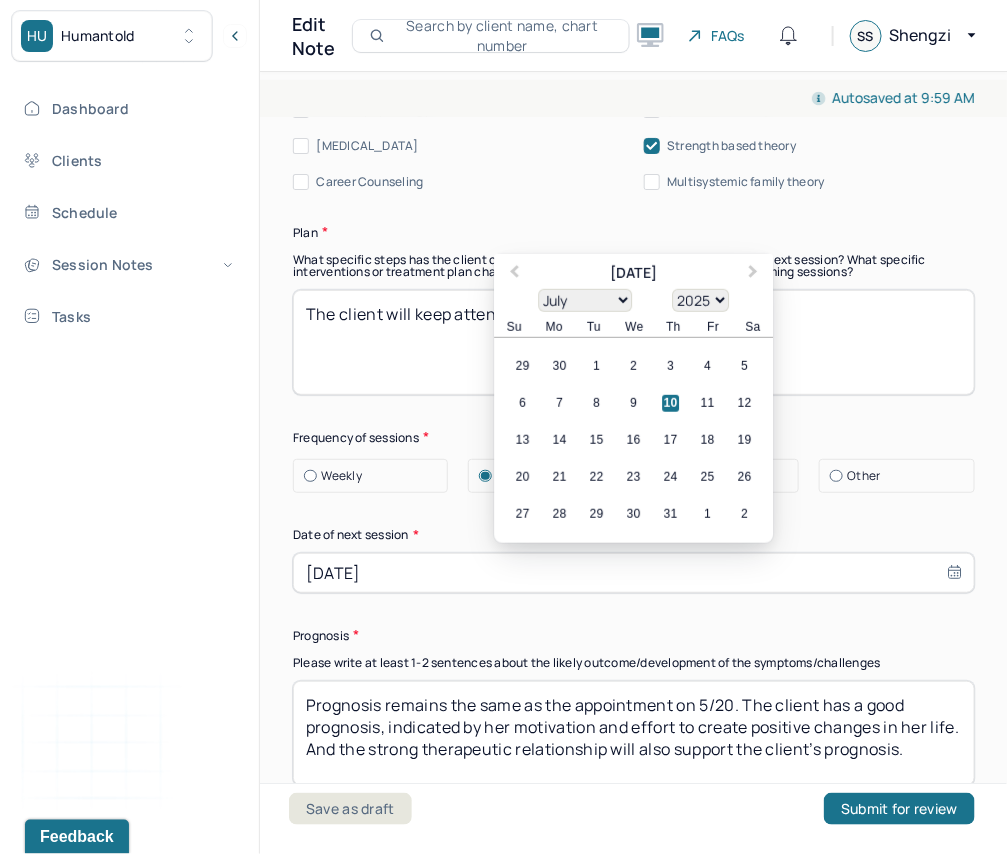 click on "[DATE]" at bounding box center (634, 573) 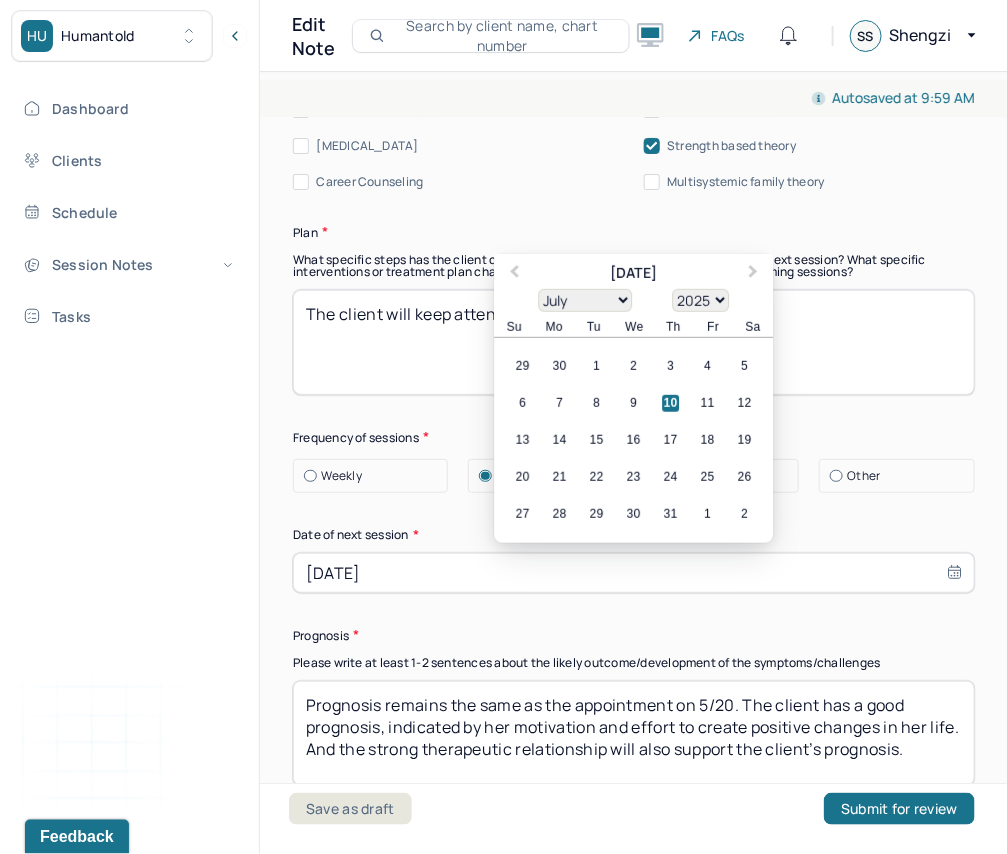click on "20 21 22 23 24 25 26" at bounding box center [633, 477] 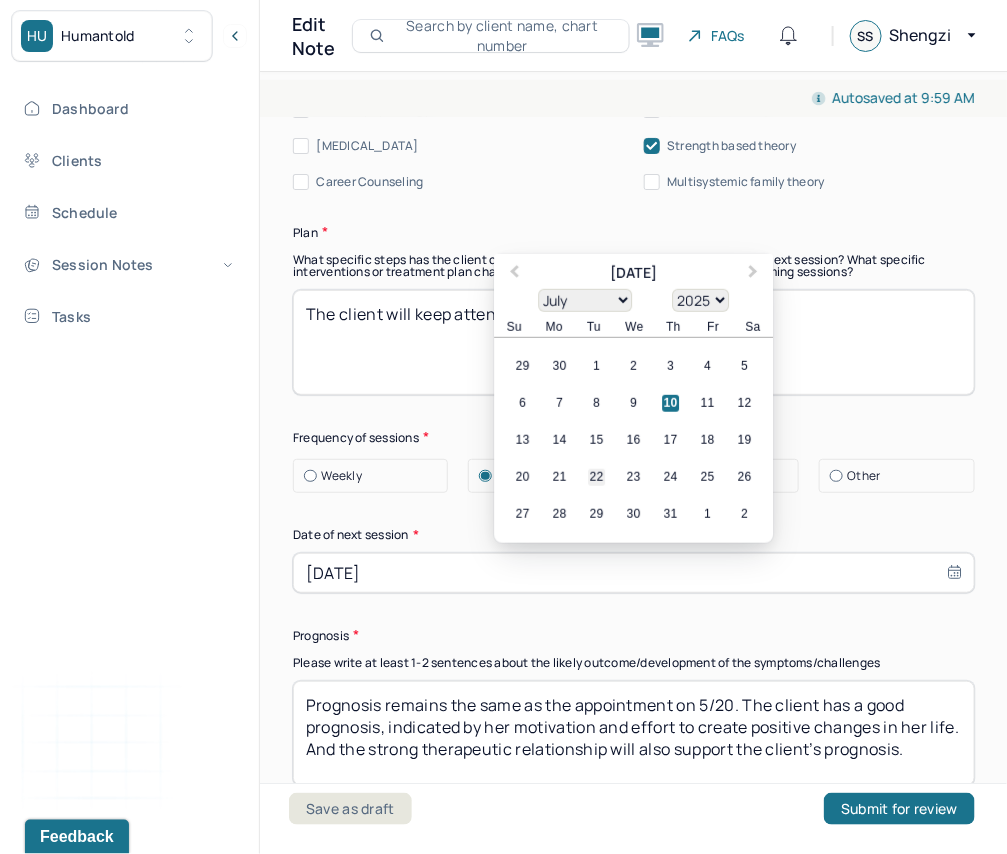 click on "22" at bounding box center [596, 477] 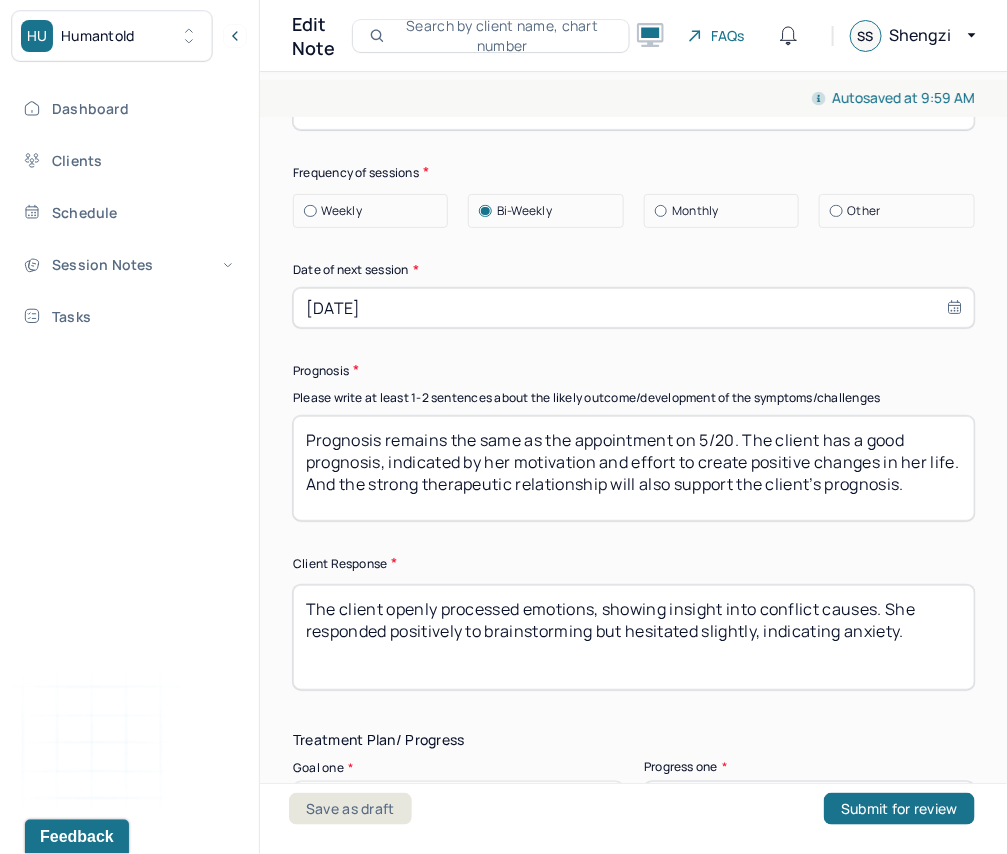 scroll, scrollTop: 2977, scrollLeft: 0, axis: vertical 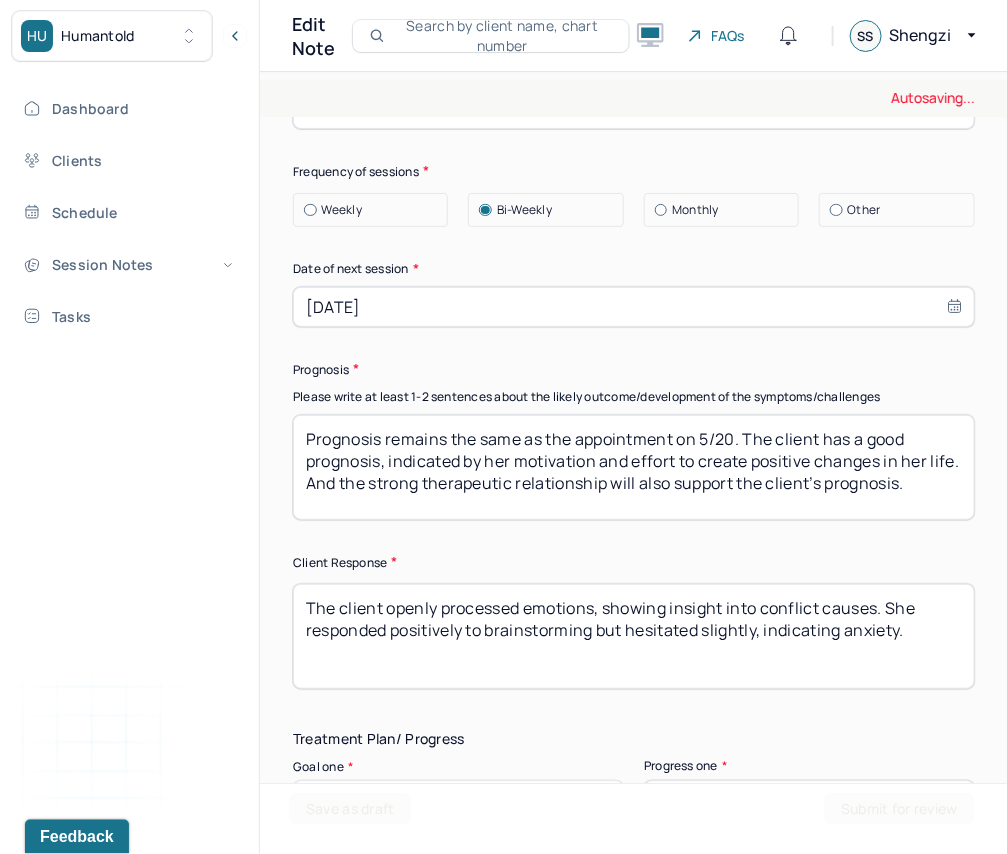 click on "Prognosis remains the same as the appointment on 5/20. The client has a good prognosis, indicated by her motivation and effort to create positive changes in her life. And the strong therapeutic relationship will also support the client’s prognosis." at bounding box center (634, 467) 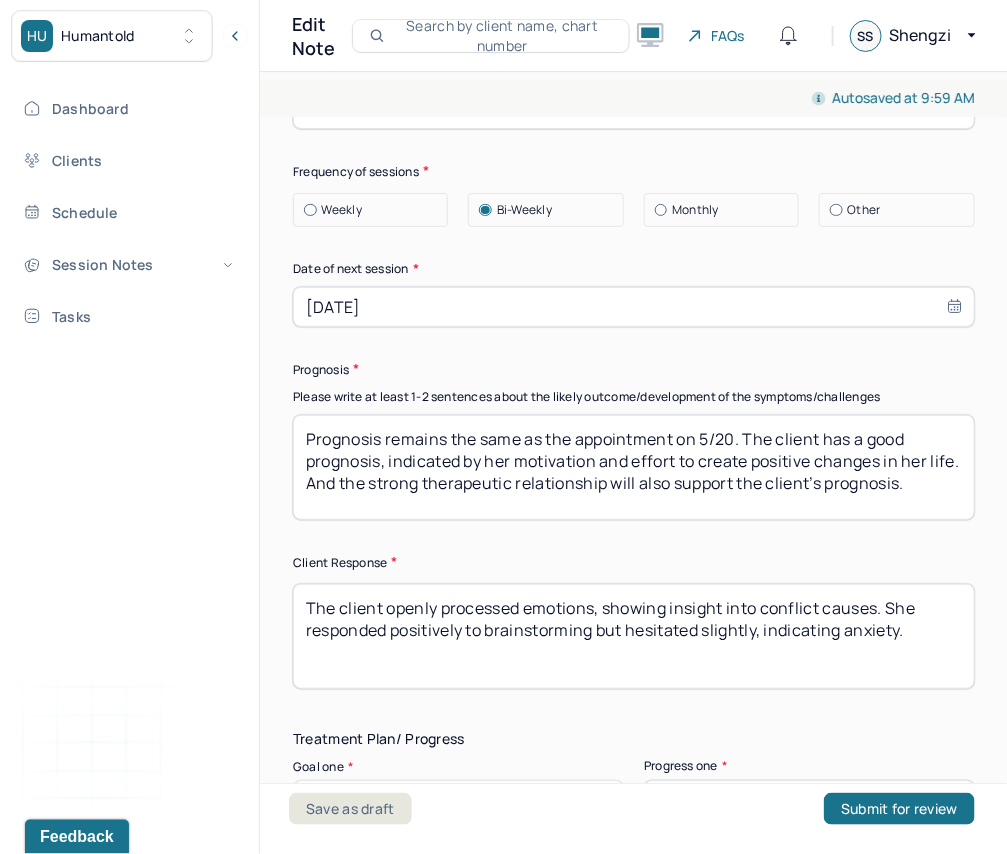 click on "Prognosis remains the same as the appointment on 5/20. The client has a good prognosis, indicated by her motivation and effort to create positive changes in her life. And the strong therapeutic relationship will also support the client’s prognosis." at bounding box center (634, 467) 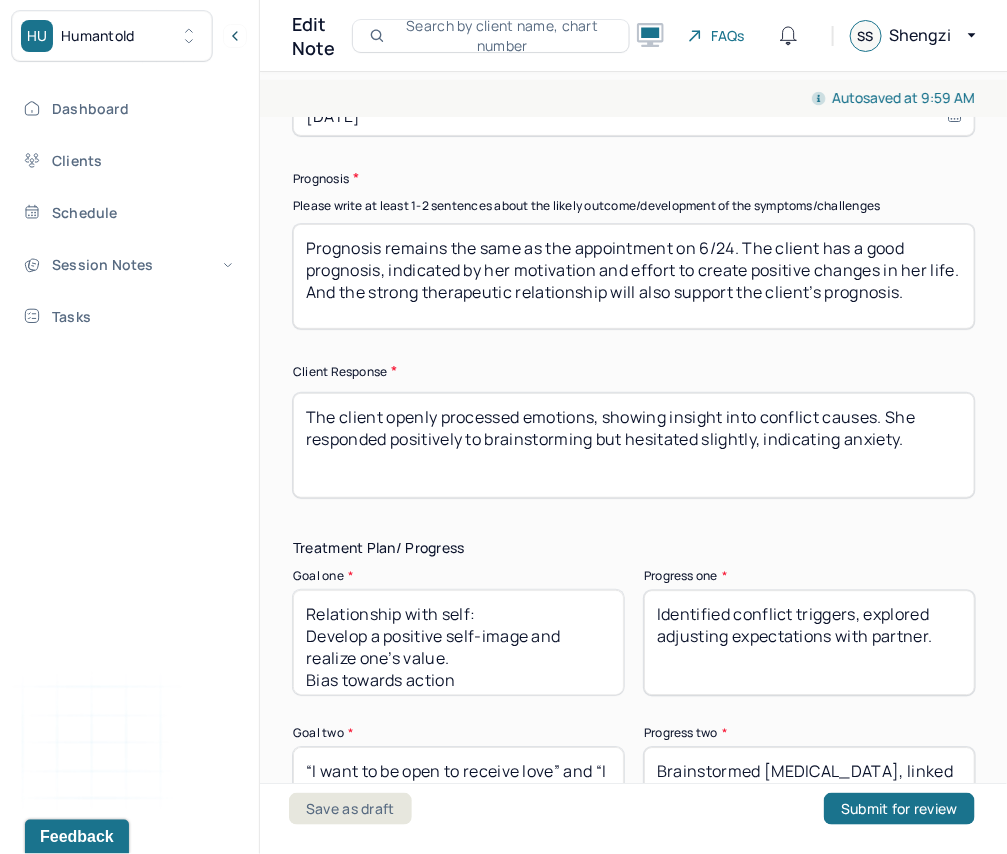 scroll, scrollTop: 3172, scrollLeft: 0, axis: vertical 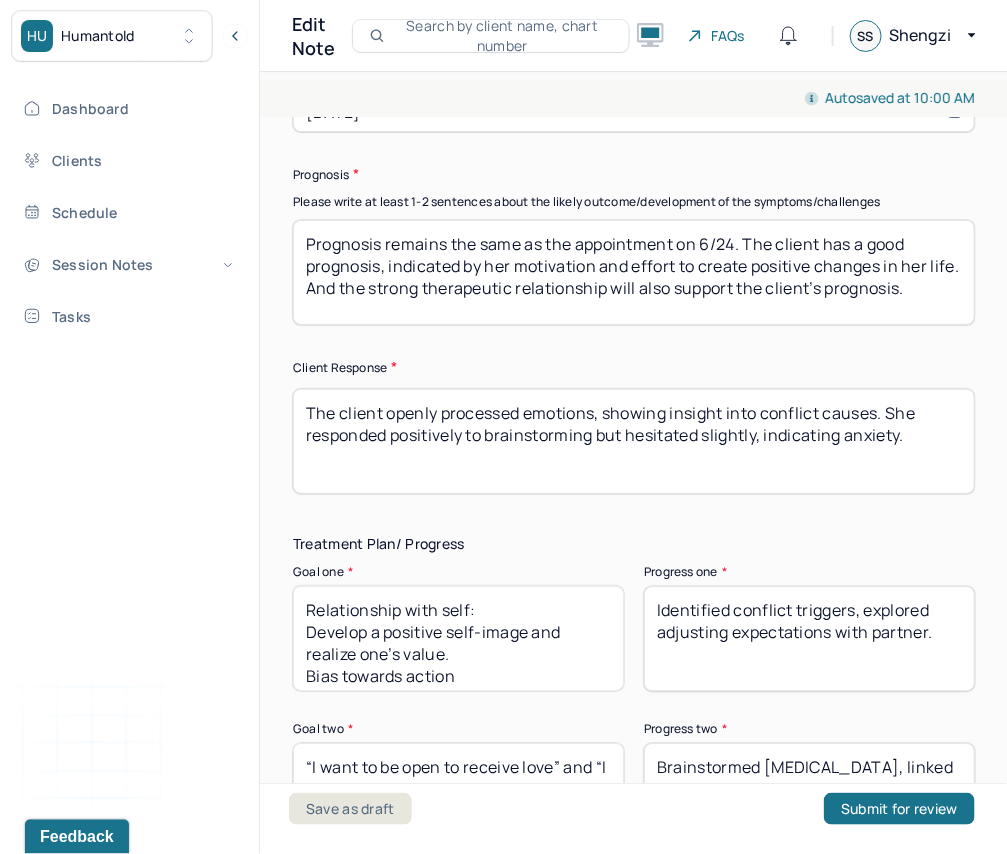 type on "Prognosis remains the same as the appointment on 6/24. The client has a good prognosis, indicated by her motivation and effort to create positive changes in her life. And the strong therapeutic relationship will also support the client’s prognosis." 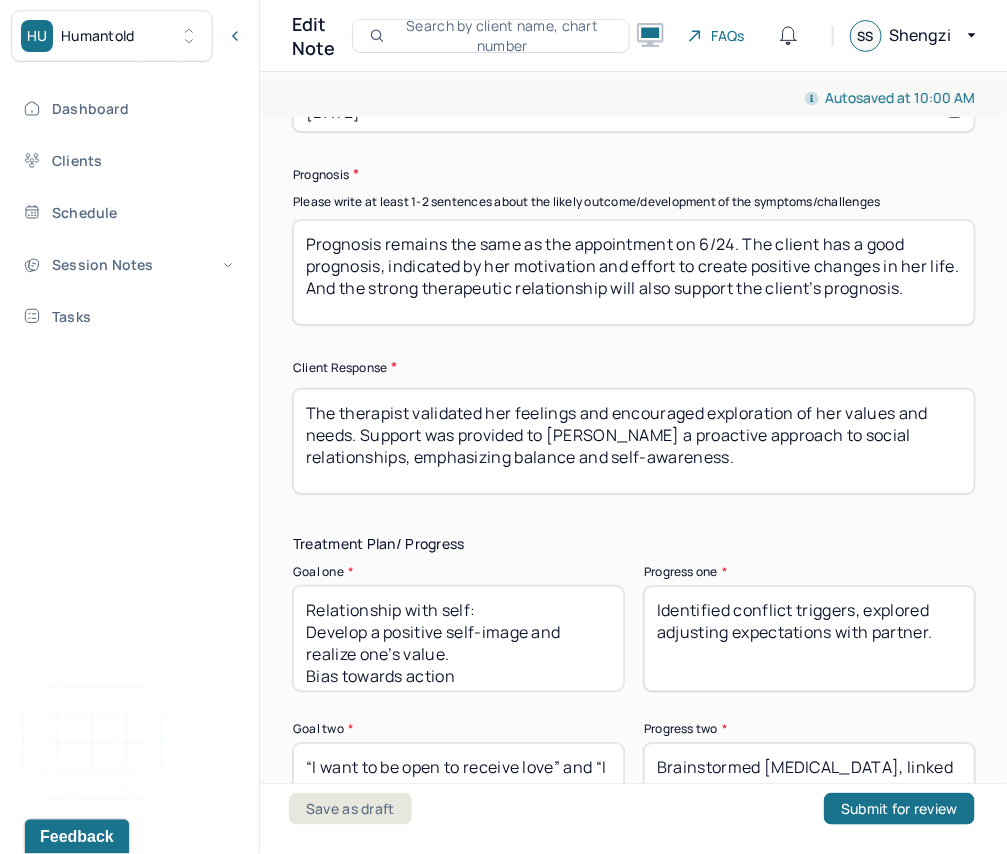 scroll, scrollTop: 7, scrollLeft: 0, axis: vertical 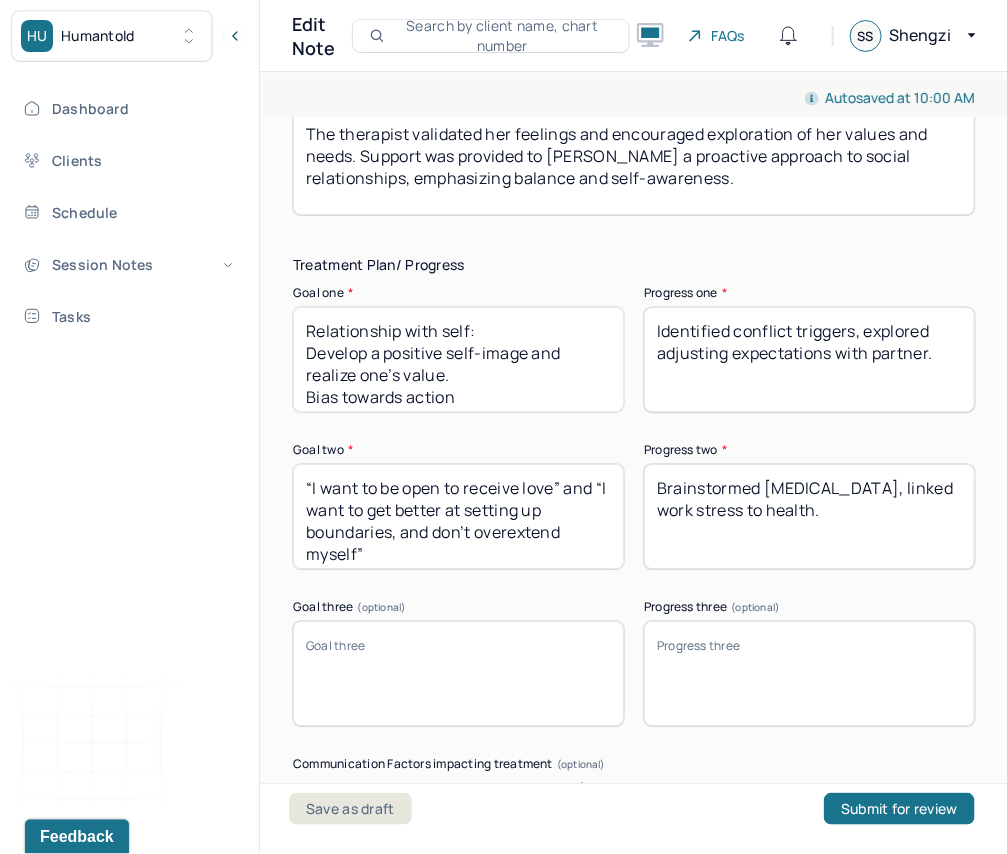 type on "The therapist validated her feelings and encouraged exploration of her values and needs. Support was provided to [PERSON_NAME] a proactive approach to social relationships, emphasizing balance and self-awareness." 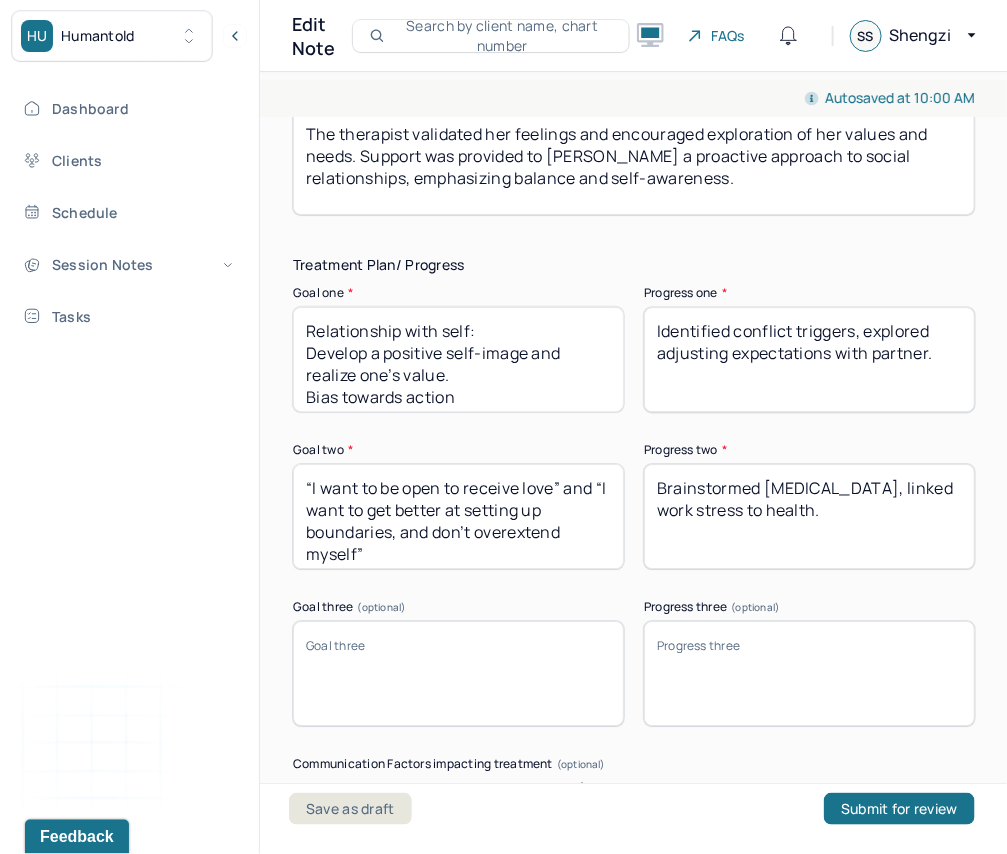 click on "Identified conflict triggers, explored adjusting expectations with partner." at bounding box center [809, 359] 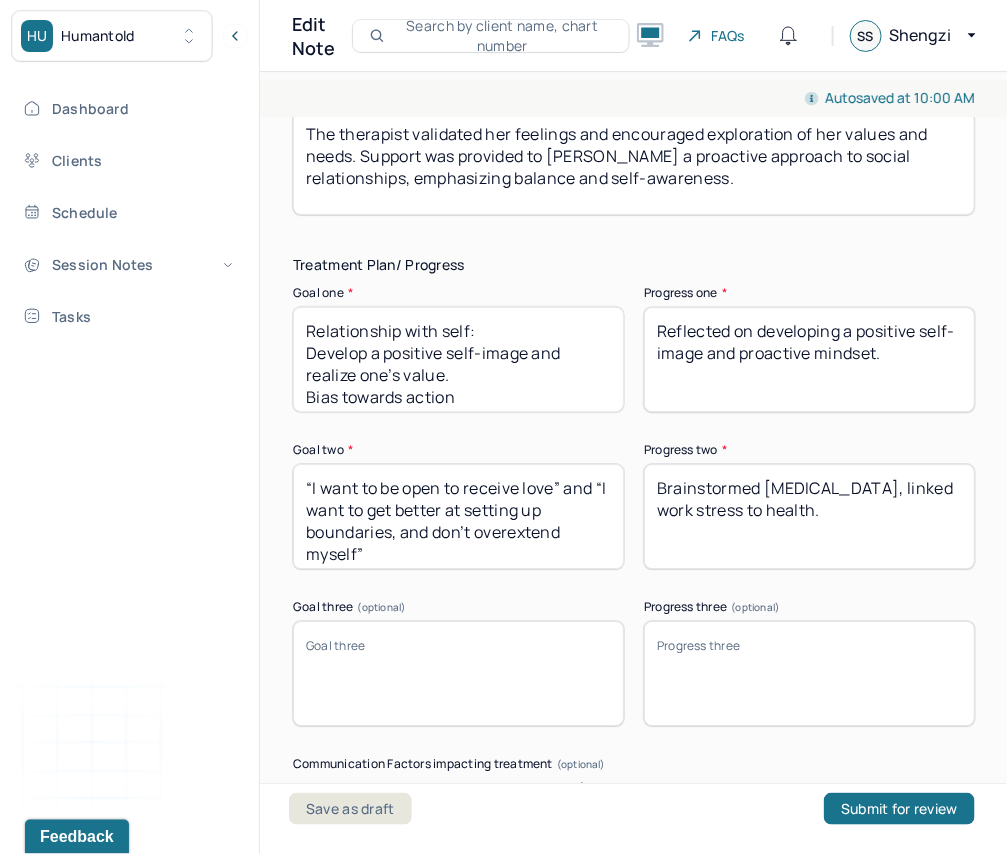 type on "Reflected on developing a positive self-image and proactive mindset." 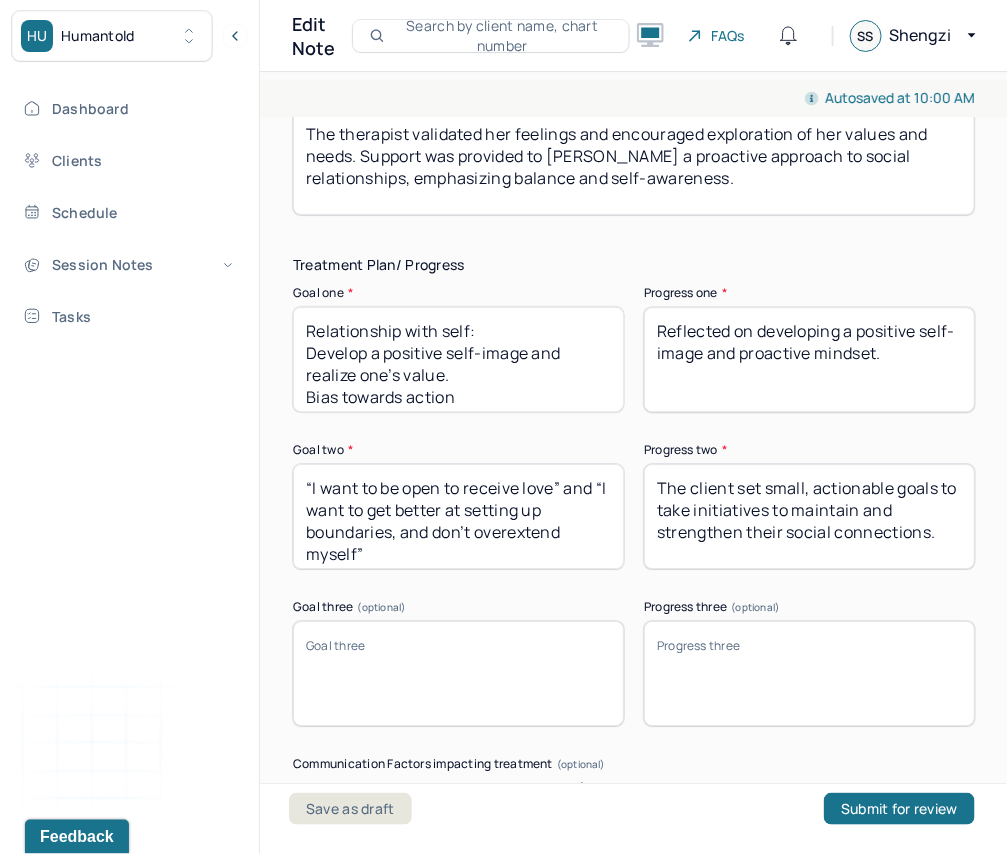 type on "The client set small, actionable goals to take initiatives to maintain and strengthen their social connections." 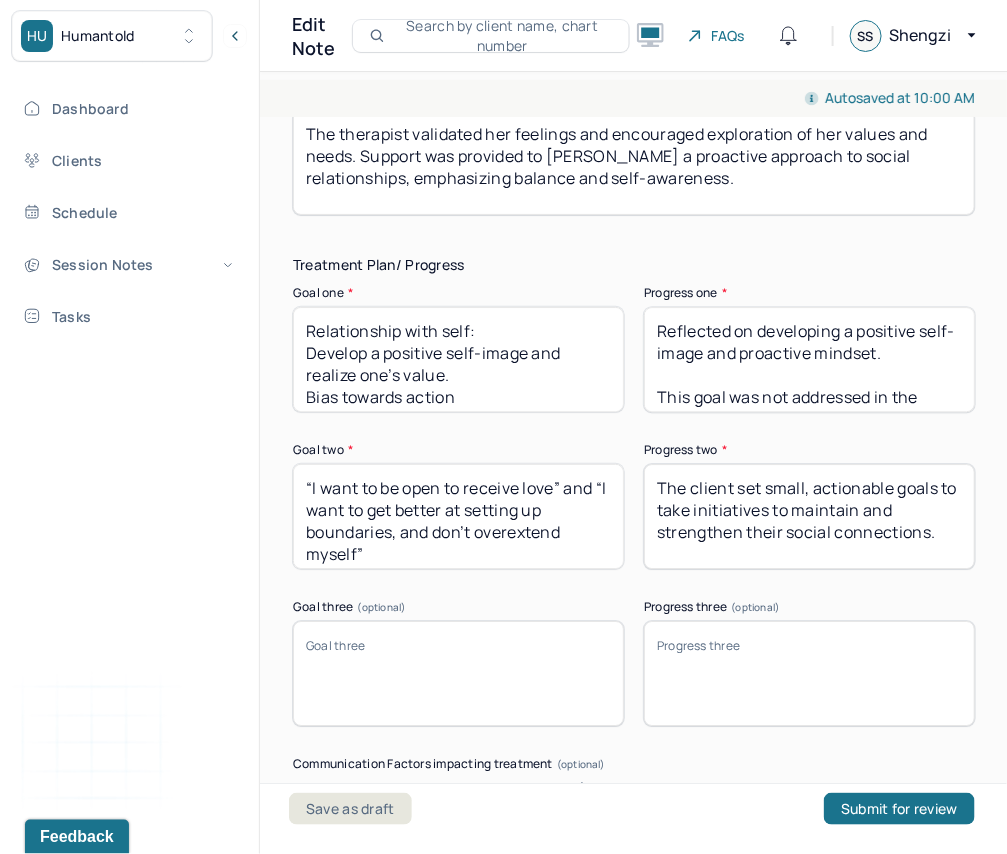 type on "Reflected on developing a positive self-image and proactive mindset.
This goal was not addressed in the session." 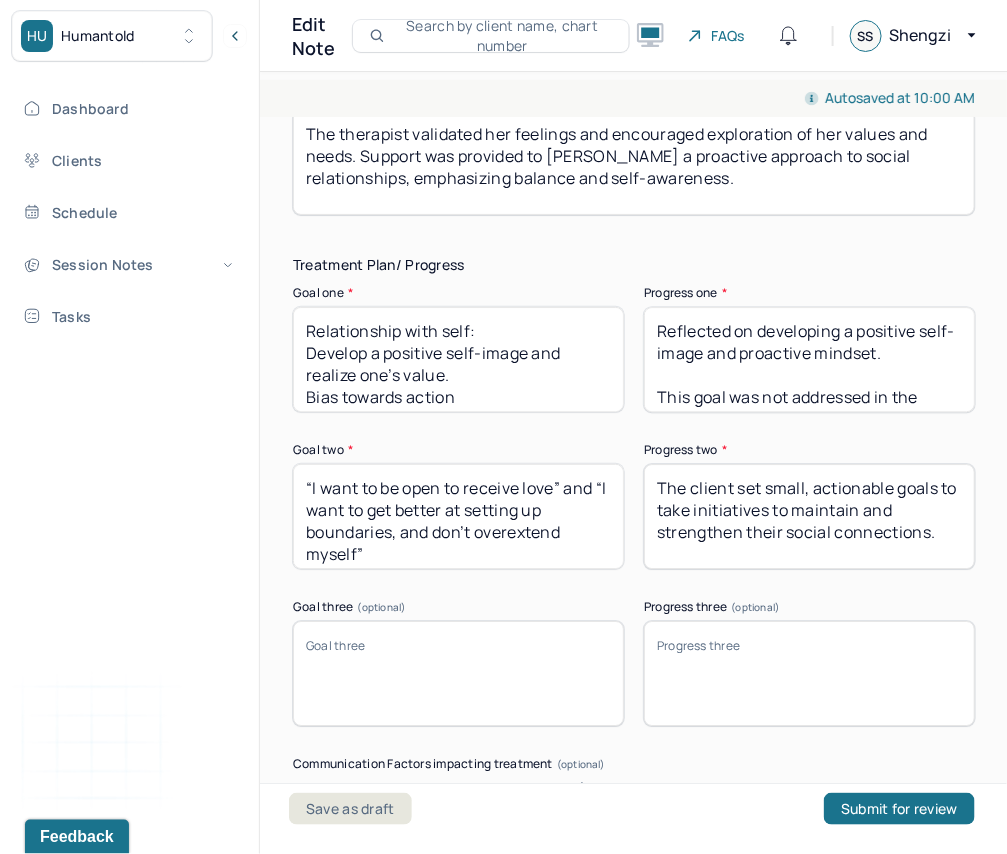 drag, startPoint x: 657, startPoint y: 474, endPoint x: 988, endPoint y: 526, distance: 335.0597 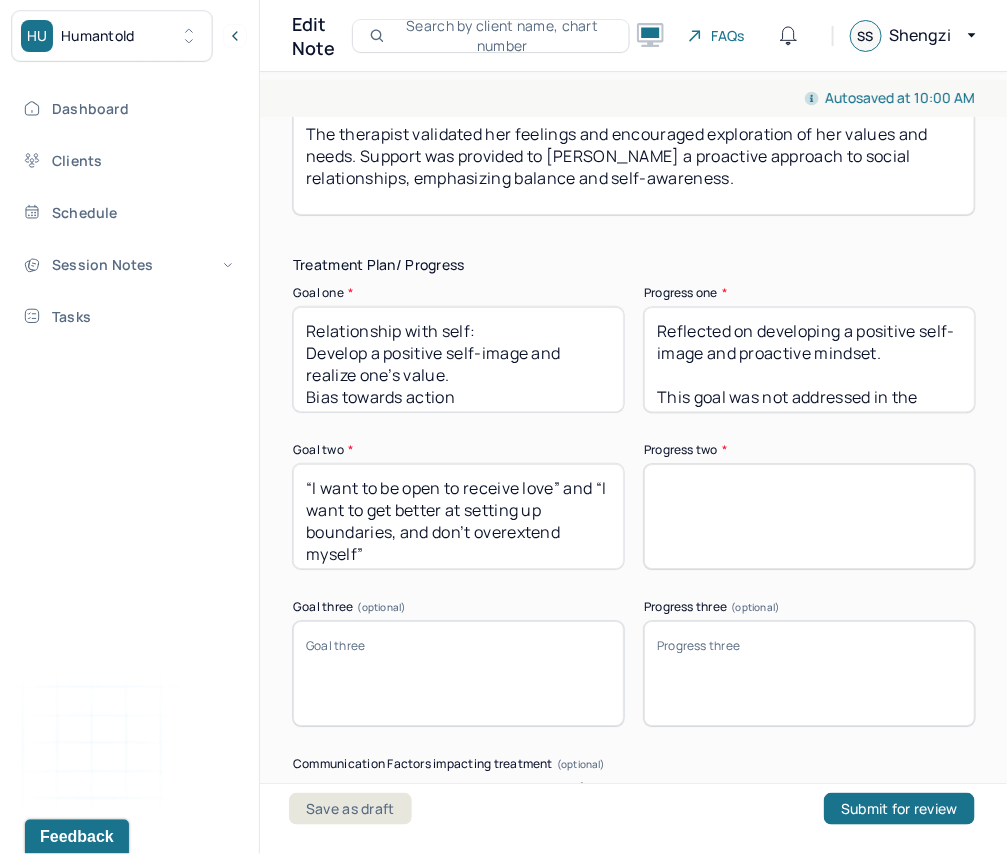 type 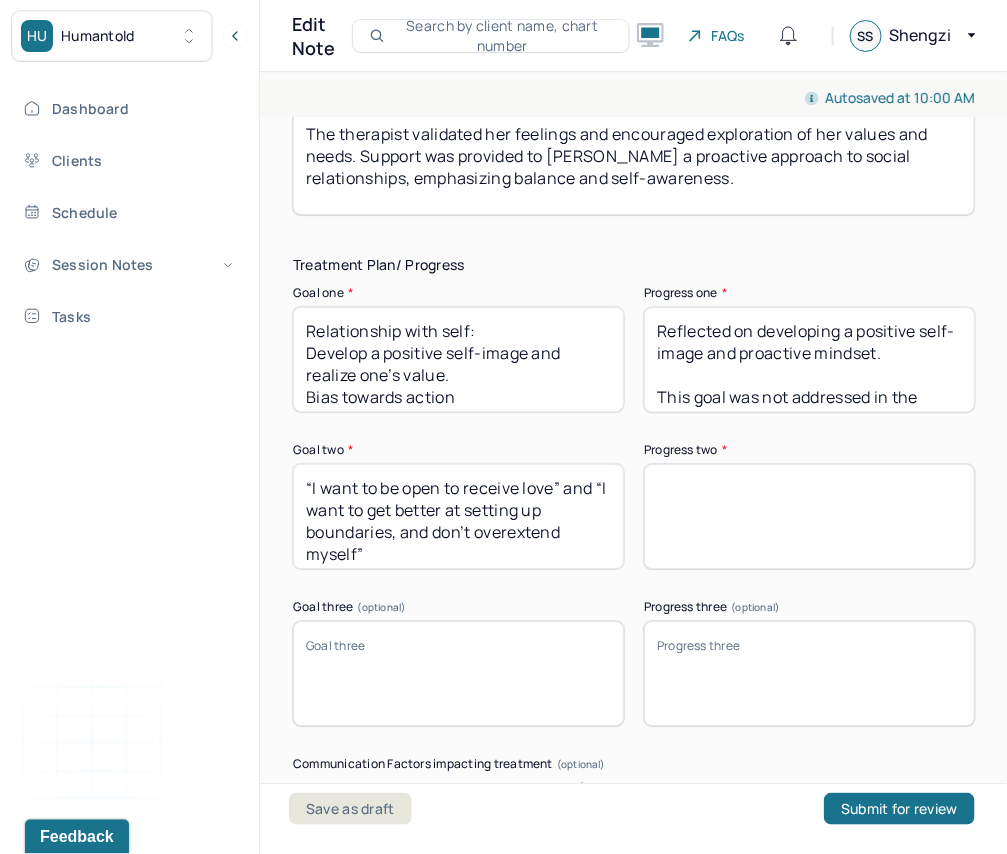 click on "Reflected on developing a positive self-image and proactive mindset.
This goal was not addressed in the session." at bounding box center (809, 359) 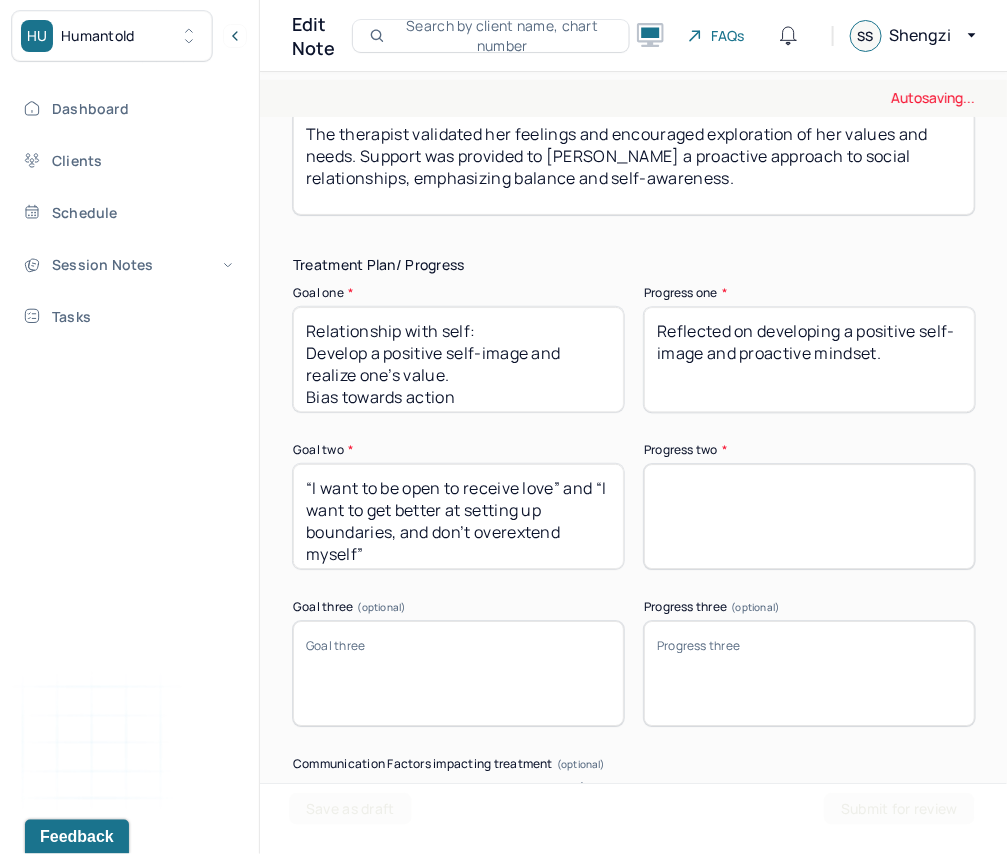 paste on "The client set small, actionable goals to take initiatives to maintain and strengthen their social connections." 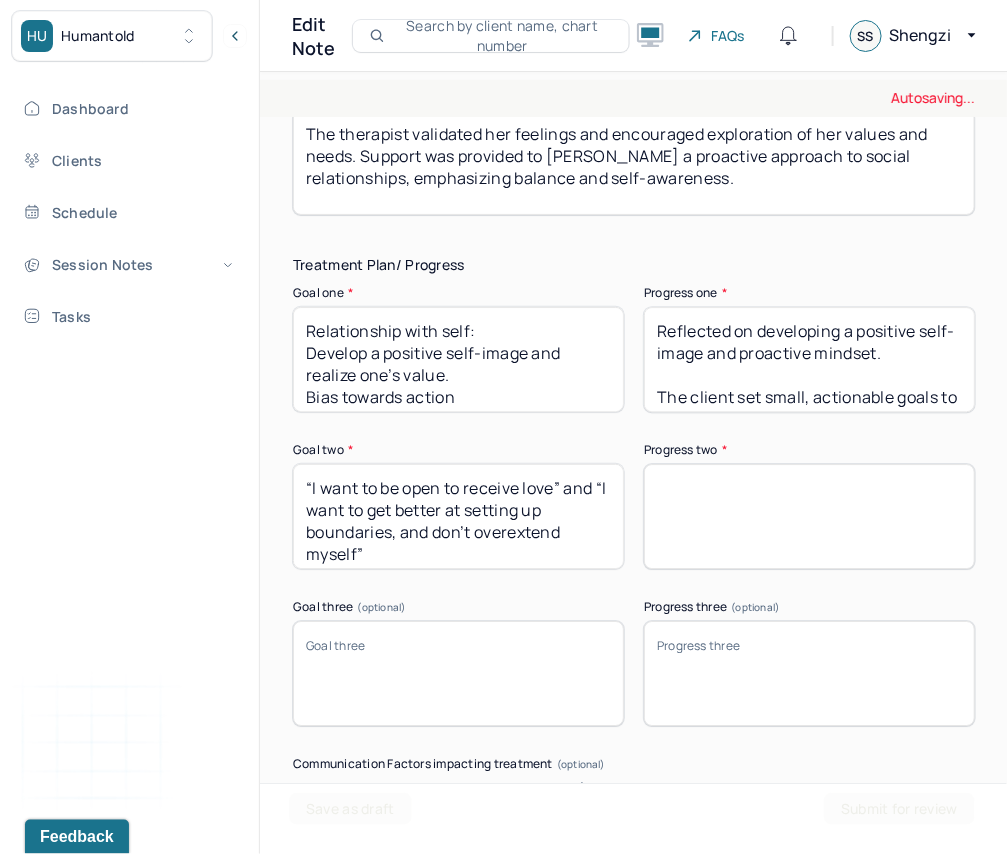 scroll, scrollTop: 40, scrollLeft: 0, axis: vertical 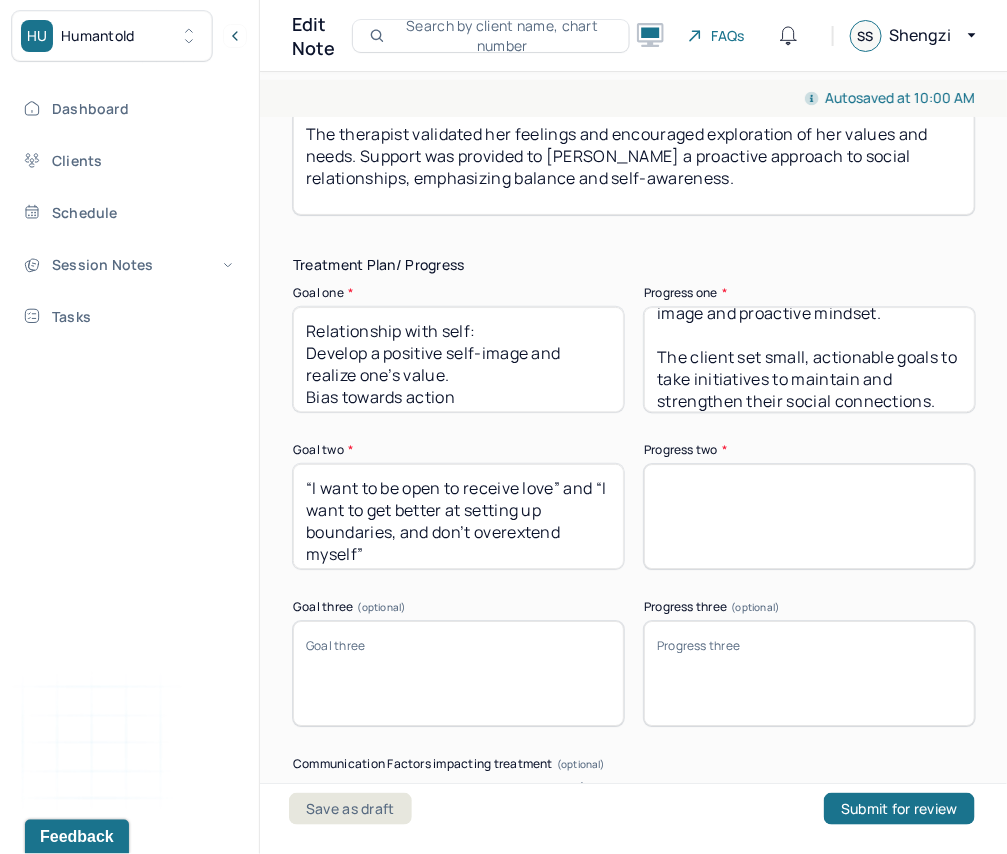 type on "Reflected on developing a positive self-image and proactive mindset.
The client set small, actionable goals to take initiatives to maintain and strengthen their social connections.
This goal was not addressed in the session." 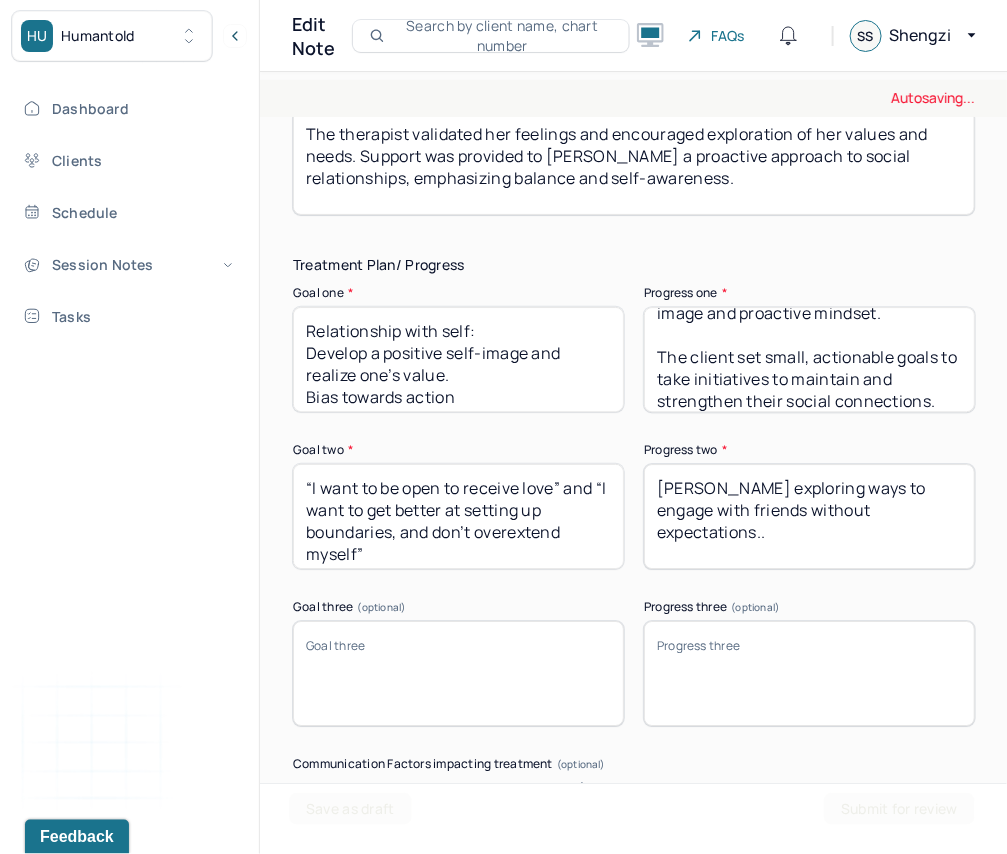 click on "Progress two *" at bounding box center (809, 516) 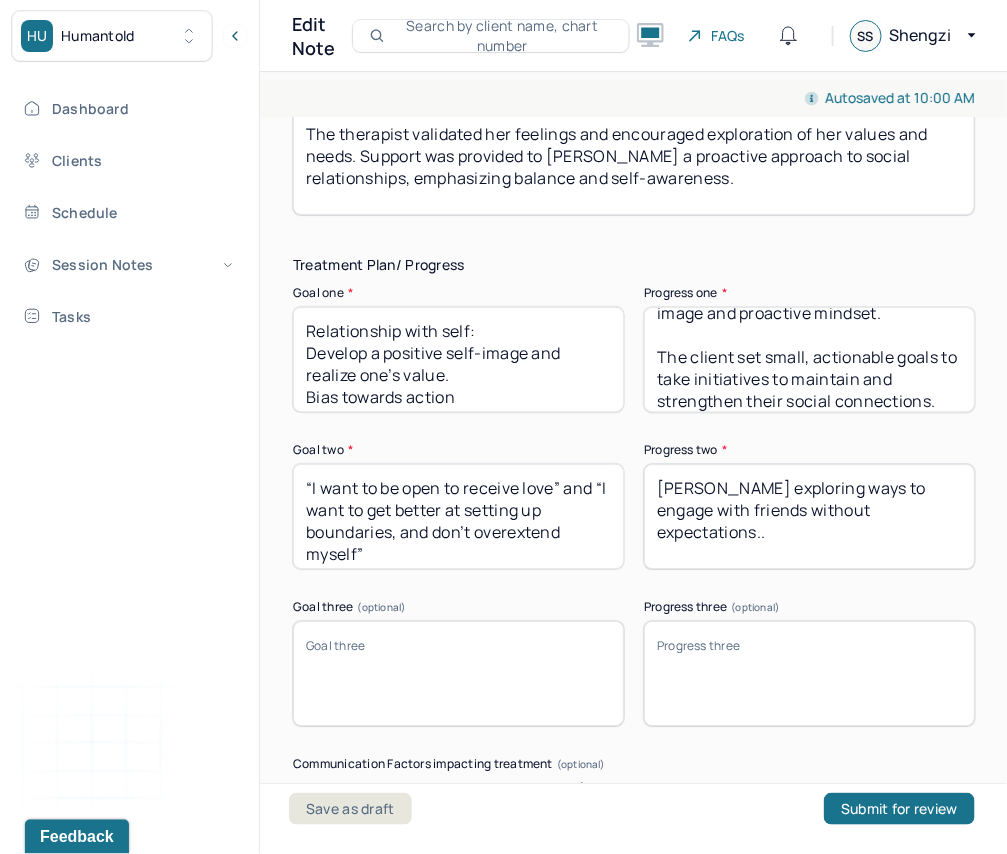 click on "Progress two *" at bounding box center [809, 516] 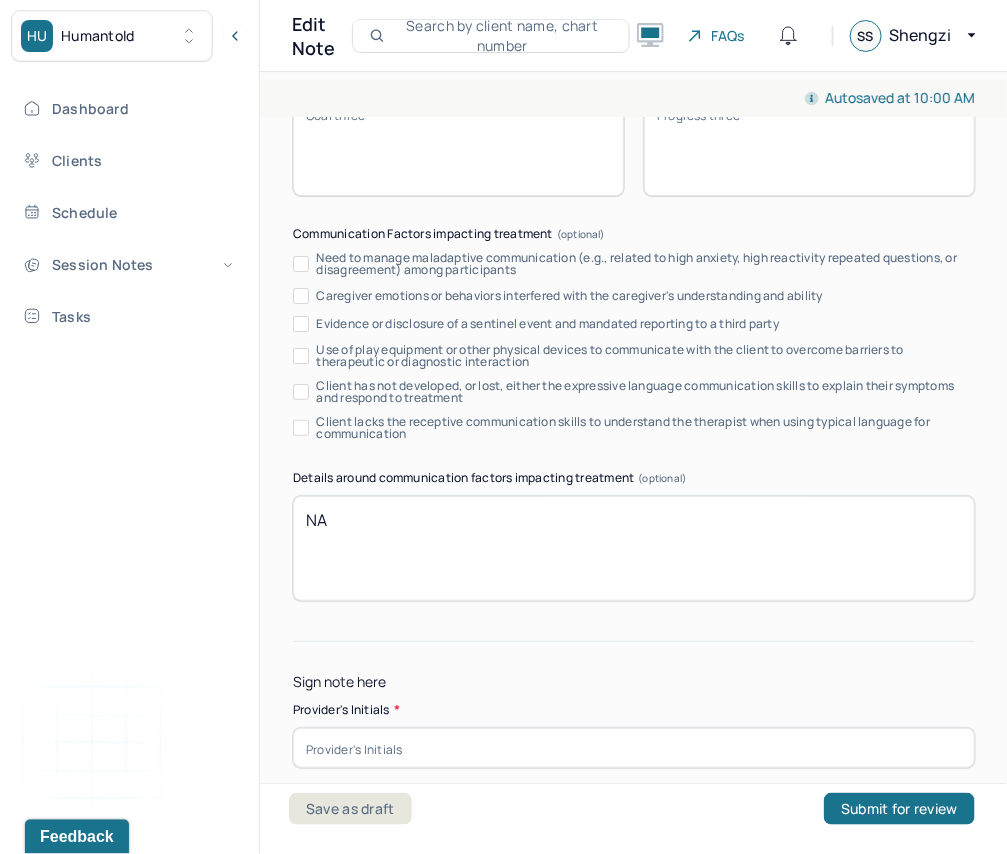 scroll, scrollTop: 4065, scrollLeft: 0, axis: vertical 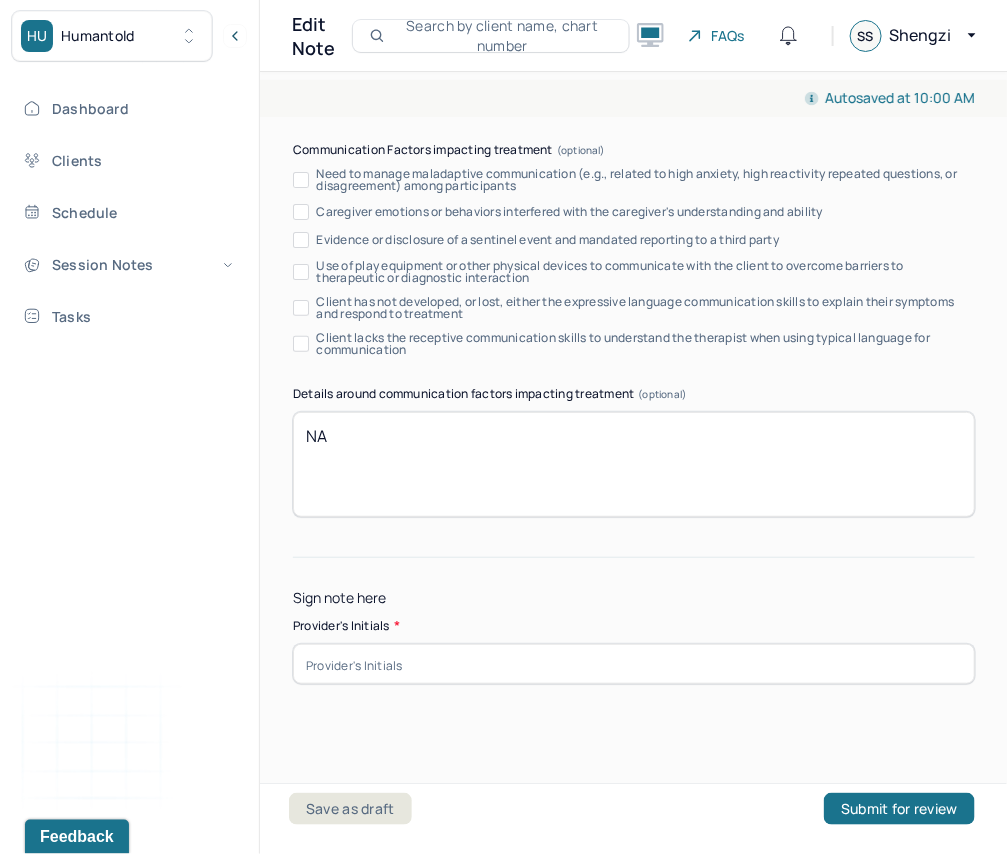 type on "[PERSON_NAME] exploring ways to engage with friends without expectations." 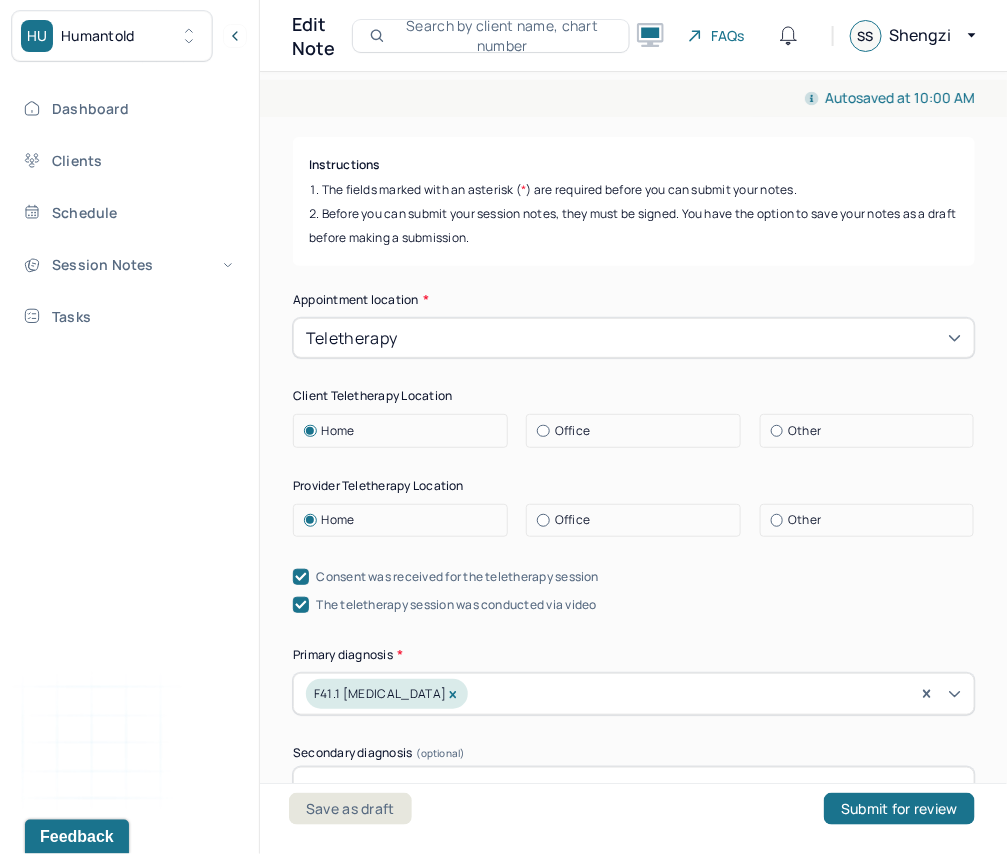 scroll, scrollTop: 0, scrollLeft: 0, axis: both 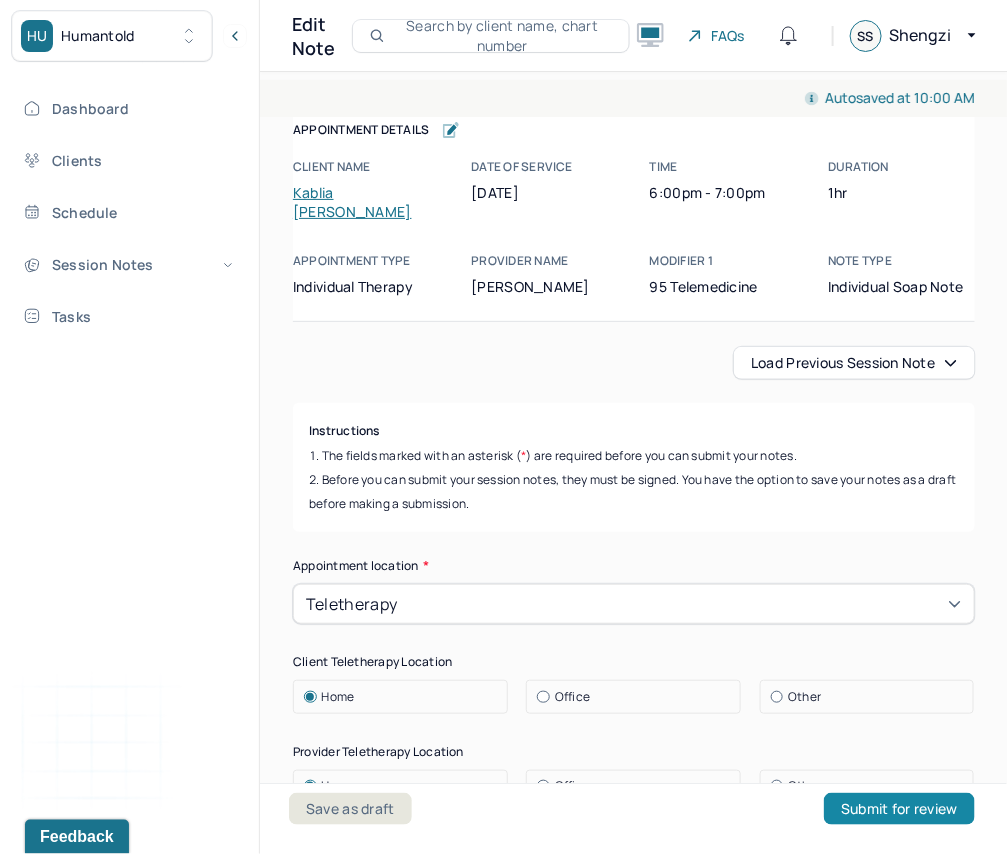 type on "ss" 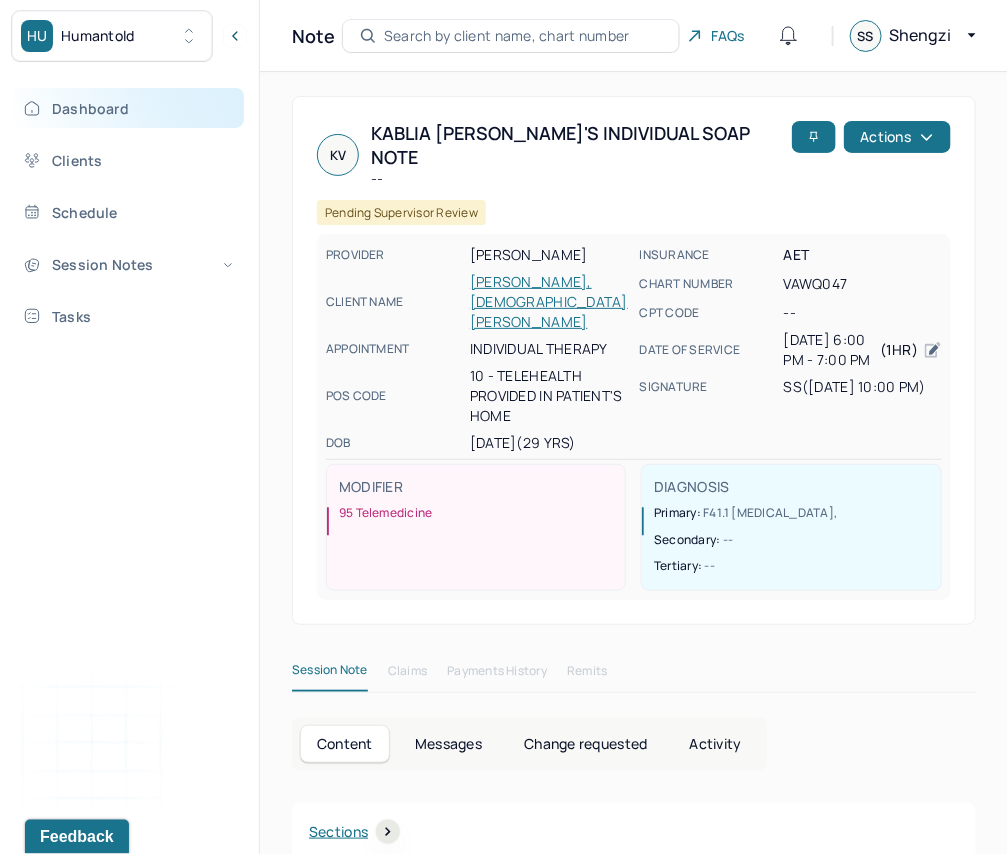 click on "Dashboard" at bounding box center [128, 108] 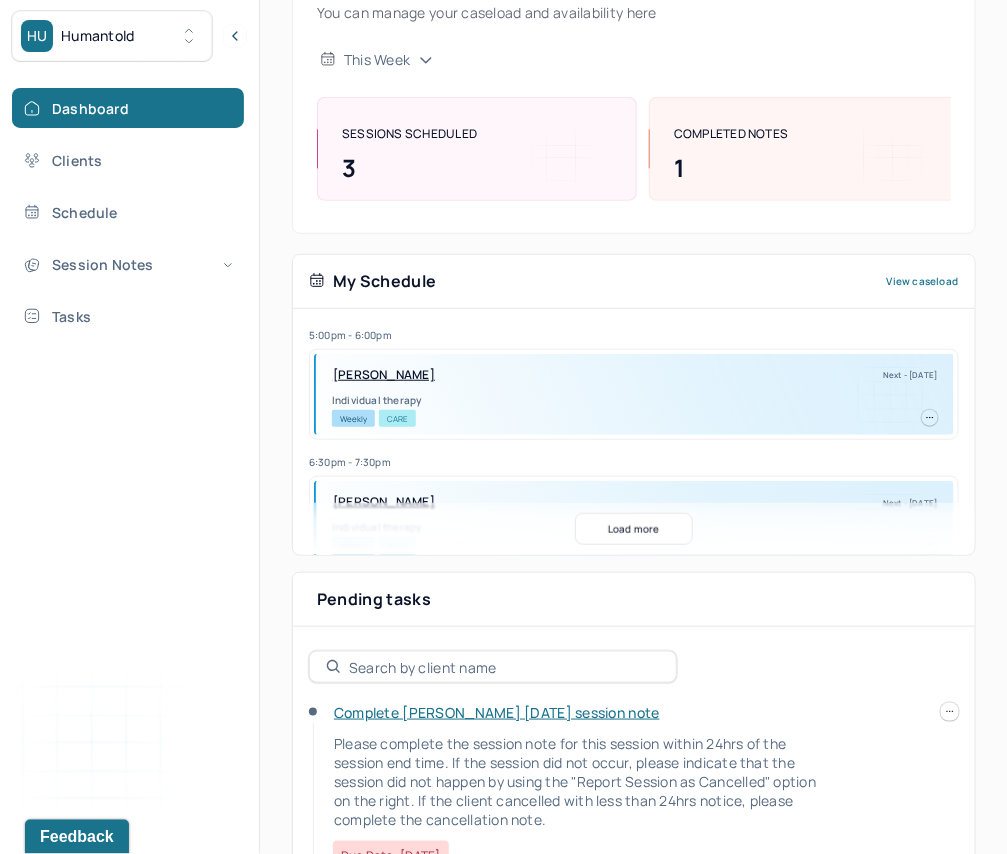 scroll, scrollTop: 254, scrollLeft: 0, axis: vertical 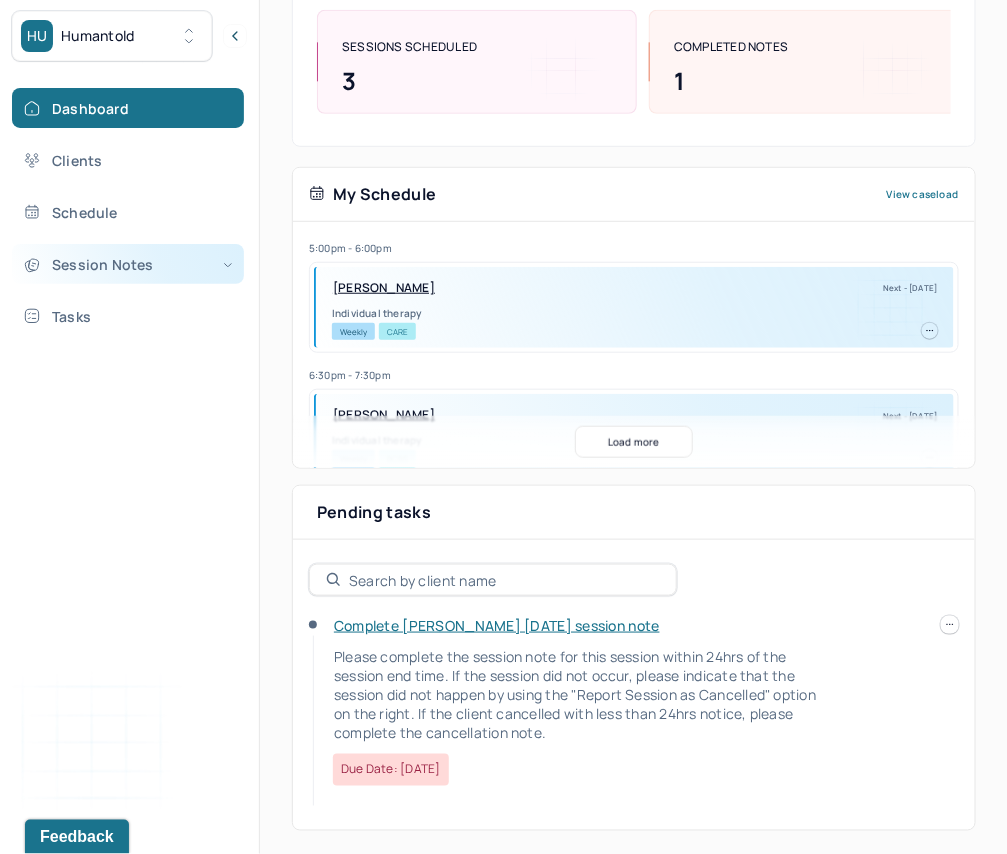 click on "Session Notes" at bounding box center [128, 264] 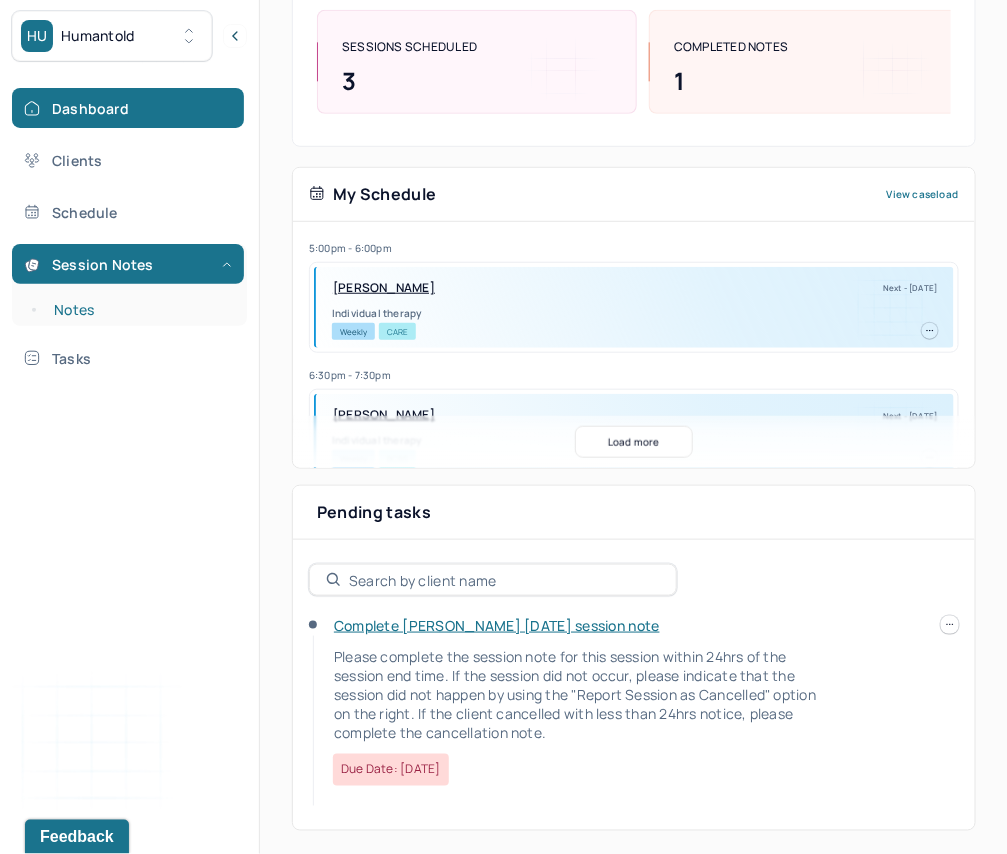 click on "Notes" at bounding box center (139, 310) 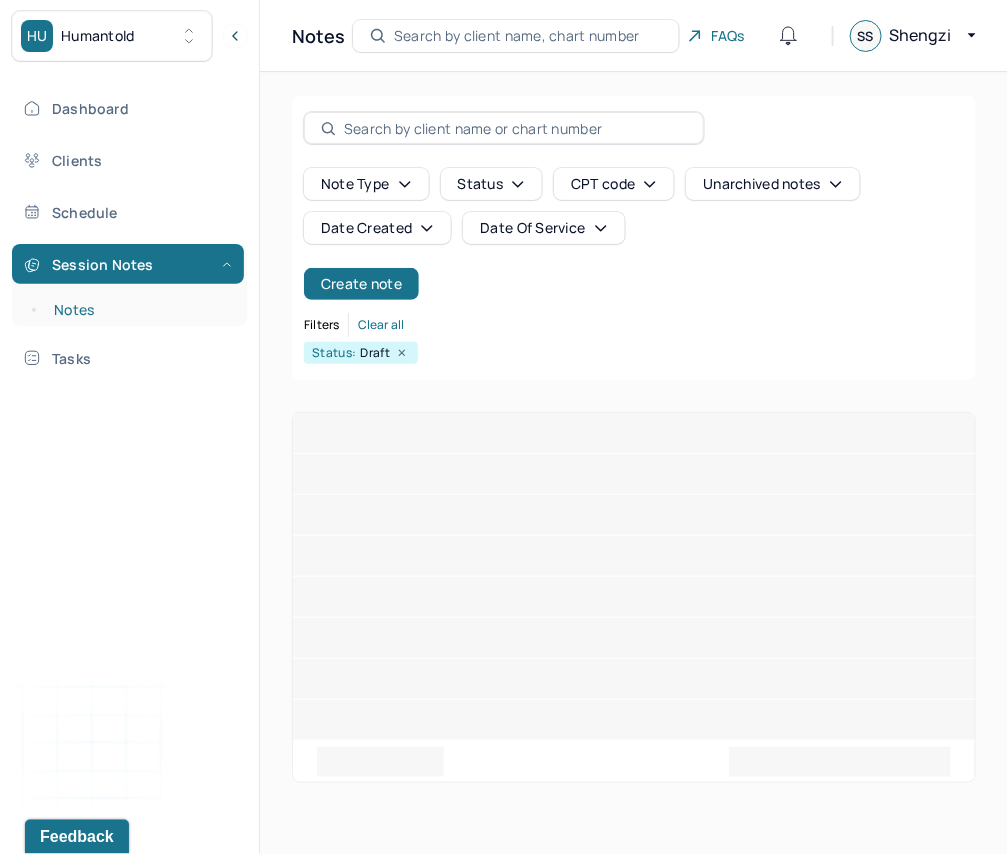 scroll, scrollTop: 0, scrollLeft: 0, axis: both 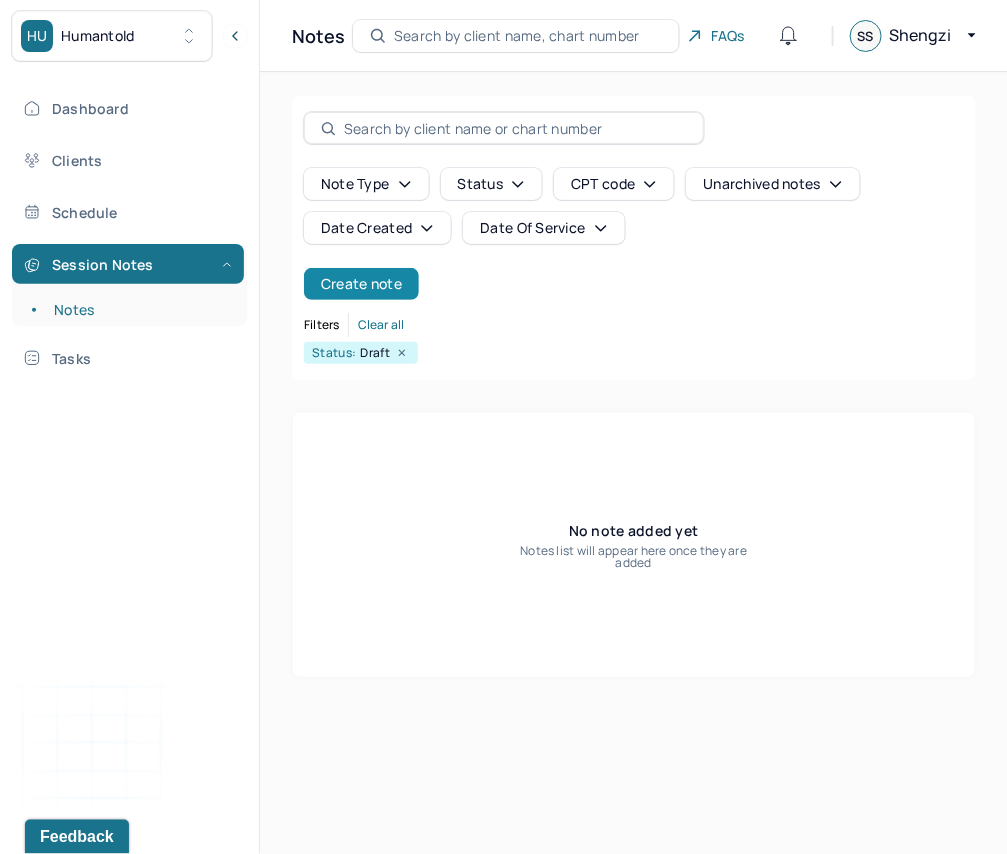 click on "Create note" at bounding box center [361, 284] 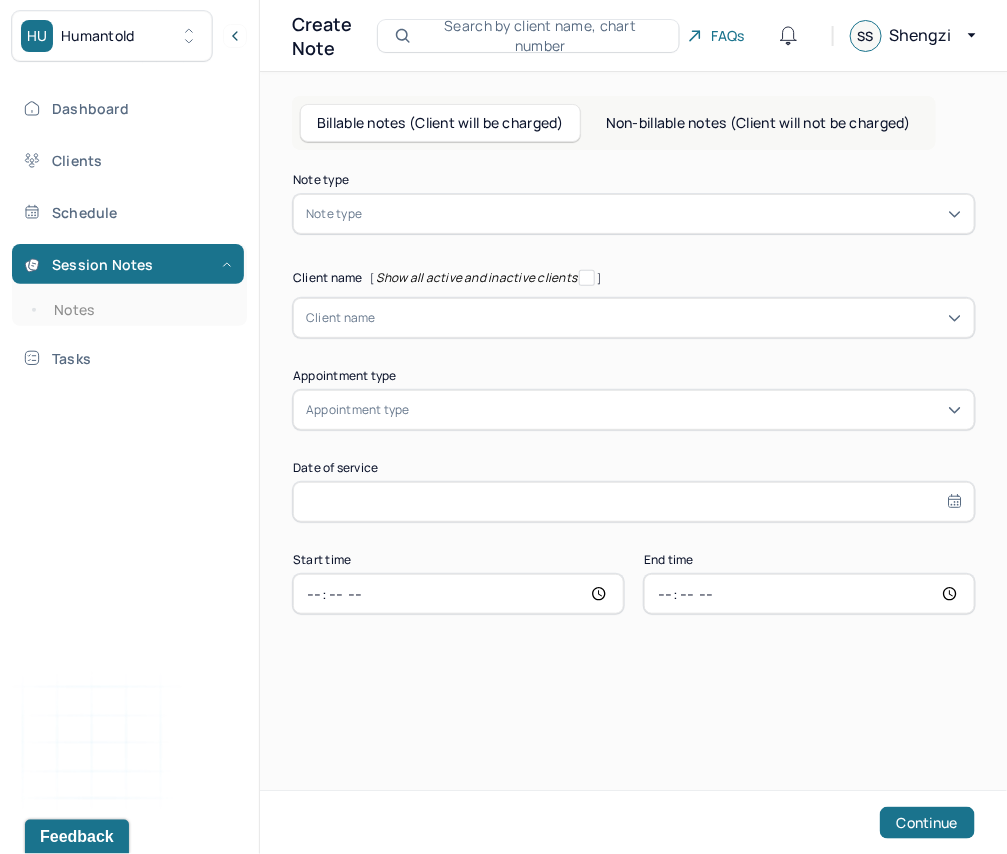 click on "Note type" at bounding box center [634, 214] 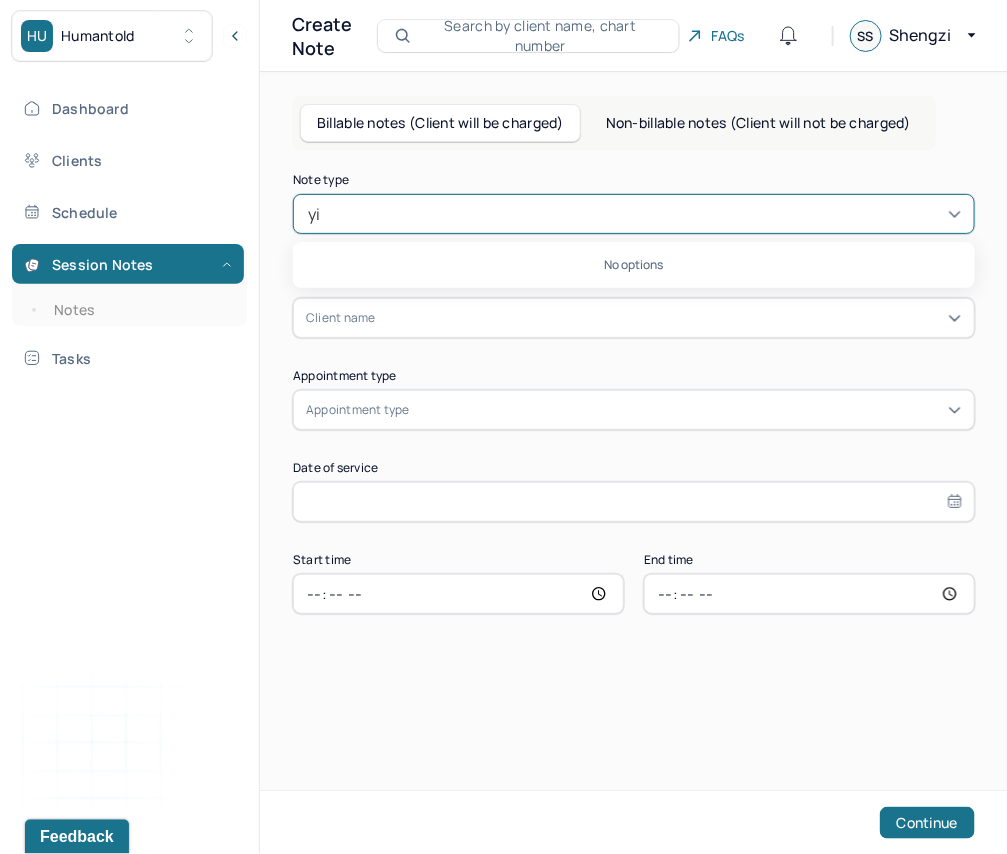 type on "y" 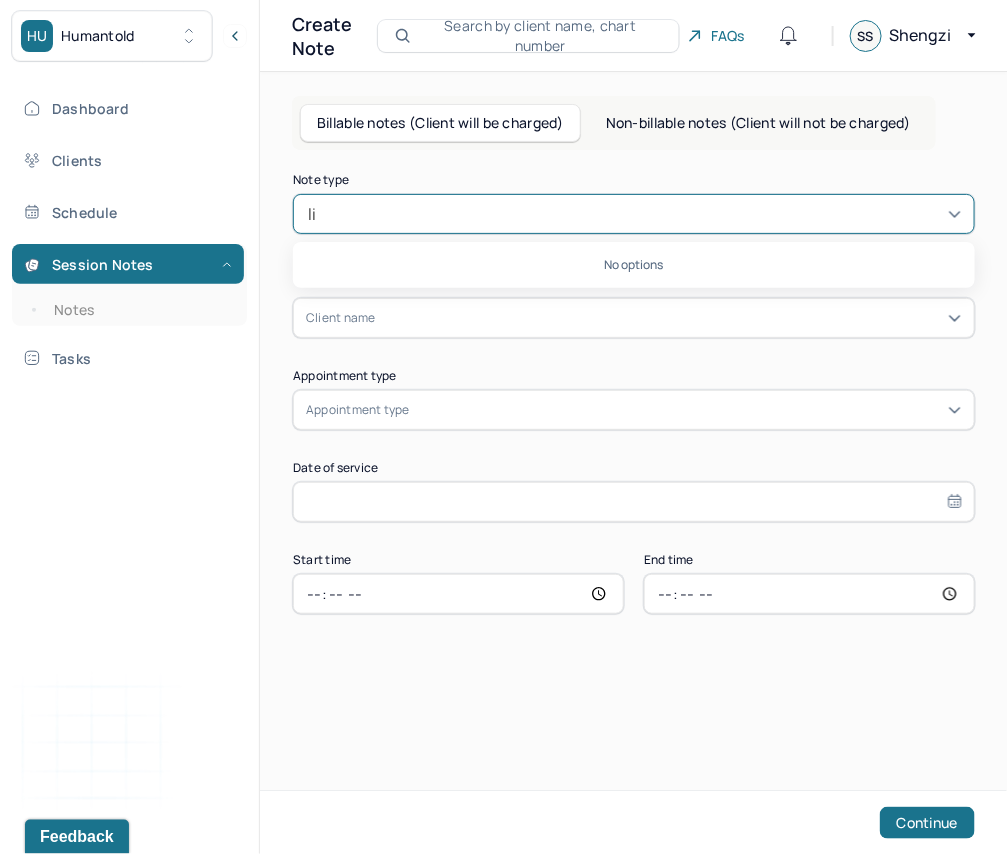 type on "l" 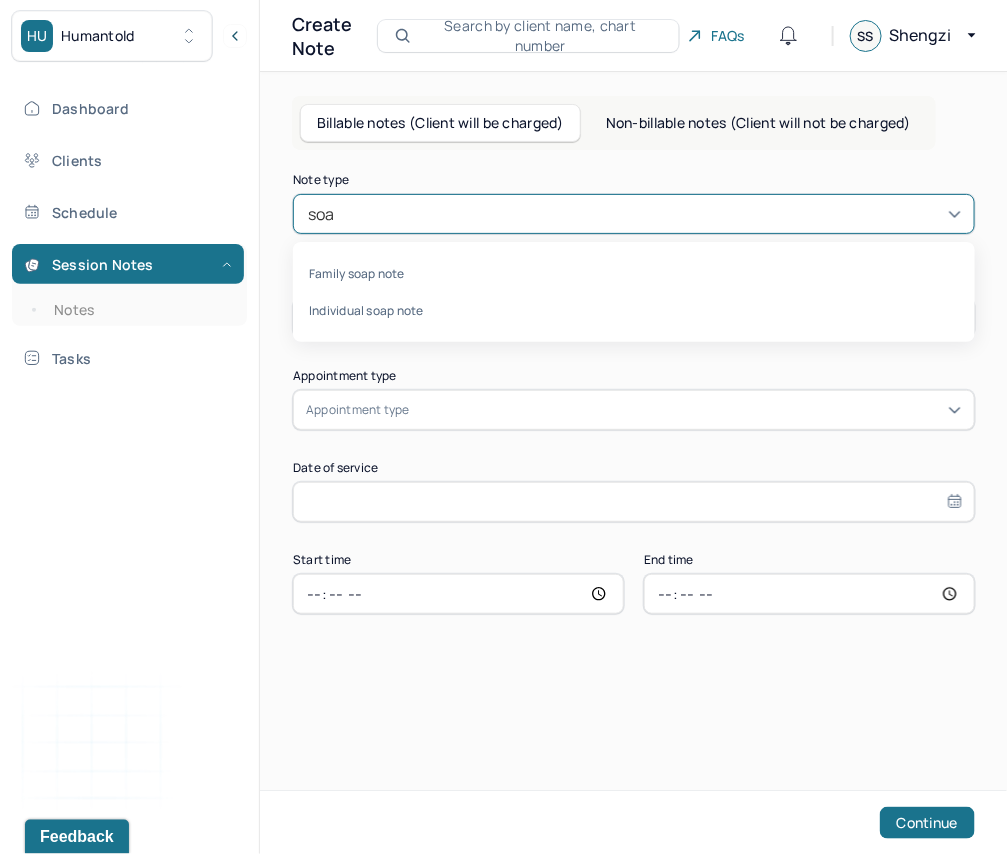 type on "soap" 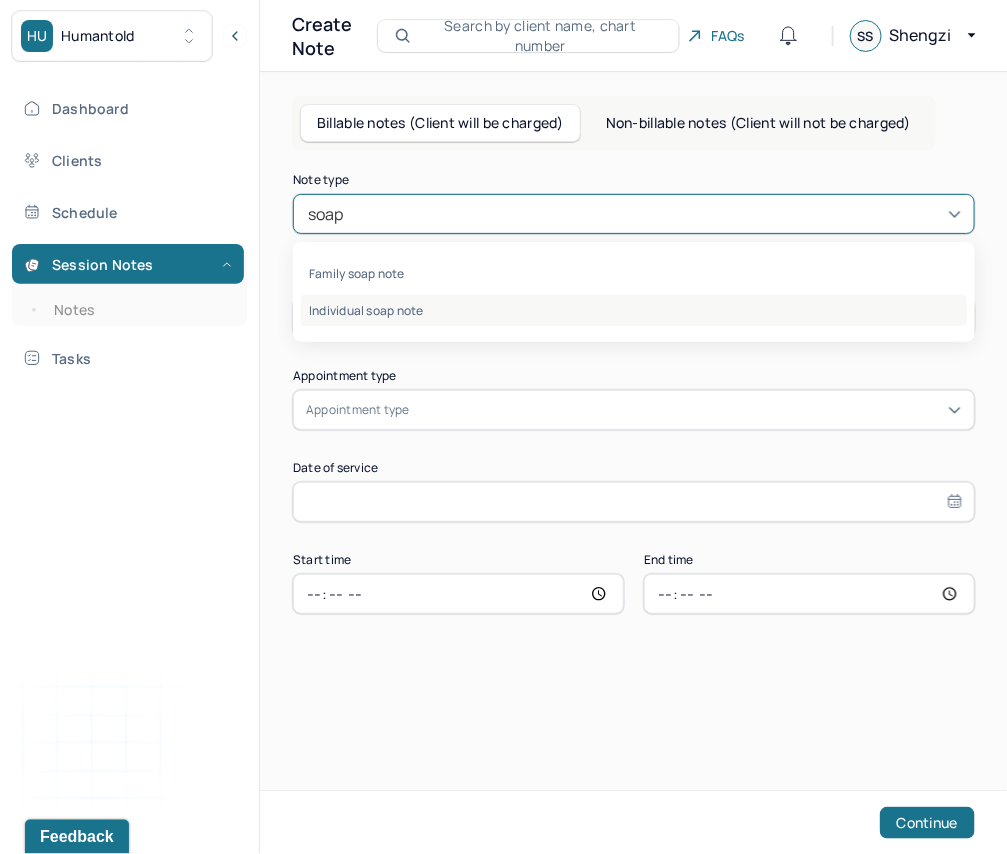 click on "Individual soap note" at bounding box center [634, 310] 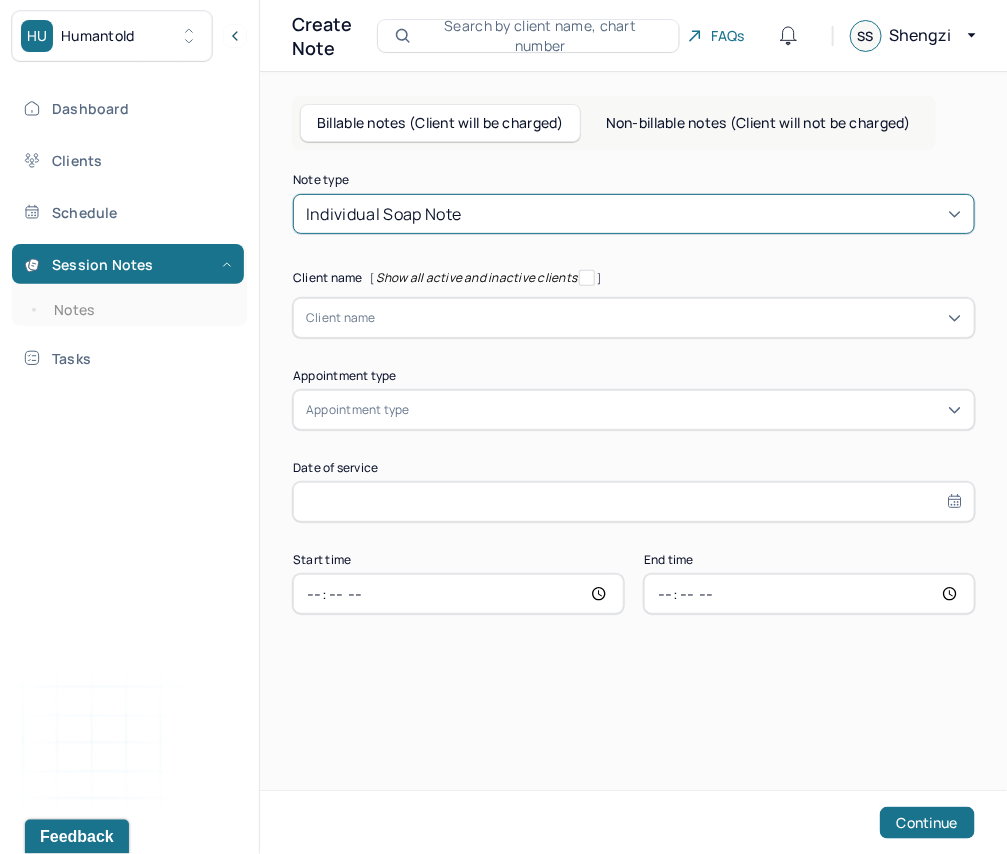 click at bounding box center (669, 318) 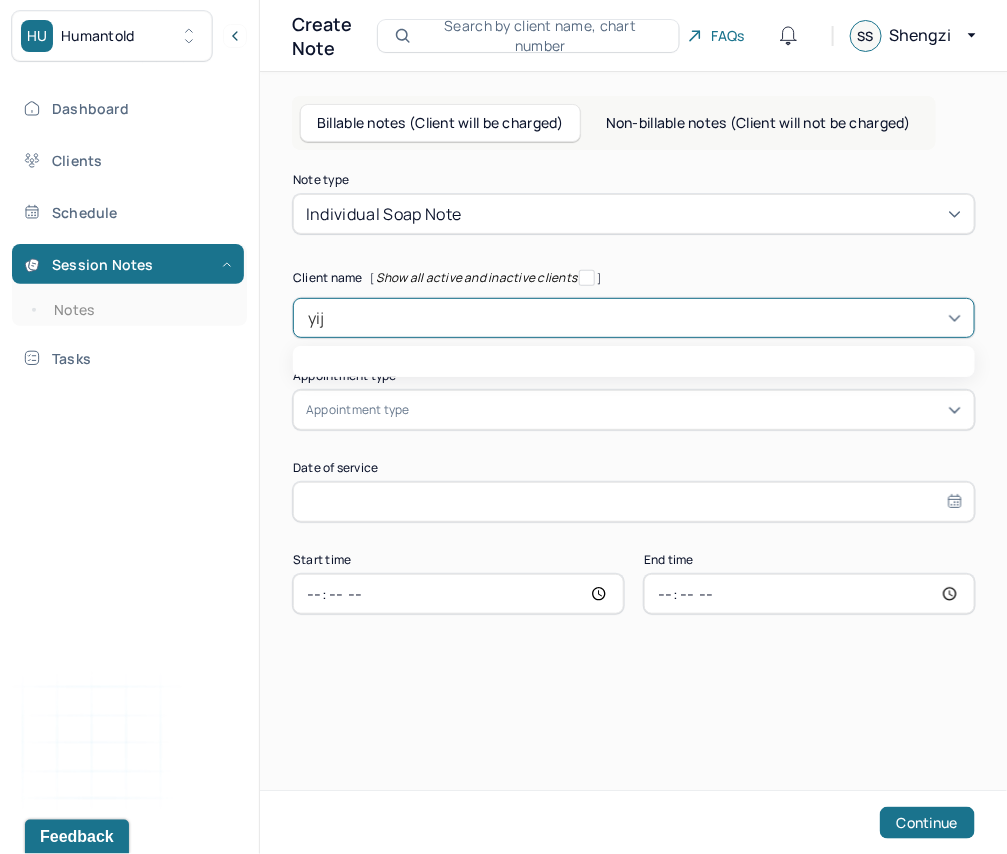 type on "yijie" 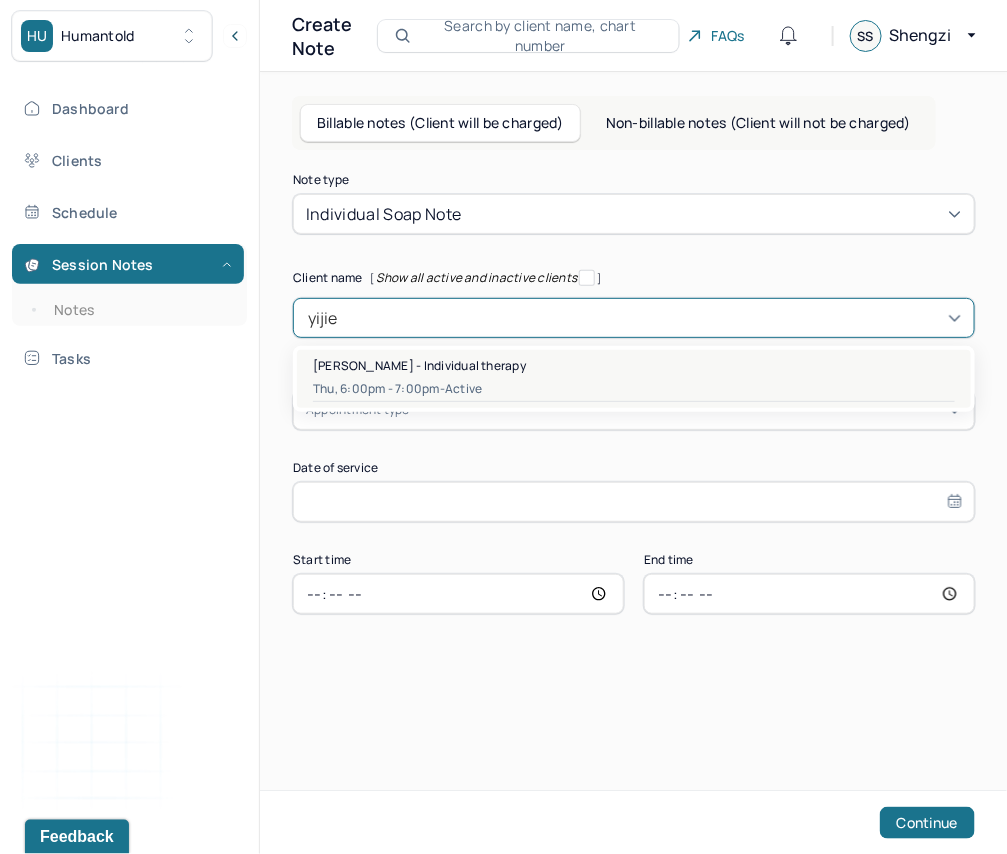 click on "[PERSON_NAME] - Individual therapy" at bounding box center [419, 365] 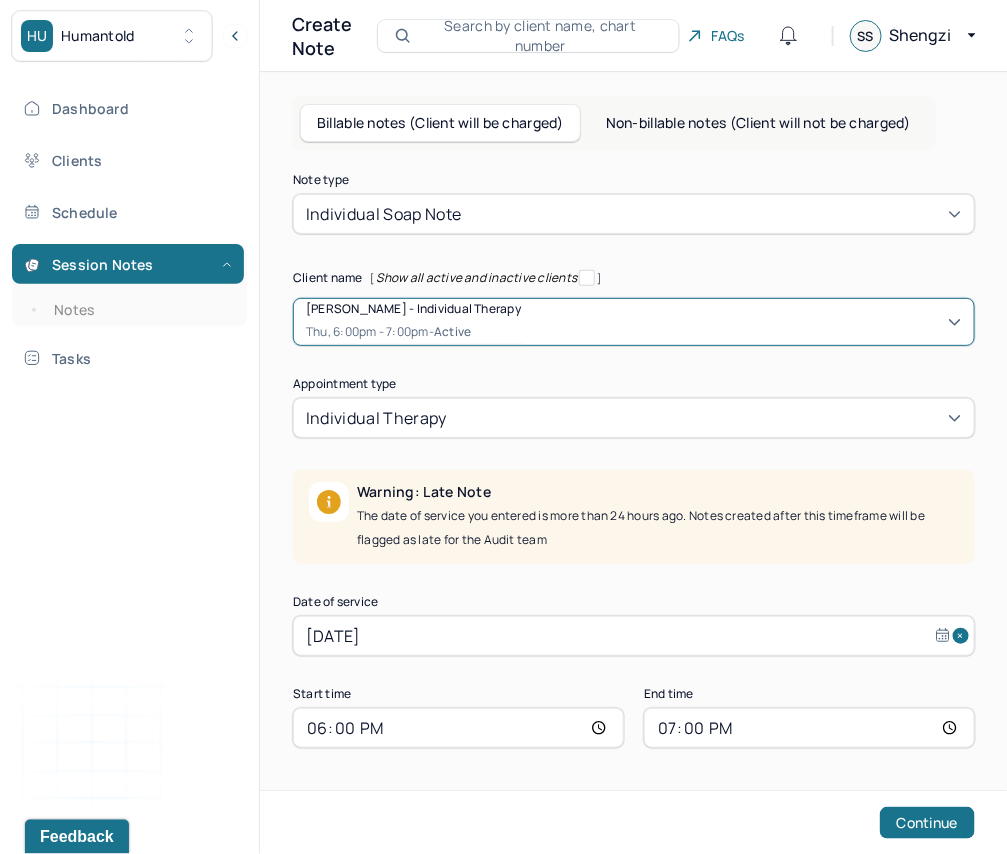 click on "[DATE]" at bounding box center [634, 636] 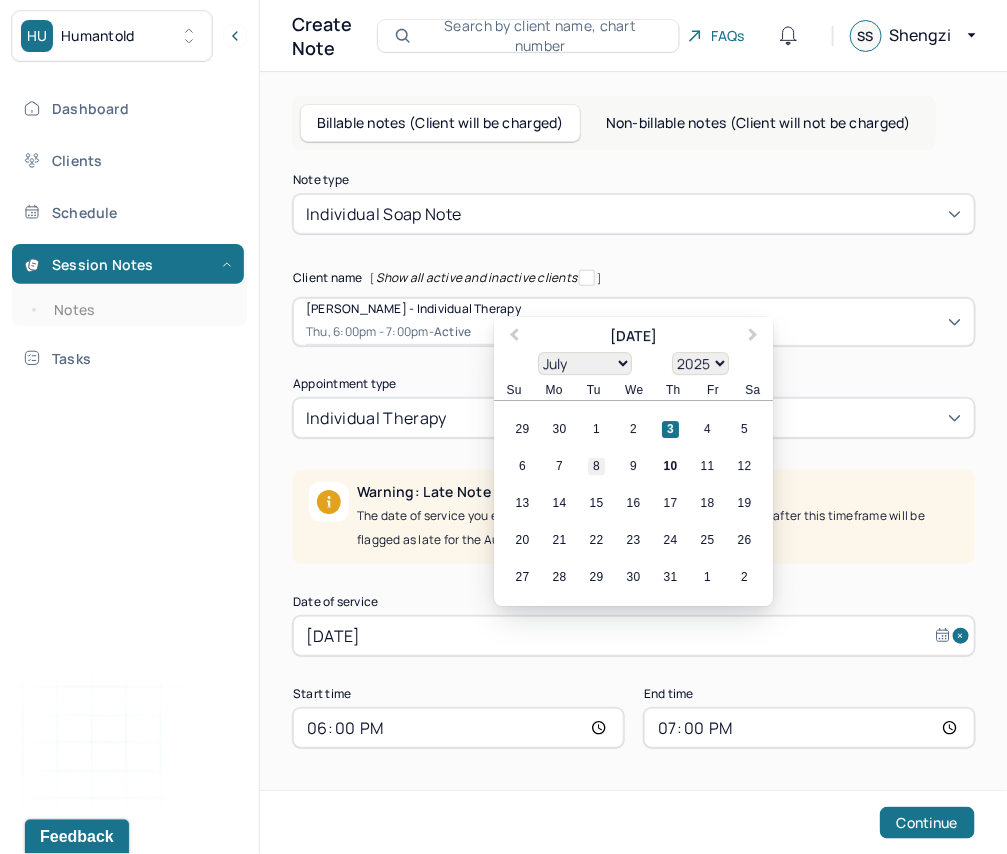 click on "8" at bounding box center [596, 467] 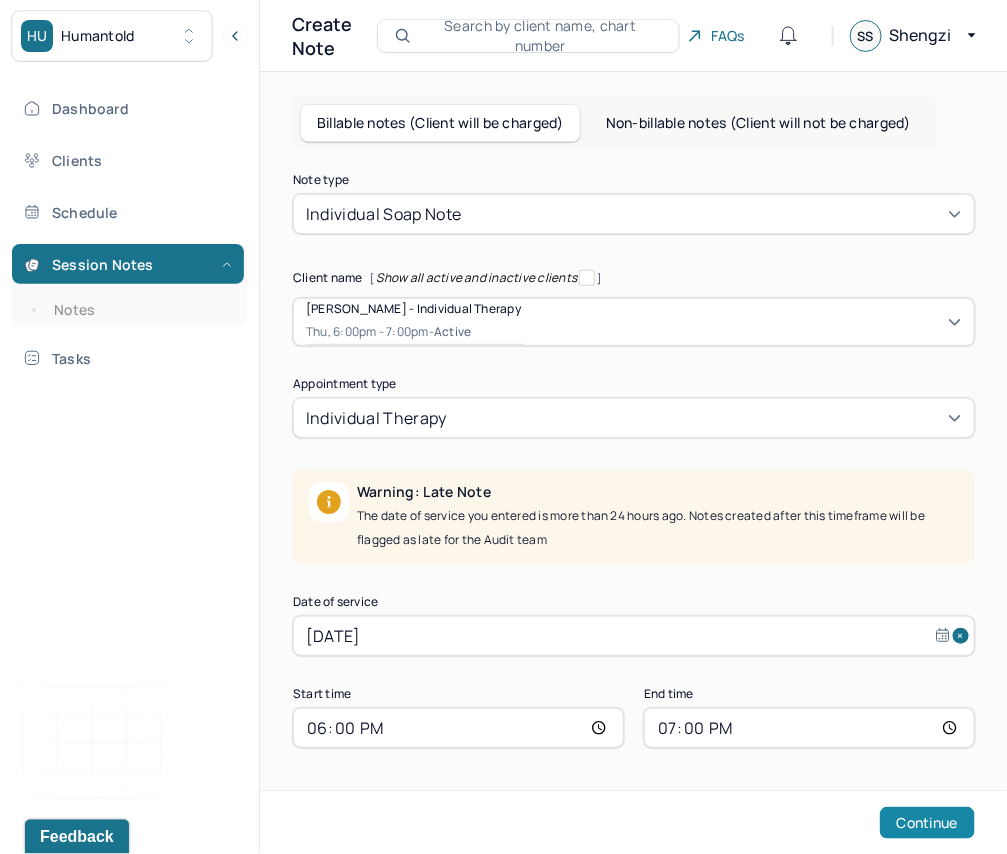 click on "Continue" at bounding box center [927, 823] 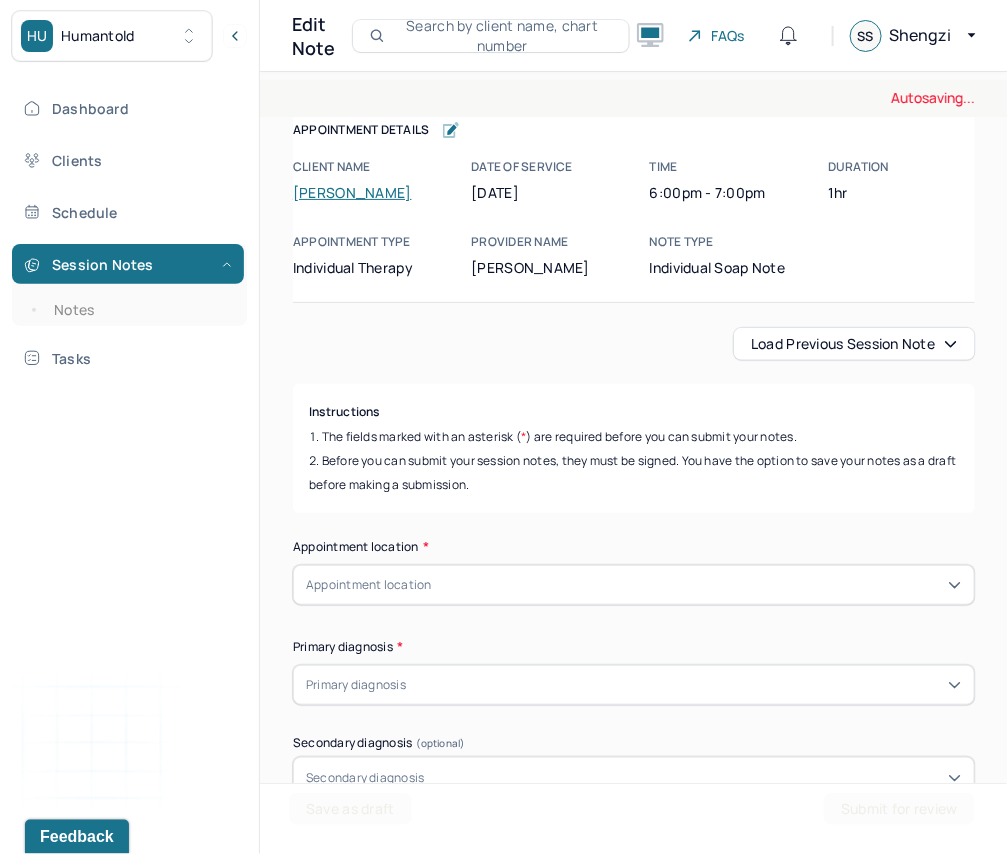 click 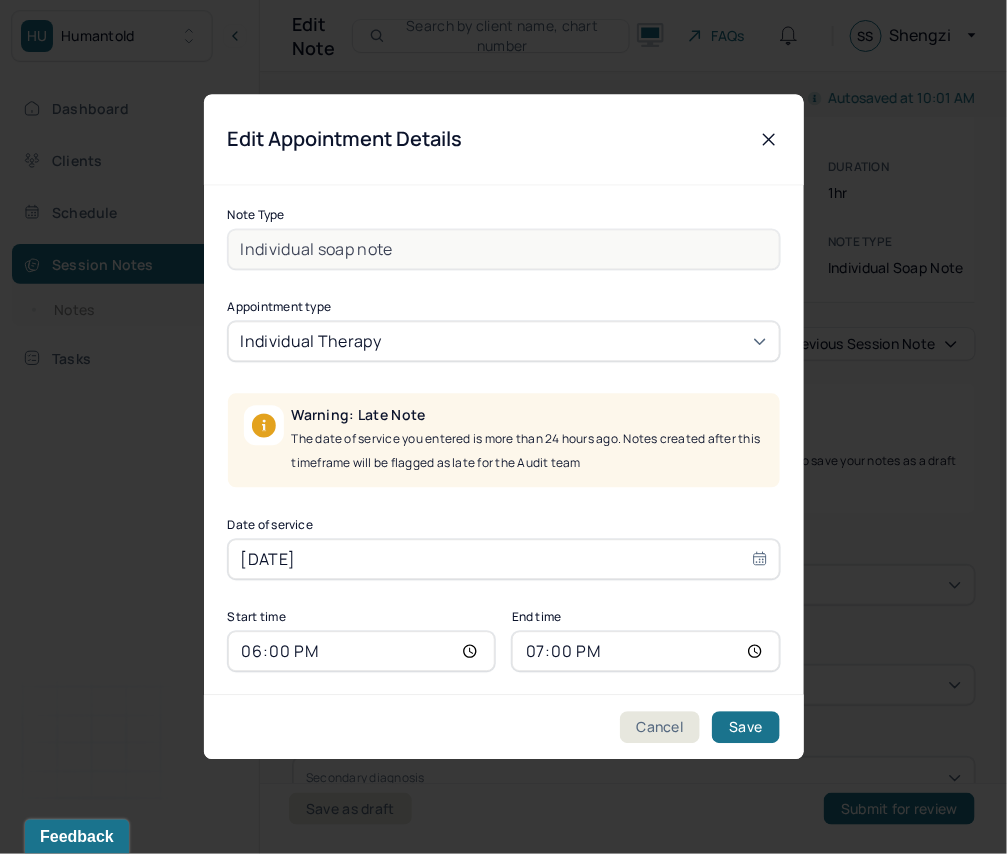 click on "18:00" at bounding box center (362, 652) 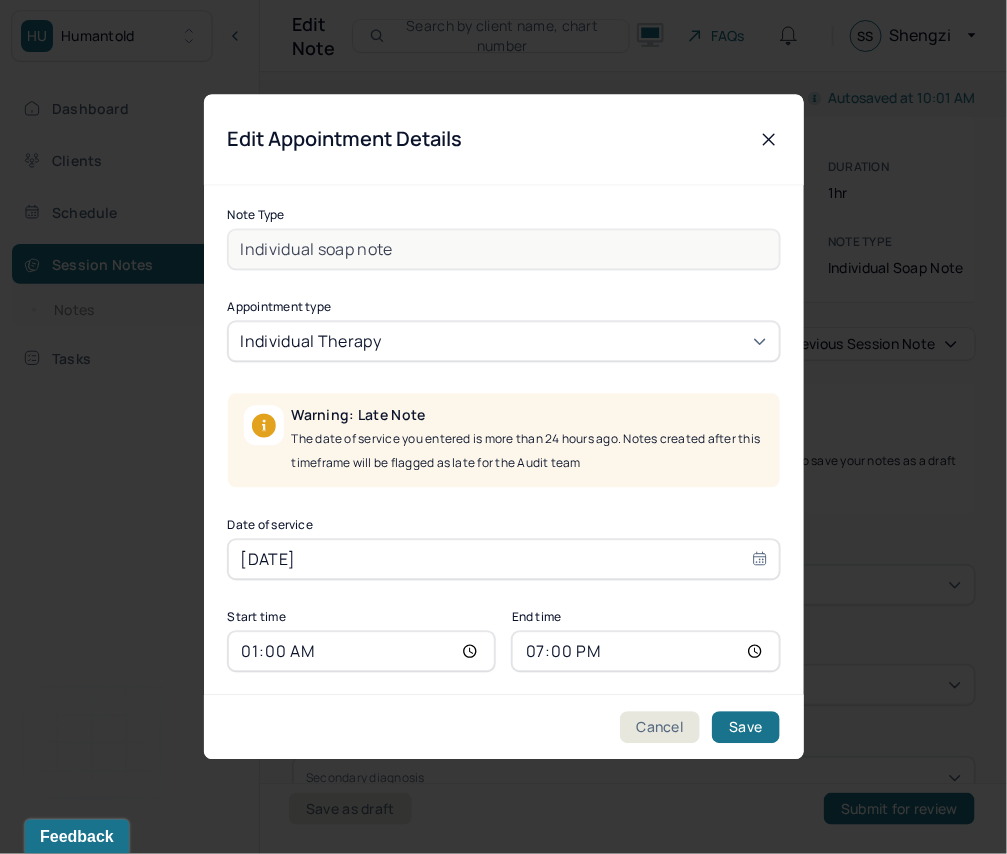type on "17:00" 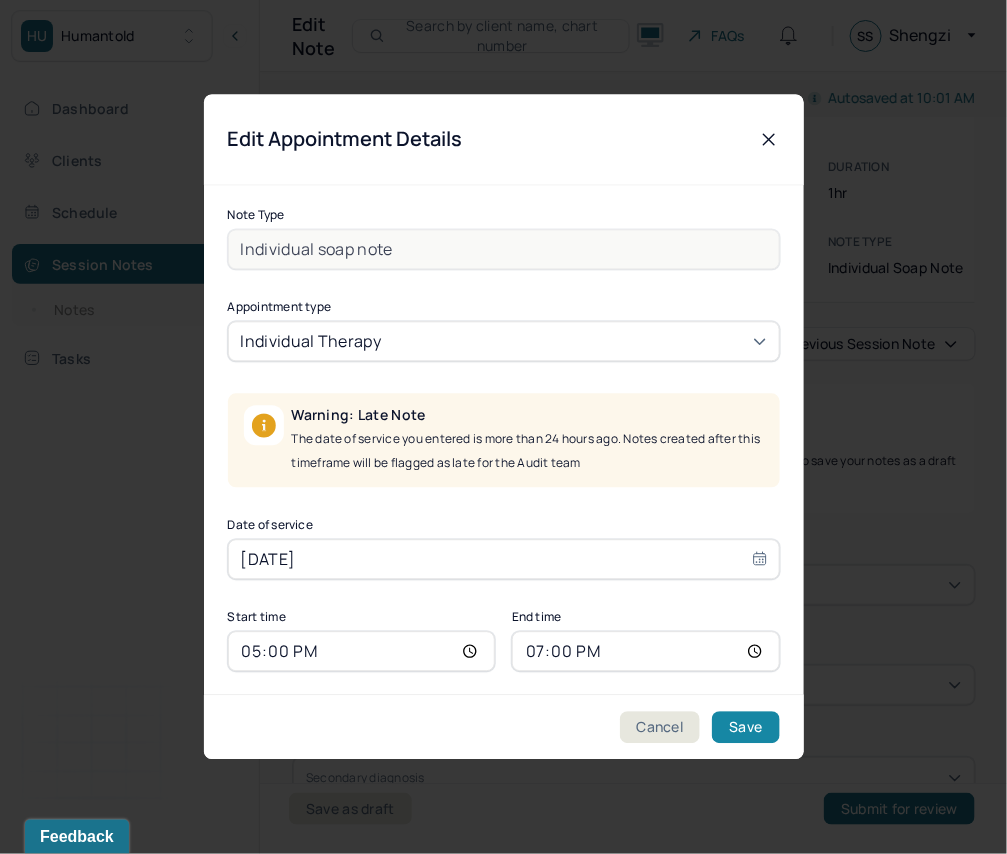 click on "Save" at bounding box center (745, 728) 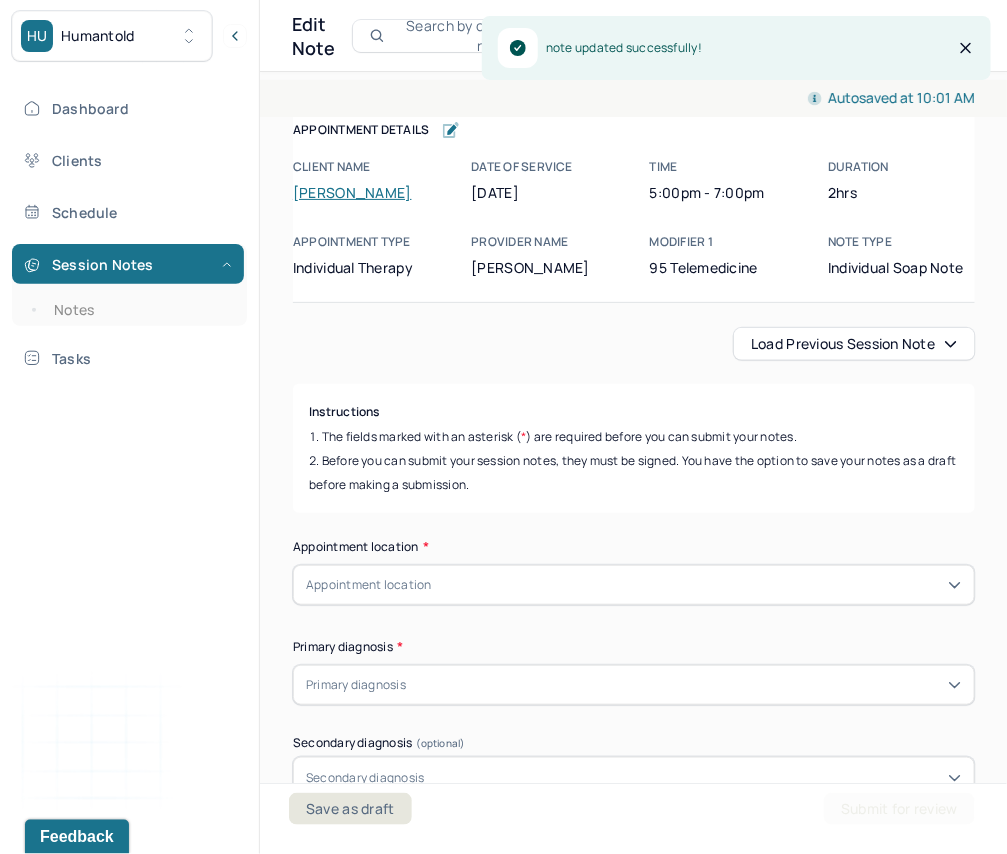 click 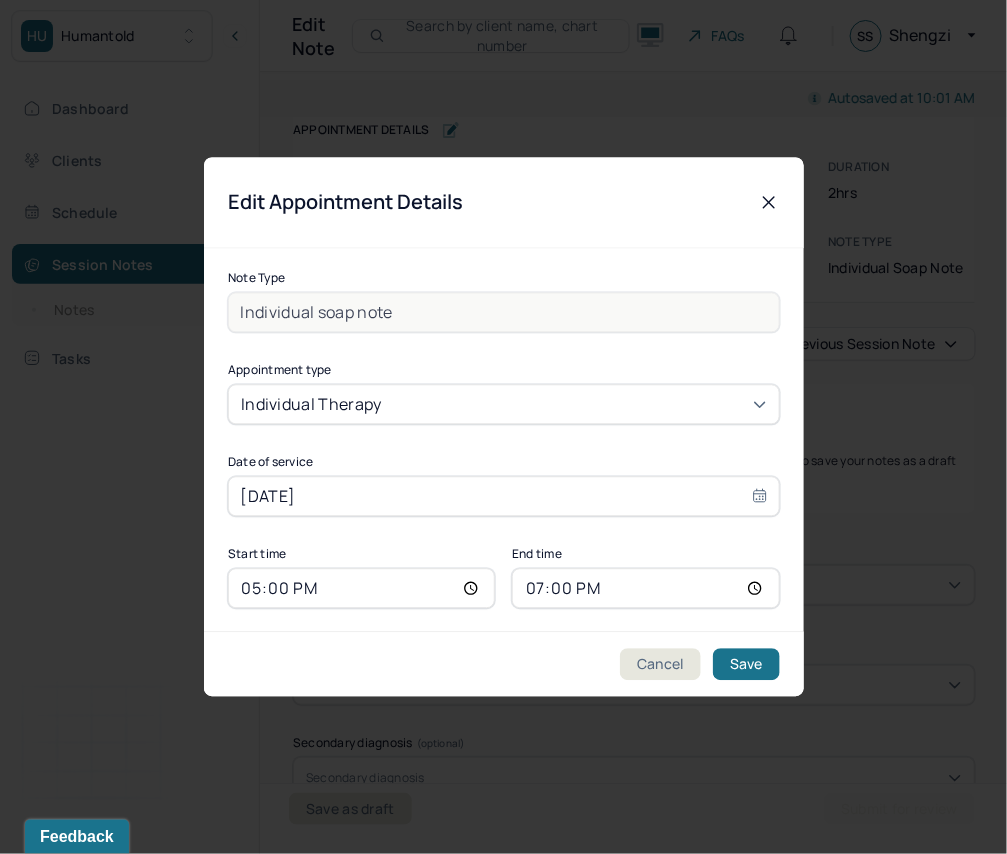 click on "19:00" at bounding box center (646, 589) 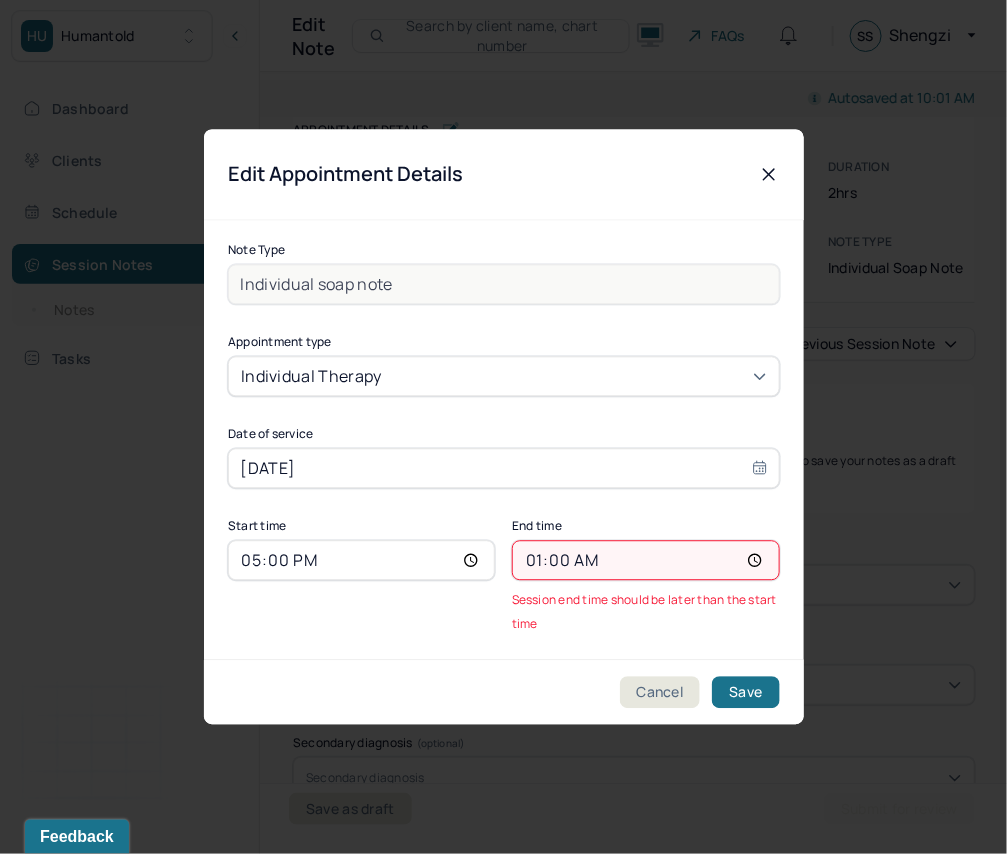 type on "18:00" 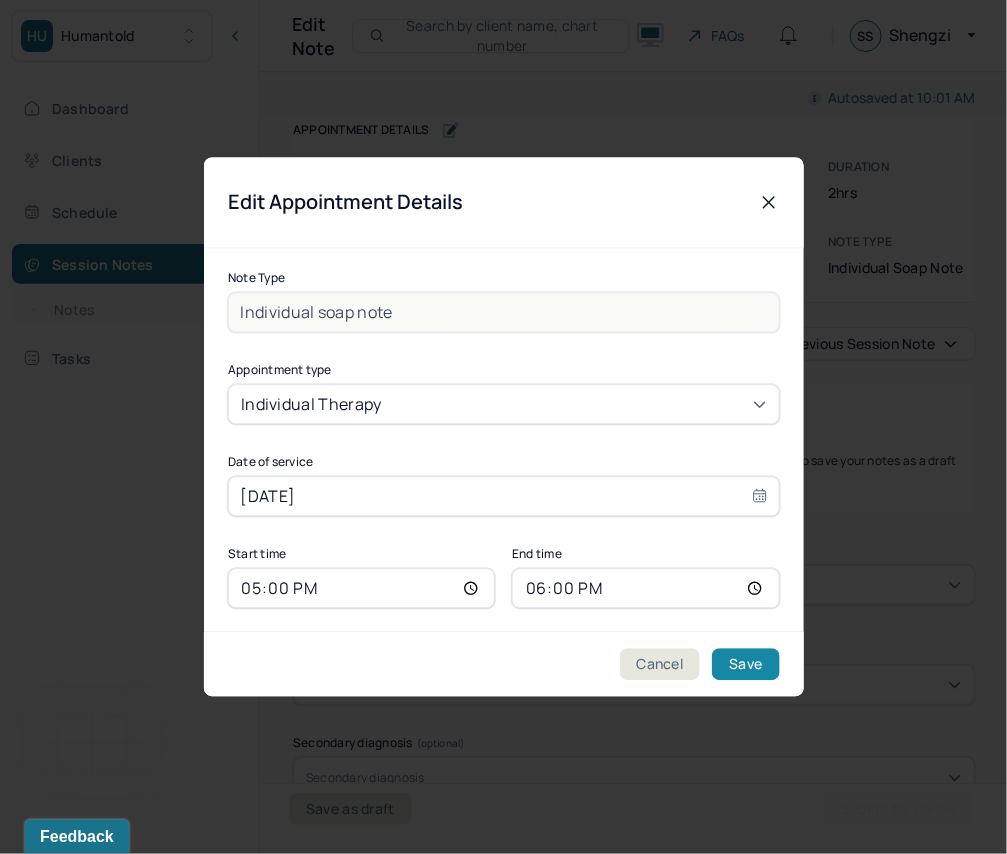 click on "Save" at bounding box center (745, 665) 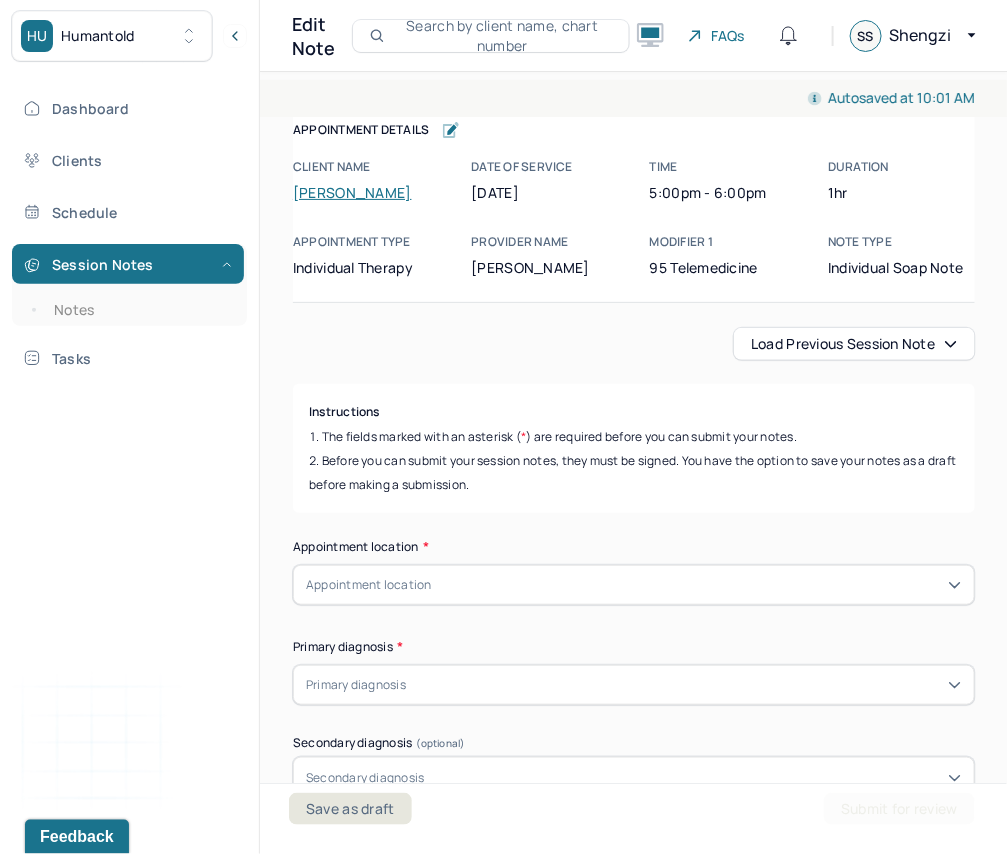click on "Load previous session note" at bounding box center [854, 344] 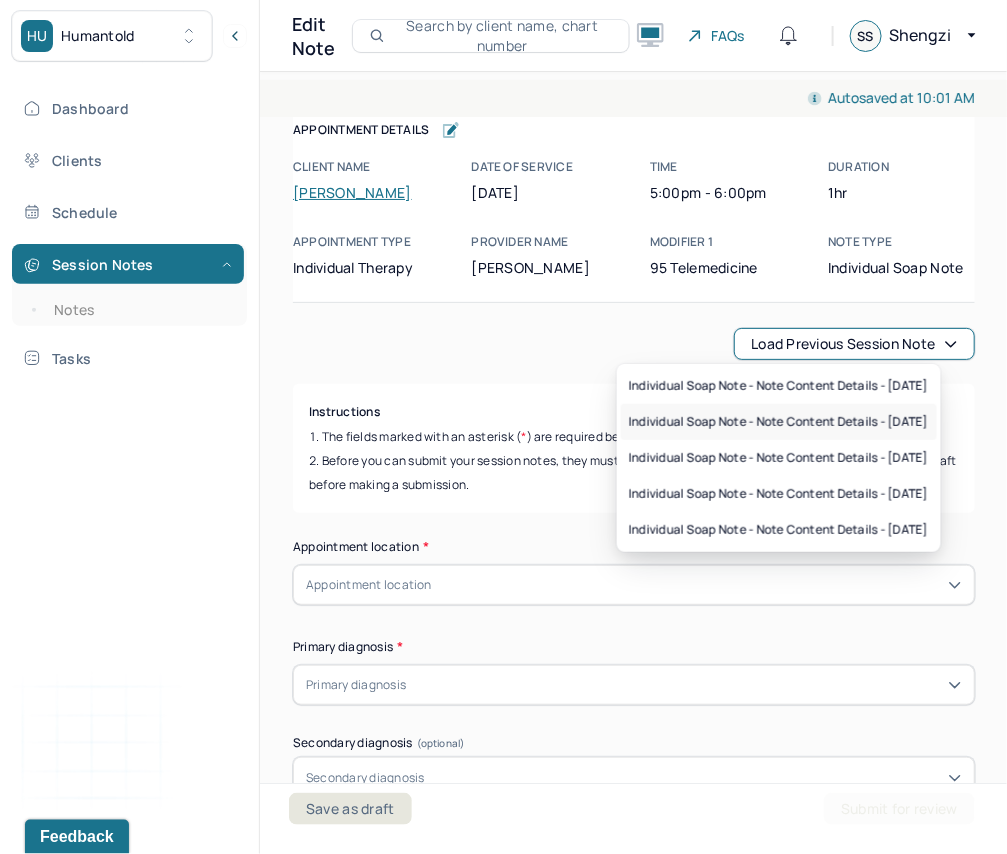 click on "Individual soap note   - Note content Details -   [DATE]" at bounding box center [779, 422] 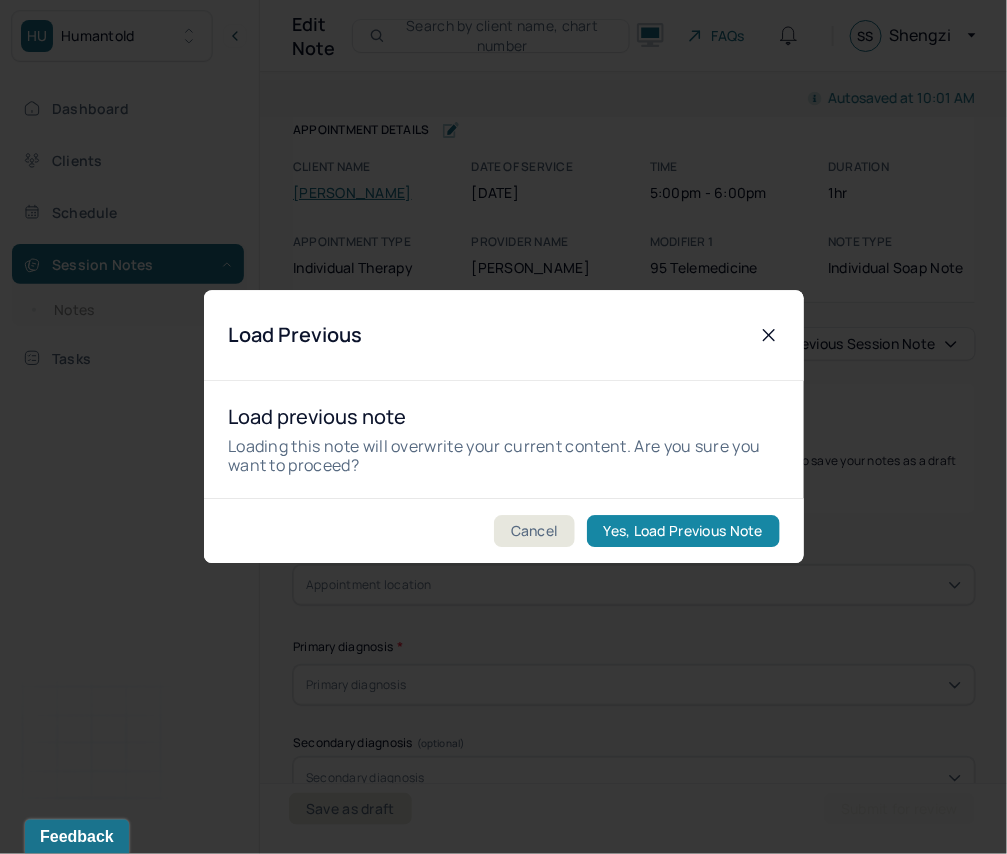 click on "Yes, Load Previous Note" at bounding box center [682, 532] 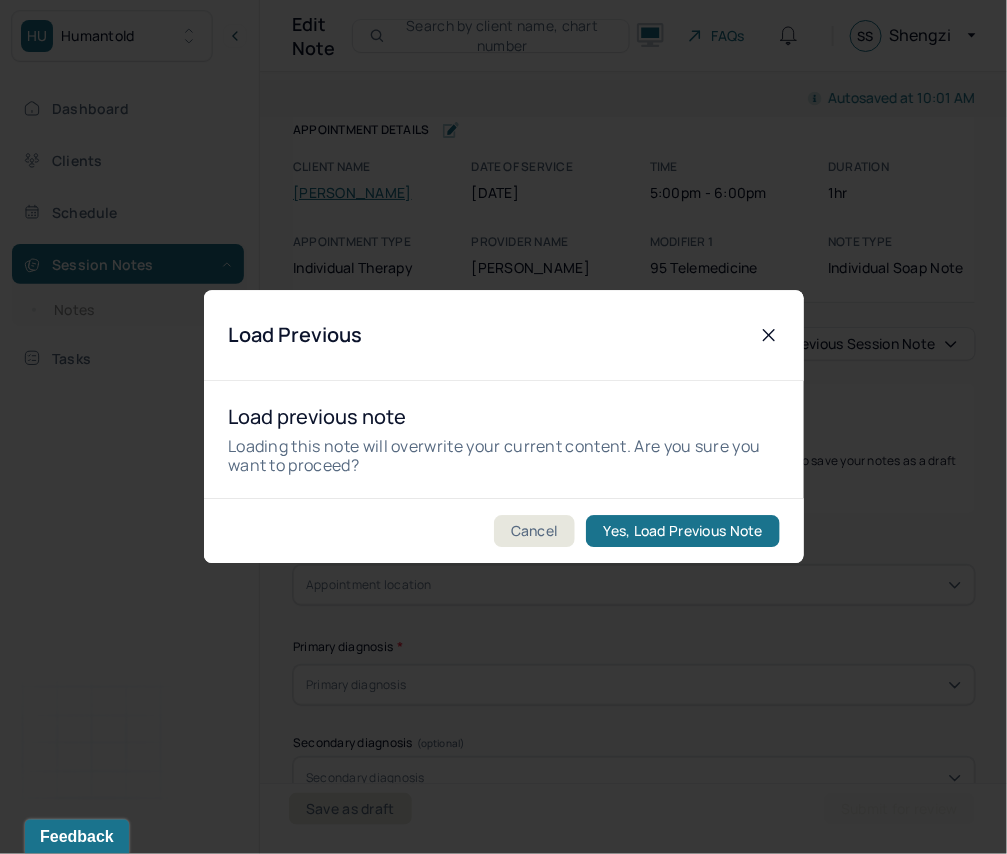 type on "Physical and emotional burnout
Lack of effective recovery strategies
Limited time for self-care during weekdays
Feelings of tiredness and weakness
Irritability, especially related to work" 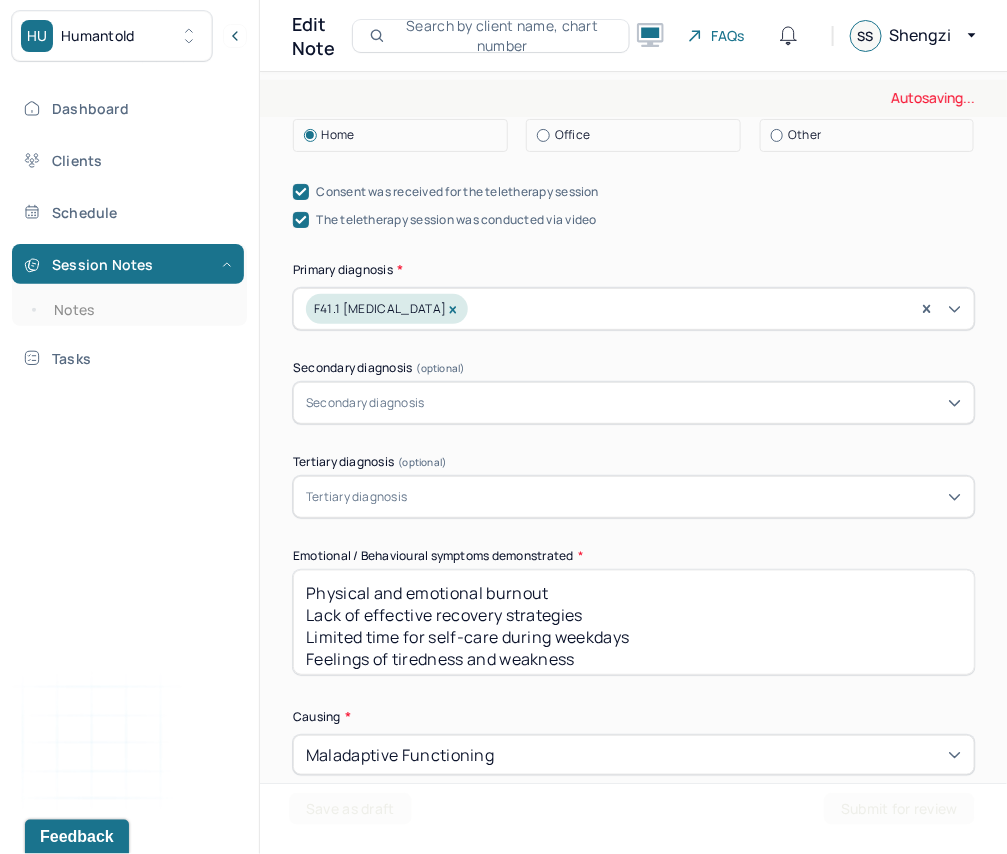 scroll, scrollTop: 657, scrollLeft: 0, axis: vertical 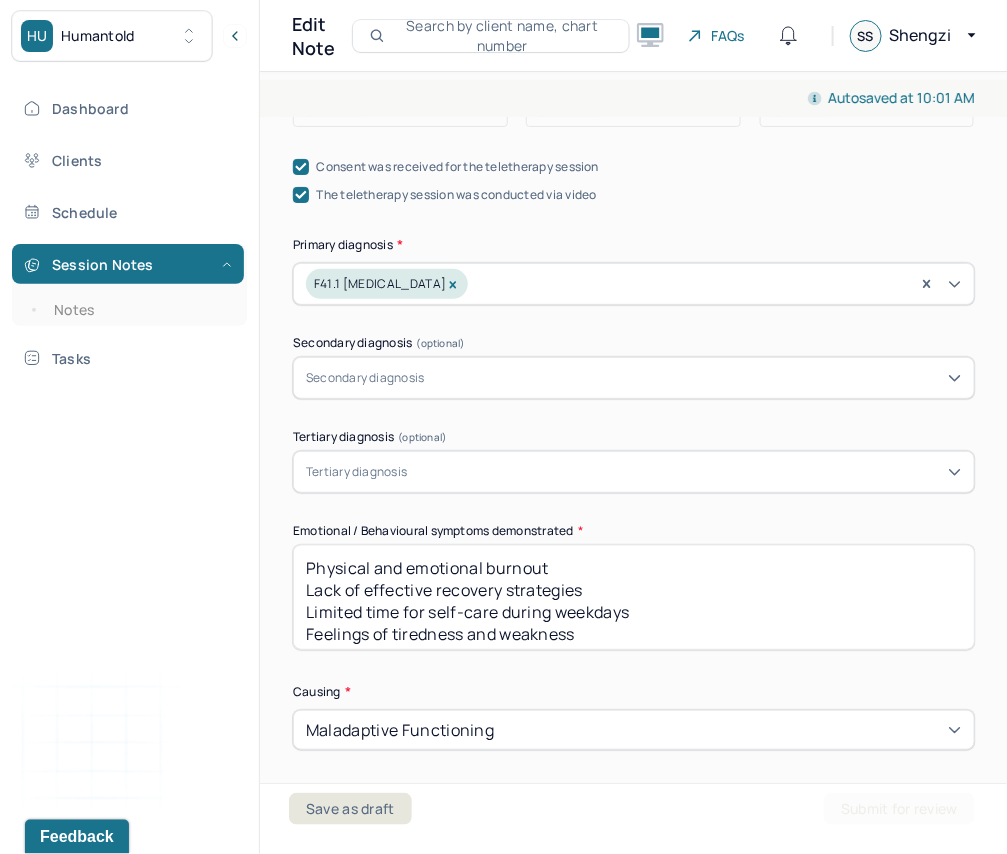 click on "Physical and emotional burnout
Lack of effective recovery strategies
Limited time for self-care during weekdays
Feelings of tiredness and weakness
Irritability, especially related to work" at bounding box center [634, 597] 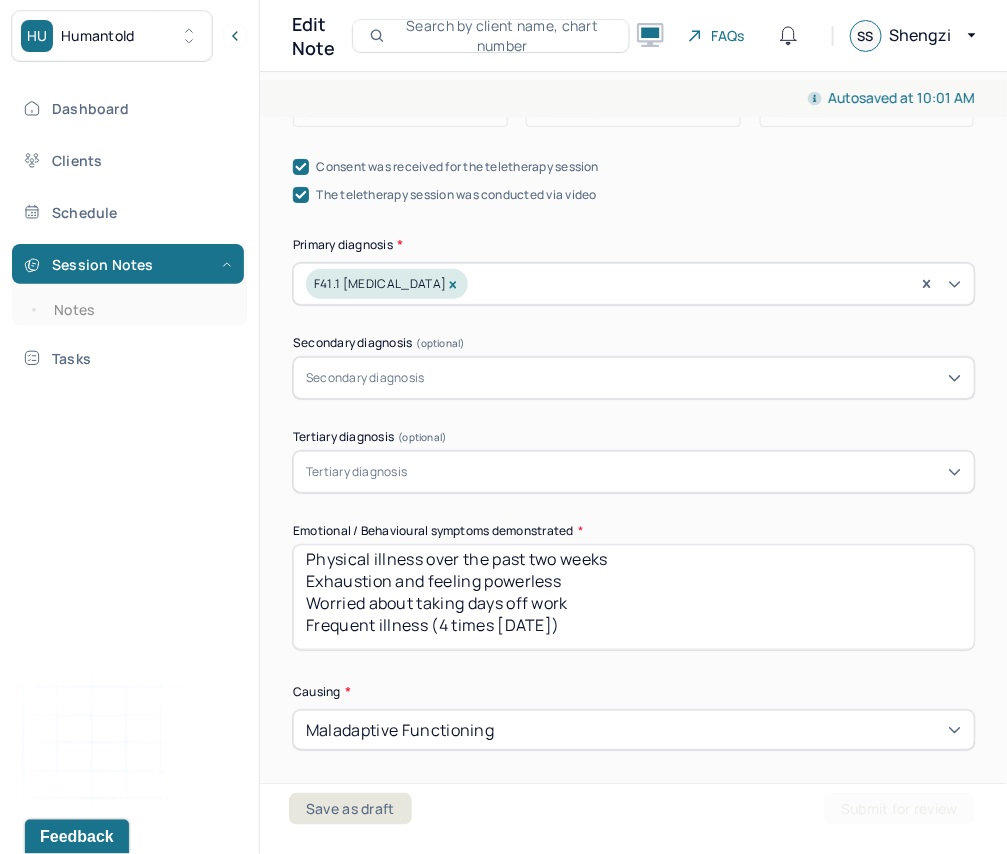 scroll, scrollTop: 7, scrollLeft: 0, axis: vertical 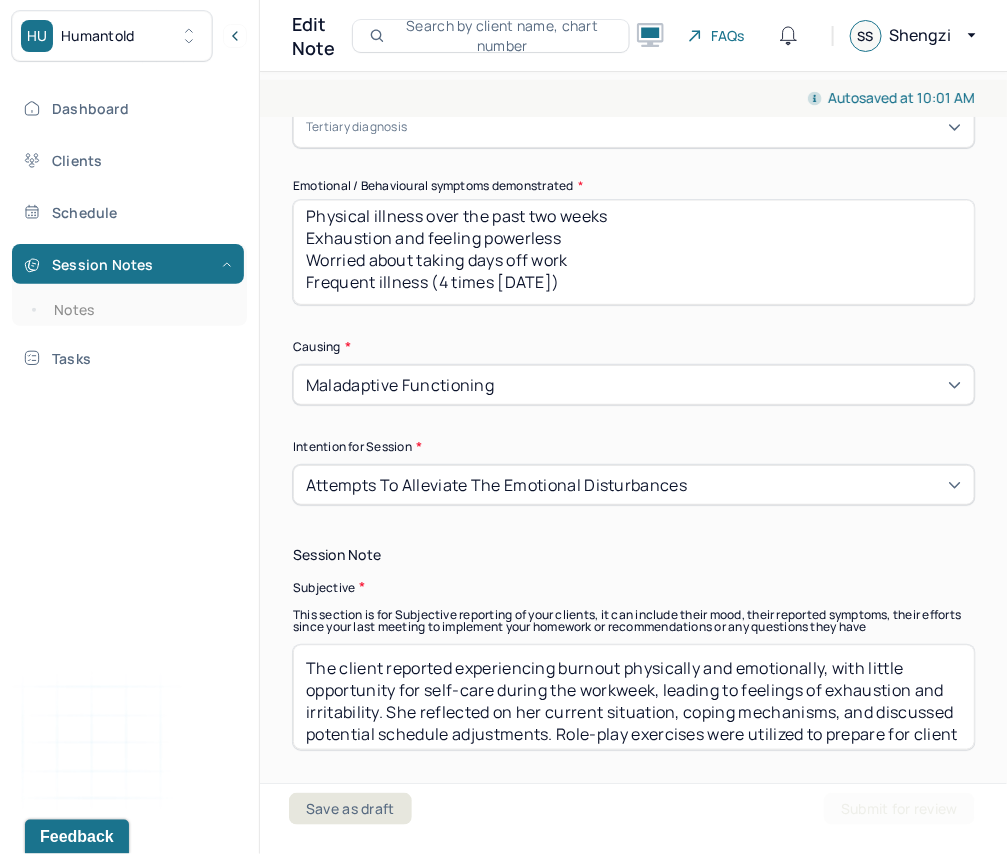 type on "Physical illness over the past two weeks
Exhaustion and feeling powerless
Worried about taking days off work
Frequent illness (4 times [DATE])" 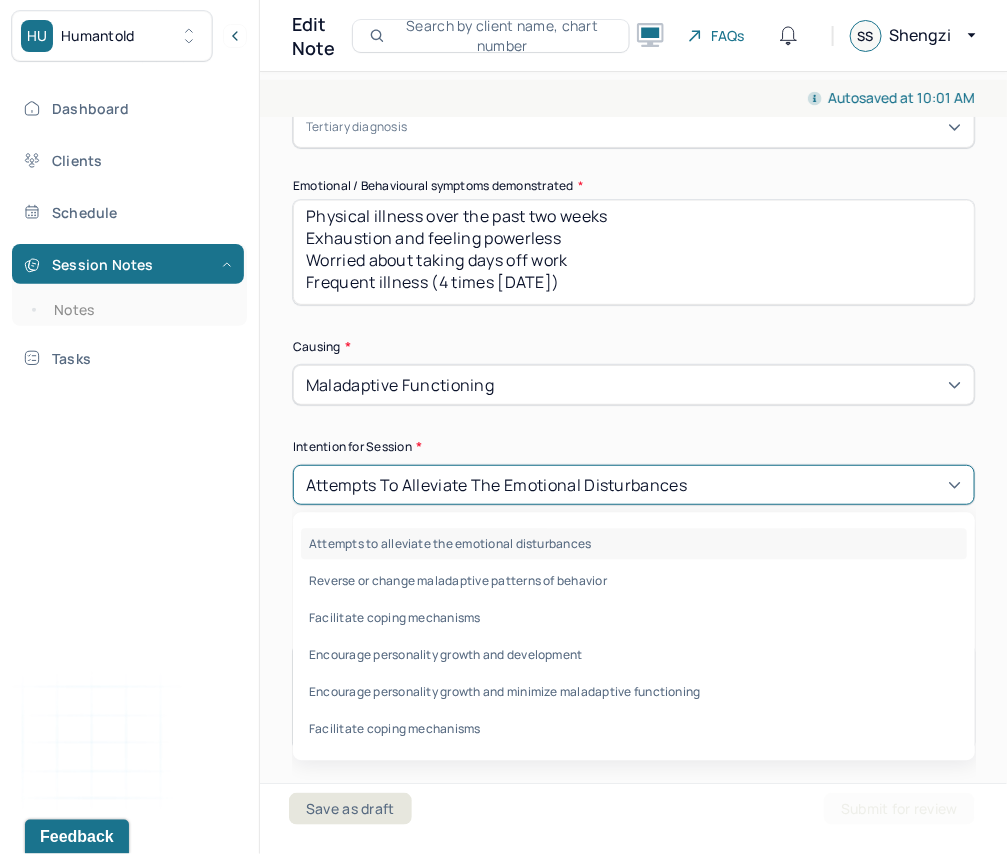 click on "Intention for Session *" at bounding box center (634, 447) 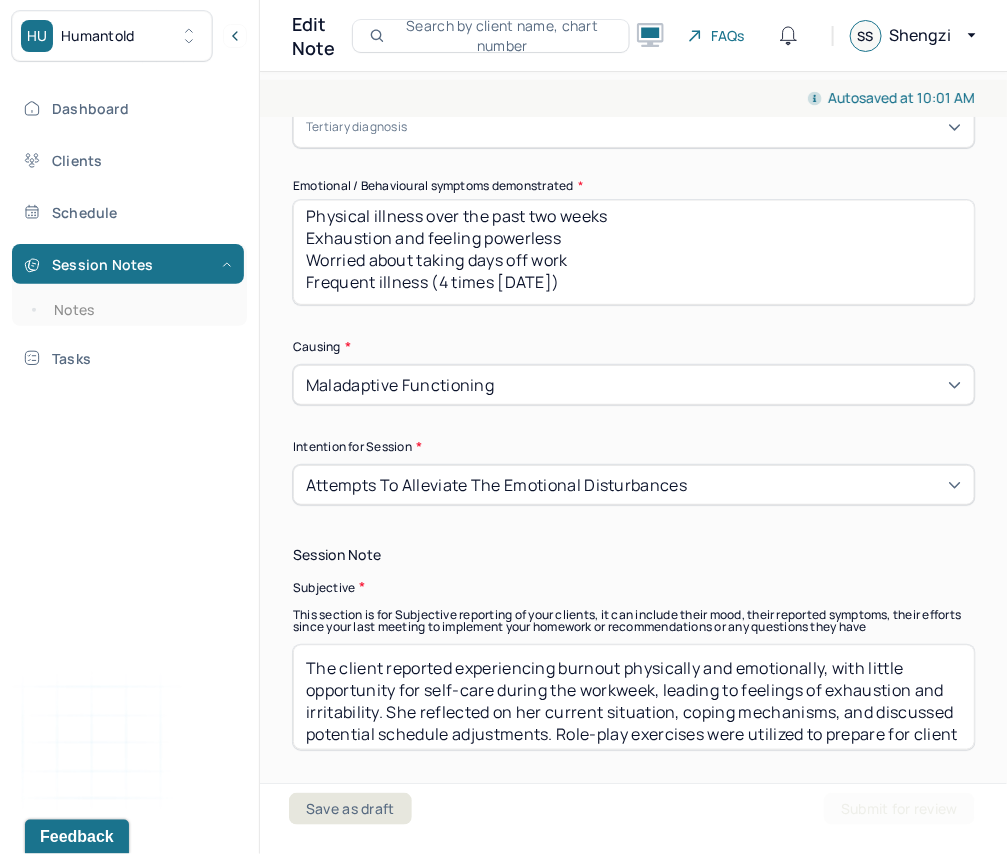 click on "Attempts to alleviate the emotional disturbances" at bounding box center (496, 485) 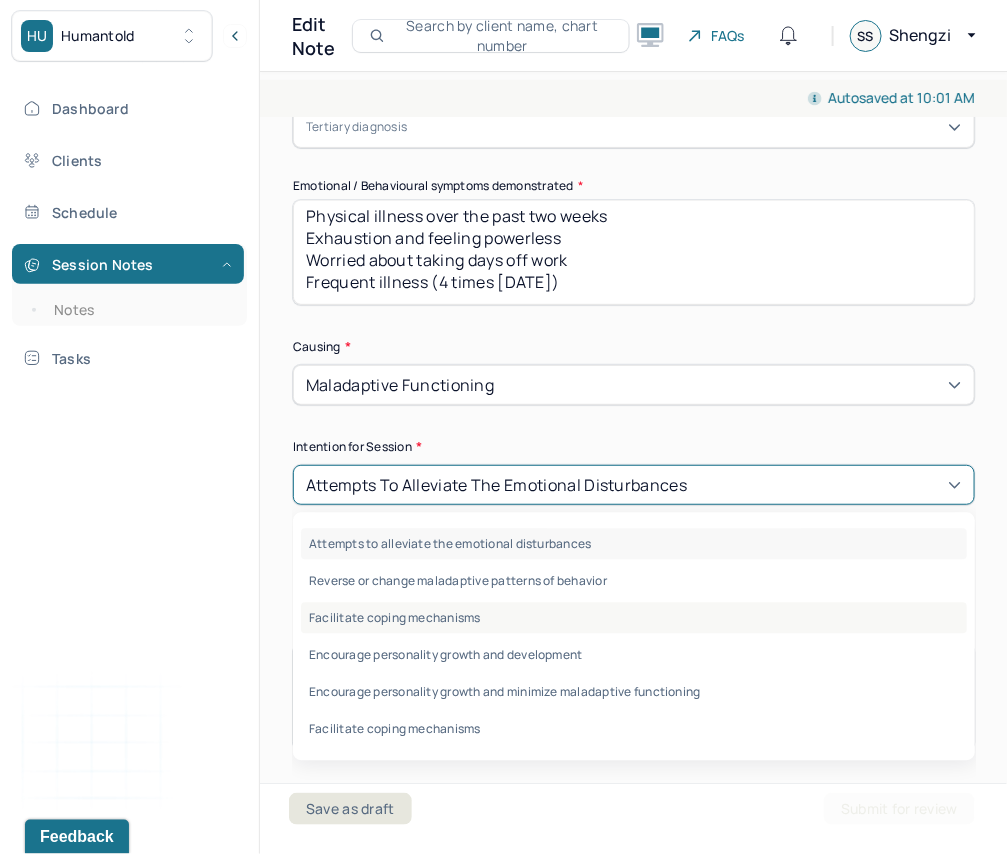 click on "Facilitate coping mechanisms" at bounding box center [634, 618] 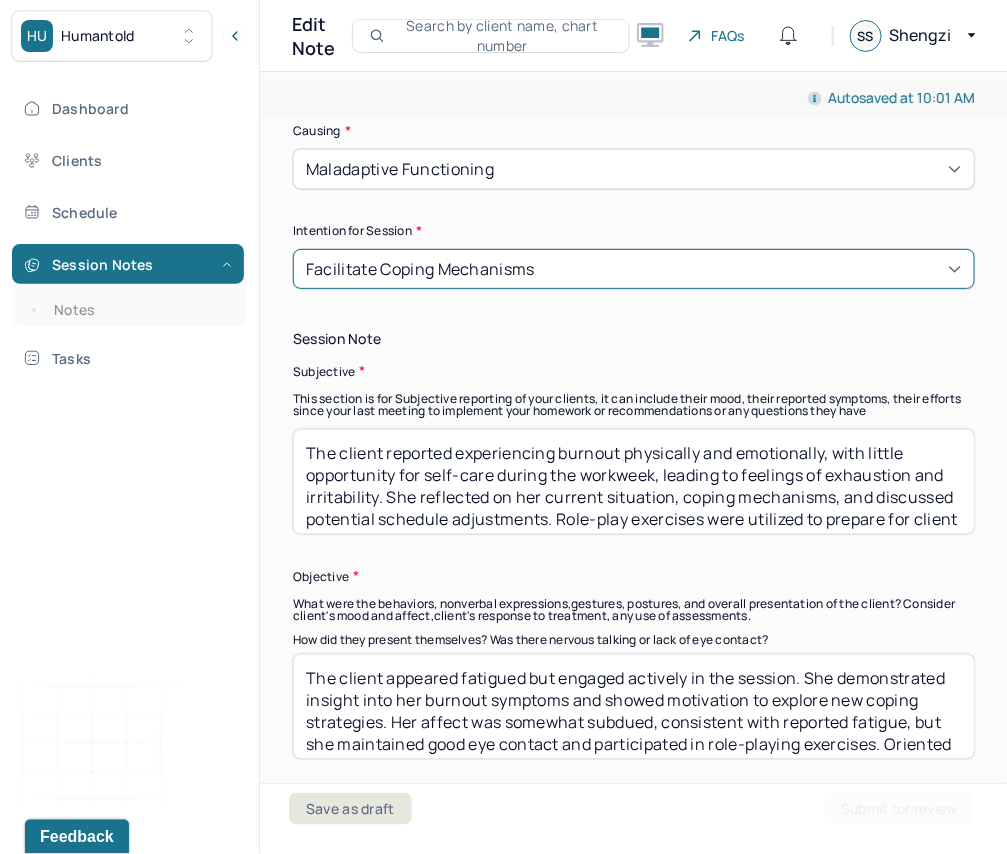 scroll, scrollTop: 1223, scrollLeft: 0, axis: vertical 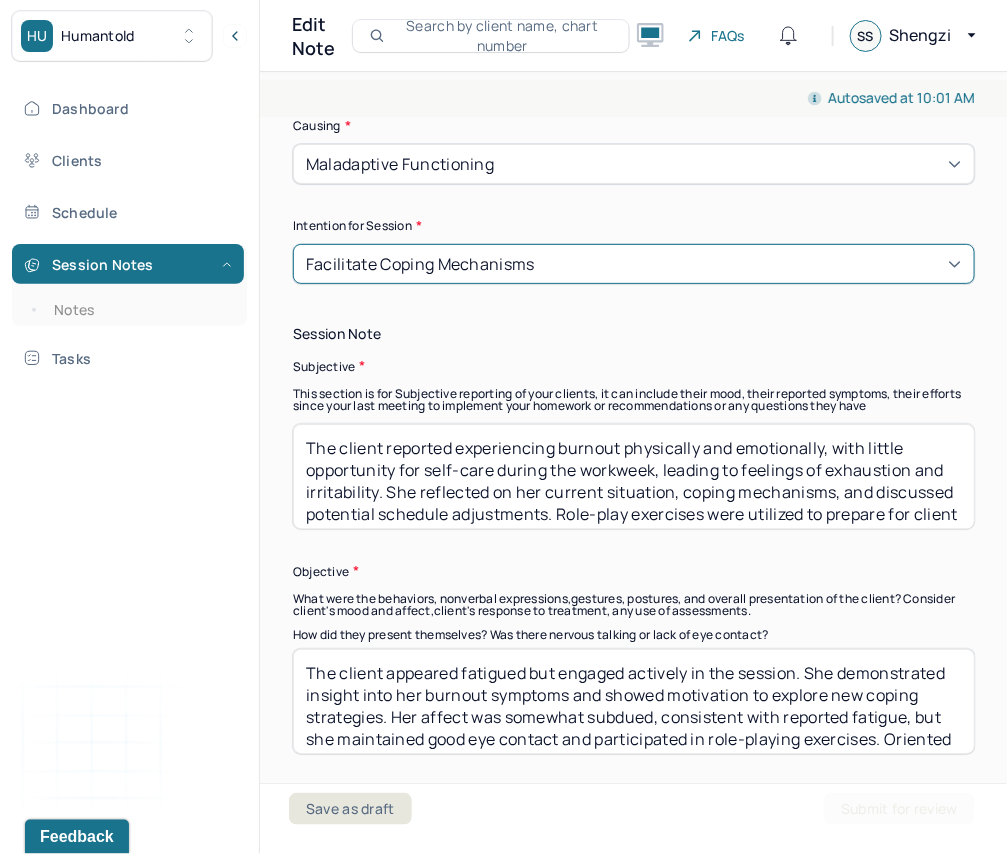 click on "Session Note Subjective This section is for Subjective reporting of your clients, it can include their mood, their reported symptoms, their efforts since your last meeting to implement your homework or recommendations or any questions they have The client reported experiencing burnout physically and emotionally, with little opportunity for self-care during the workweek, leading to feelings of exhaustion and irritability. She reflected on her current situation, coping mechanisms, and discussed potential schedule adjustments. Role-play exercises were utilized to prepare for client interactions, and self-care awareness was emphasized.
Objective What were the behaviors, nonverbal expressions,gestures, postures, and overall presentation of the client? Consider client's mood and affect,client's response to treatment, any use of assessments. How did they present themselves? Was there nervous talking or lack of eye contact? Assessment" at bounding box center [634, 653] 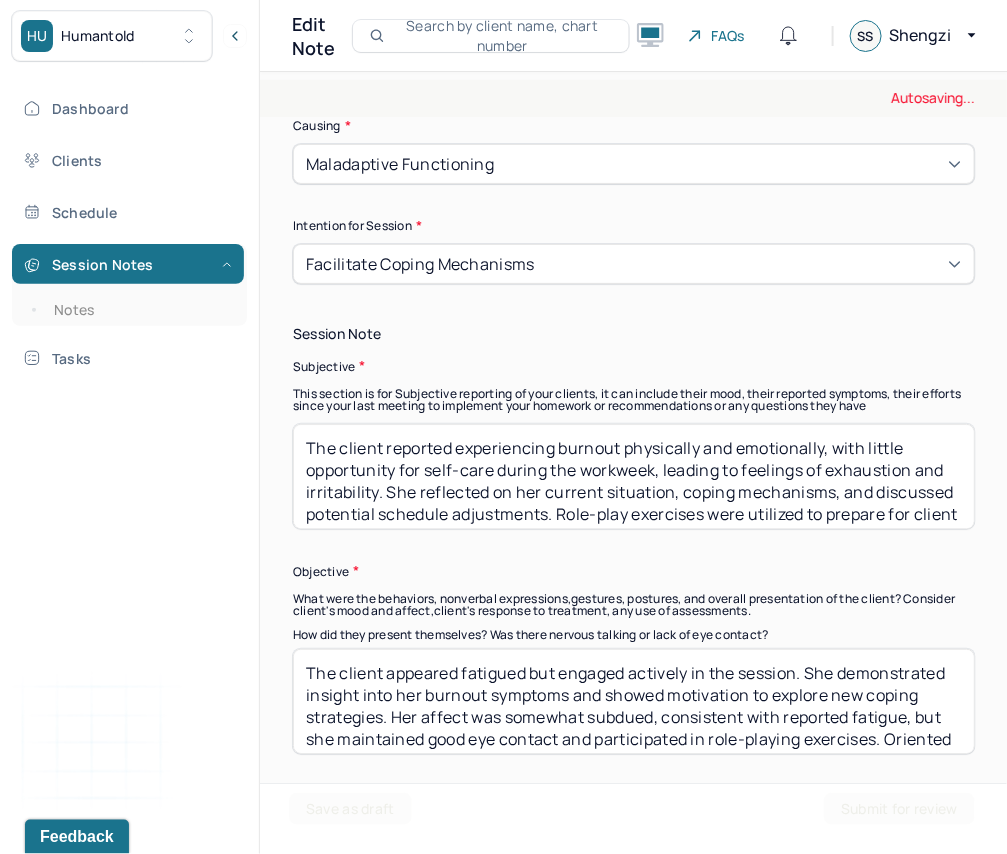 click on "The client reported experiencing burnout physically and emotionally, with little opportunity for self-care during the workweek, leading to feelings of exhaustion and irritability. She reflected on her current situation, coping mechanisms, and discussed potential schedule adjustments. Role-play exercises were utilized to prepare for client interactions, and self-care awareness was emphasized." at bounding box center [634, 476] 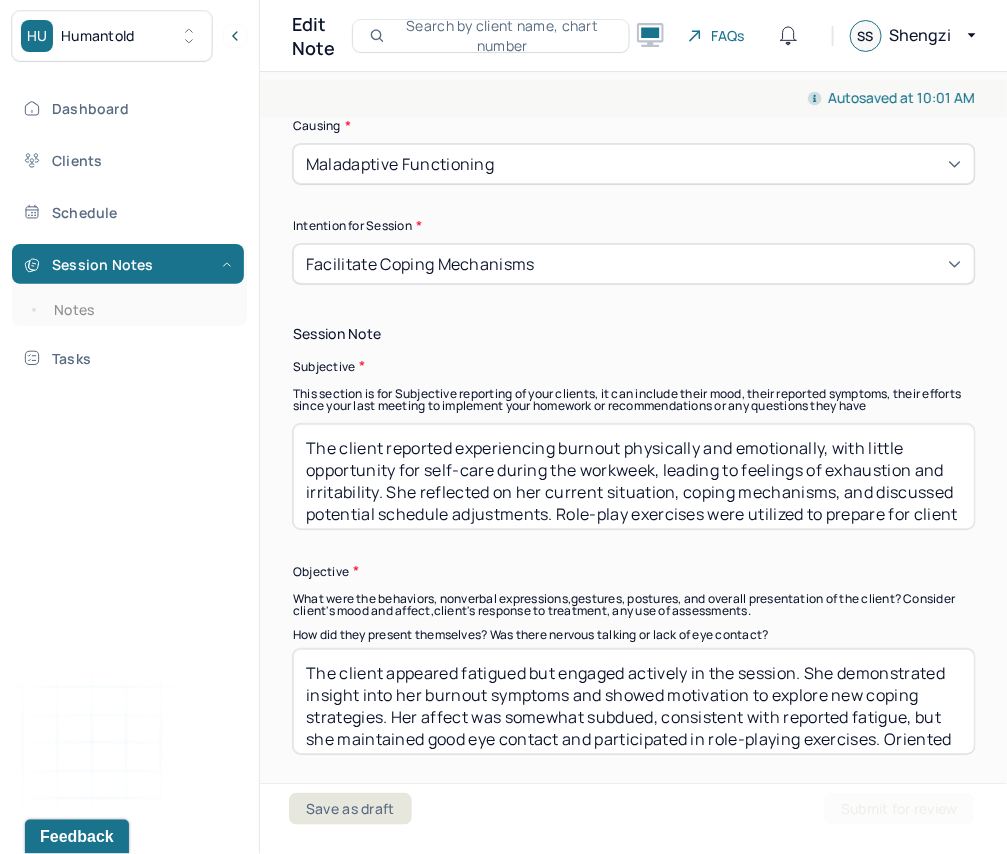 click on "The client reported experiencing burnout physically and emotionally, with little opportunity for self-care during the workweek, leading to feelings of exhaustion and irritability. She reflected on her current situation, coping mechanisms, and discussed potential schedule adjustments. Role-play exercises were utilized to prepare for client interactions, and self-care awareness was emphasized." at bounding box center (634, 476) 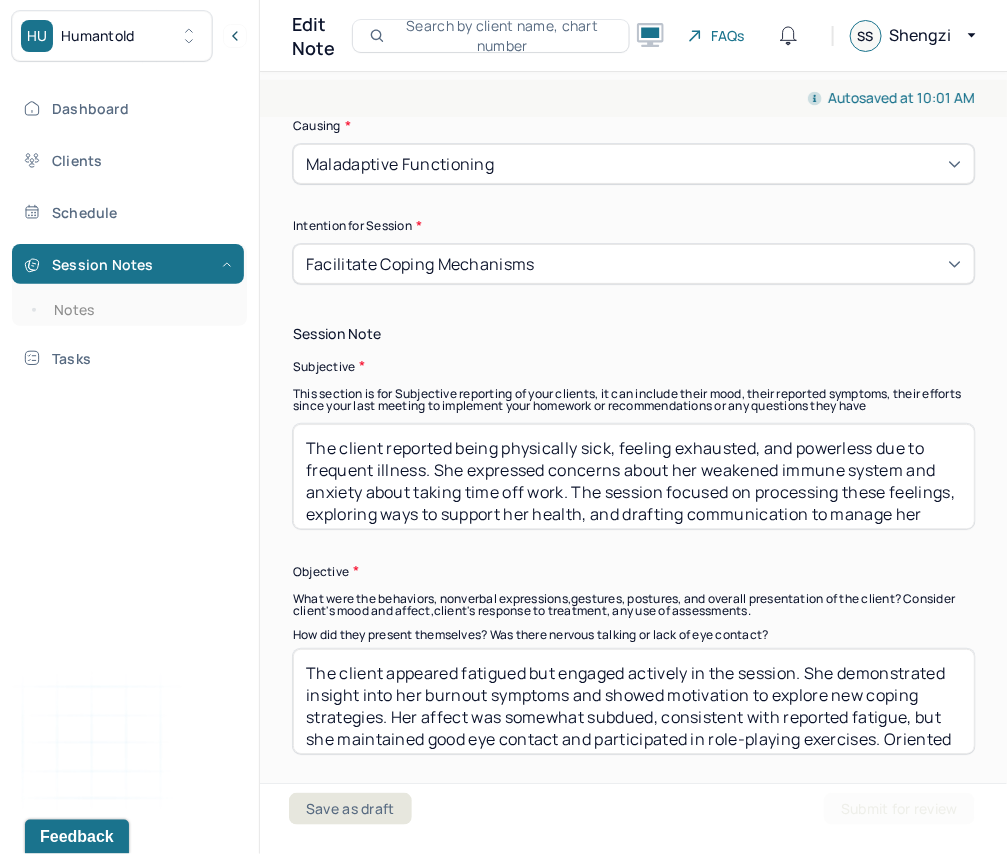 scroll, scrollTop: 51, scrollLeft: 0, axis: vertical 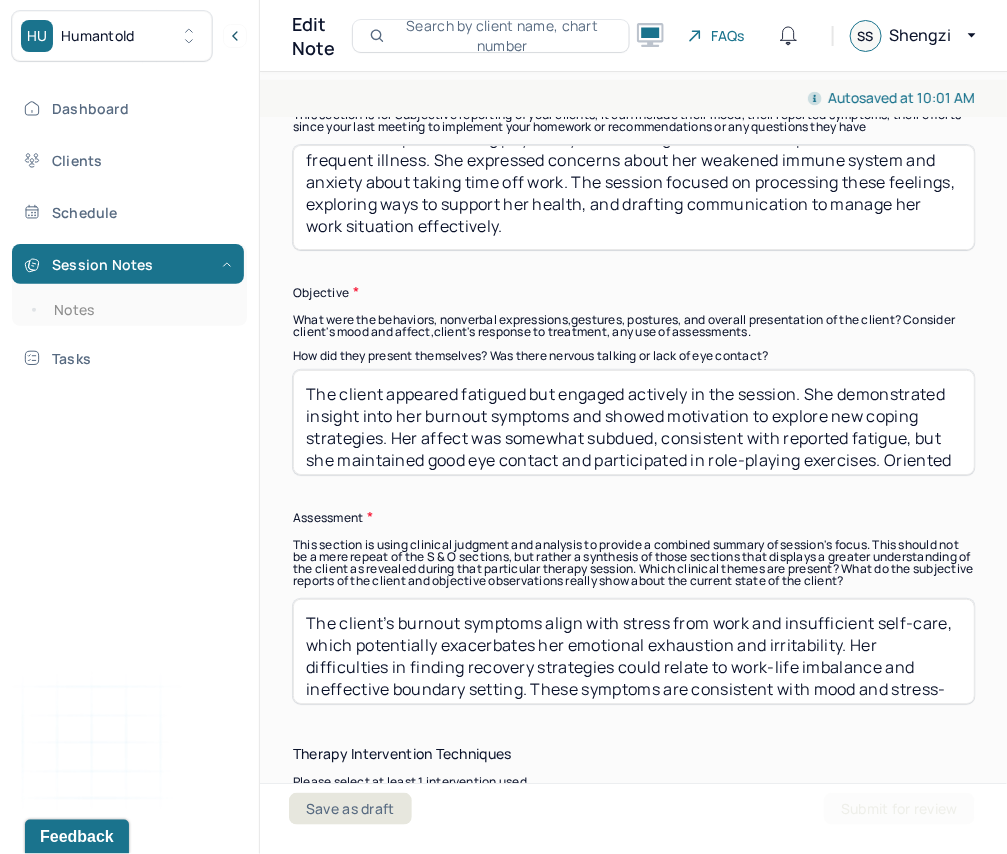 type on "The client reported being physically sick, feeling exhausted, and powerless due to frequent illness. She expressed concerns about her weakened immune system and anxiety about taking time off work. The session focused on processing these feelings, exploring ways to support her health, and drafting communication to manage her work situation effectively." 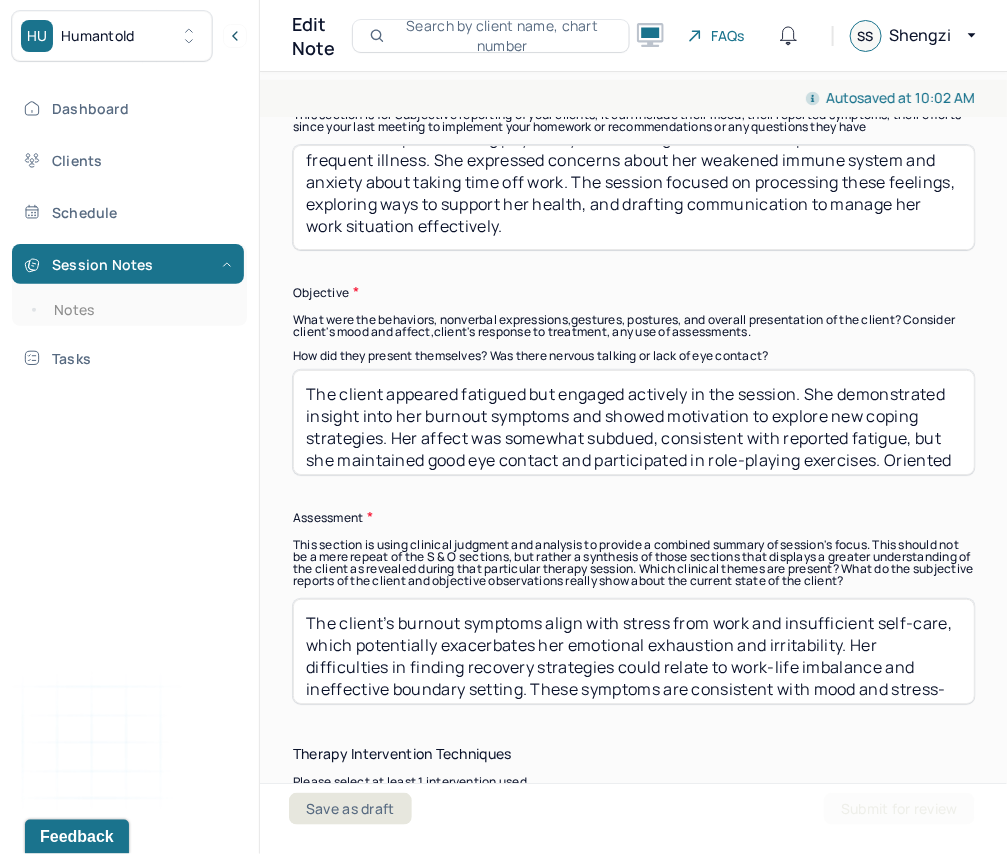 click on "The client appeared fatigued but engaged actively in the session. She demonstrated insight into her burnout symptoms and showed motivation to explore new coping strategies. Her affect was somewhat subdued, consistent with reported fatigue, but she maintained good eye contact and participated in role-playing exercises. Oriented x4." at bounding box center (634, 422) 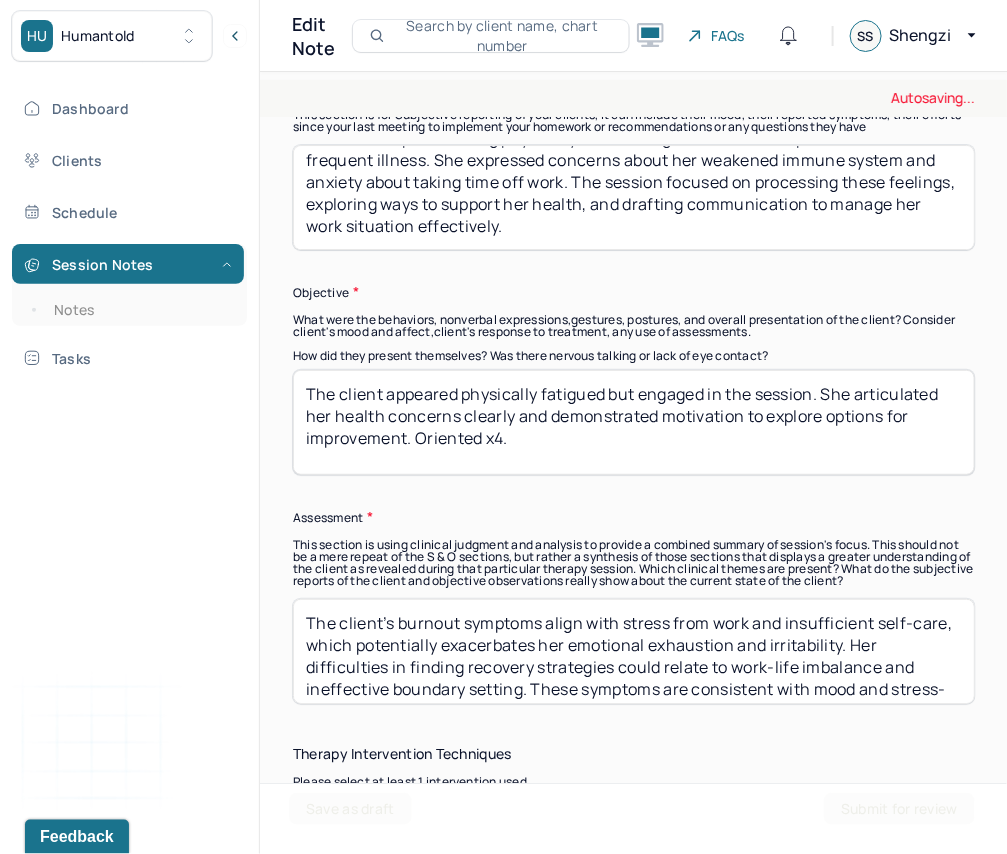 click on "The client appeared fatigued but engaged actively in the session. She demonstrated insight into her burnout symptoms and showed motivation to explore new coping strategies. Her affect was somewhat subdued, consistent with reported fatigue, but she maintained good eye contact and participated in role-playing exercises. Oriented x4." at bounding box center [634, 422] 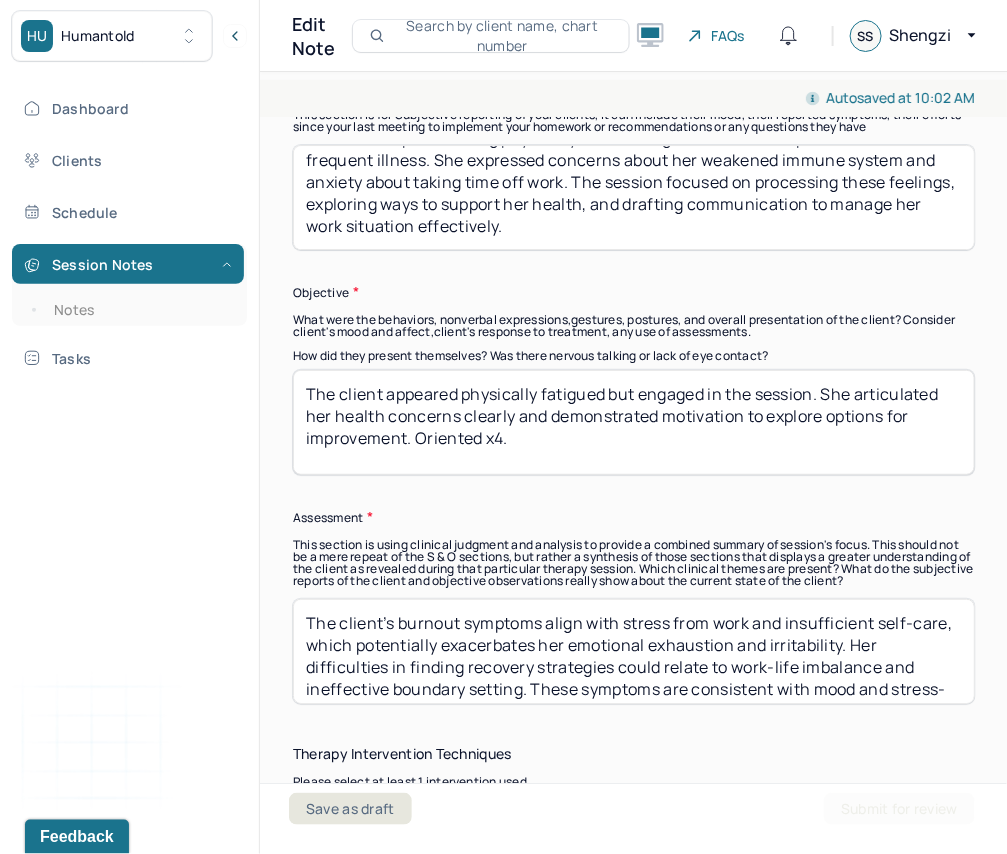 scroll, scrollTop: 7, scrollLeft: 0, axis: vertical 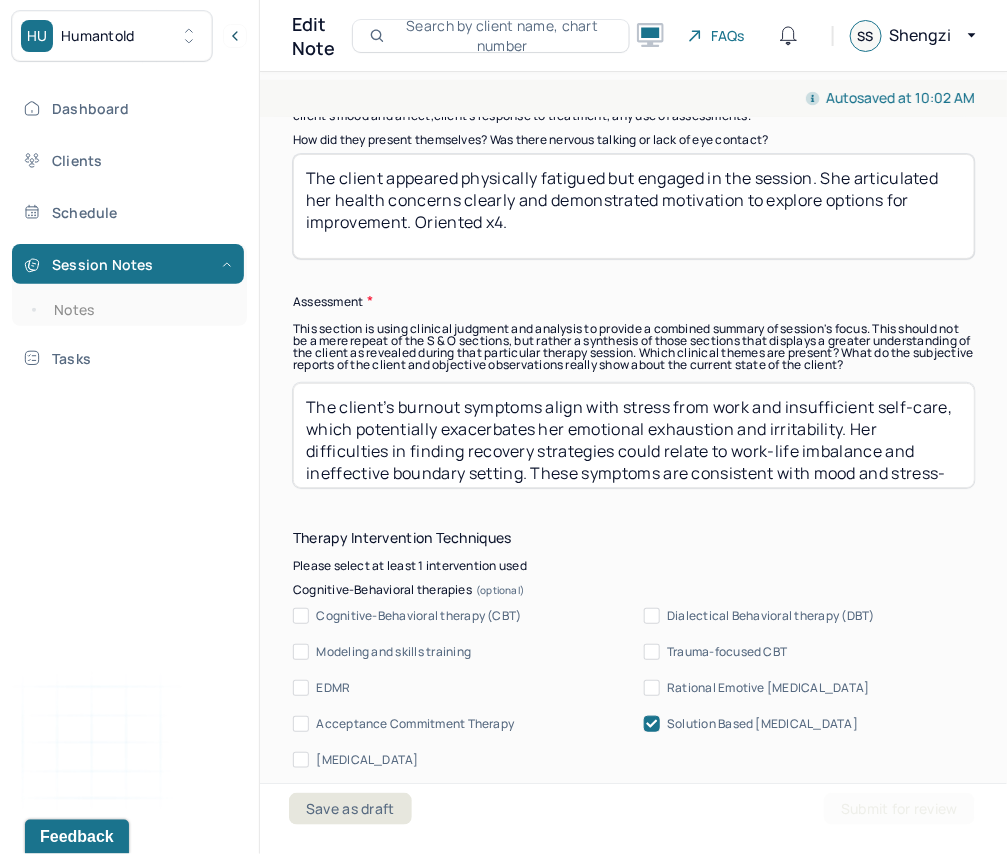 type on "The client appeared physically fatigued but engaged in the session. She articulated her health concerns clearly and demonstrated motivation to explore options for improvement. Oriented x4." 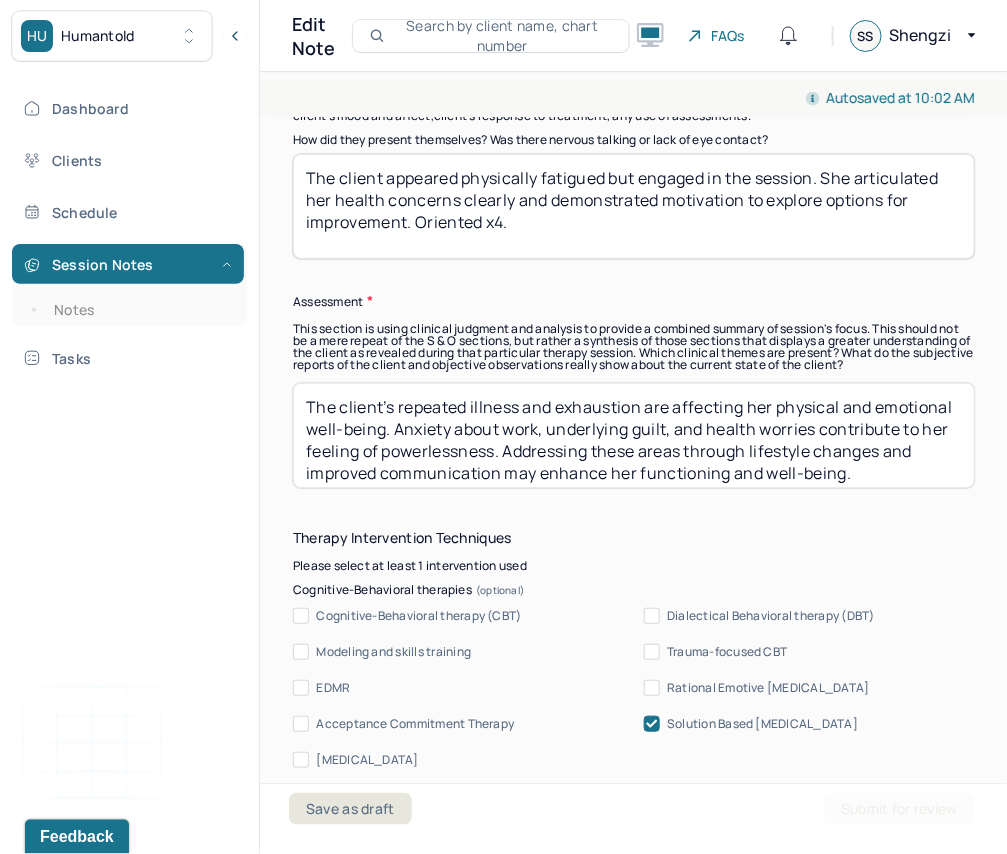 scroll, scrollTop: 0, scrollLeft: 0, axis: both 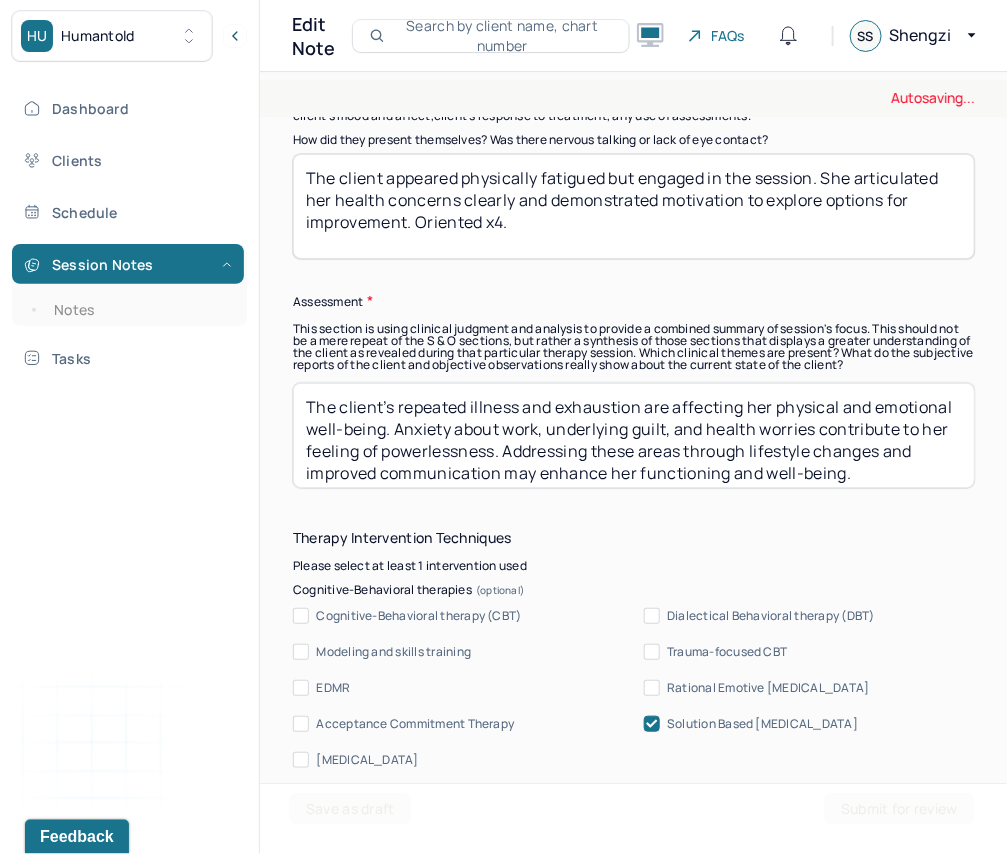 click on "The client’s burnout symptoms align with stress from work and insufficient self-care, which potentially exacerbates her emotional exhaustion and irritability. Her difficulties in finding recovery strategies could relate to work-life imbalance and ineffective boundary setting. These symptoms are consistent with mood and stress-related issues, emphasizing the need for improved self-care, time management, and coping skills, which are relevant to her broader goals of anxiety reduction, identity exploration, and relationship communication." at bounding box center (634, 435) 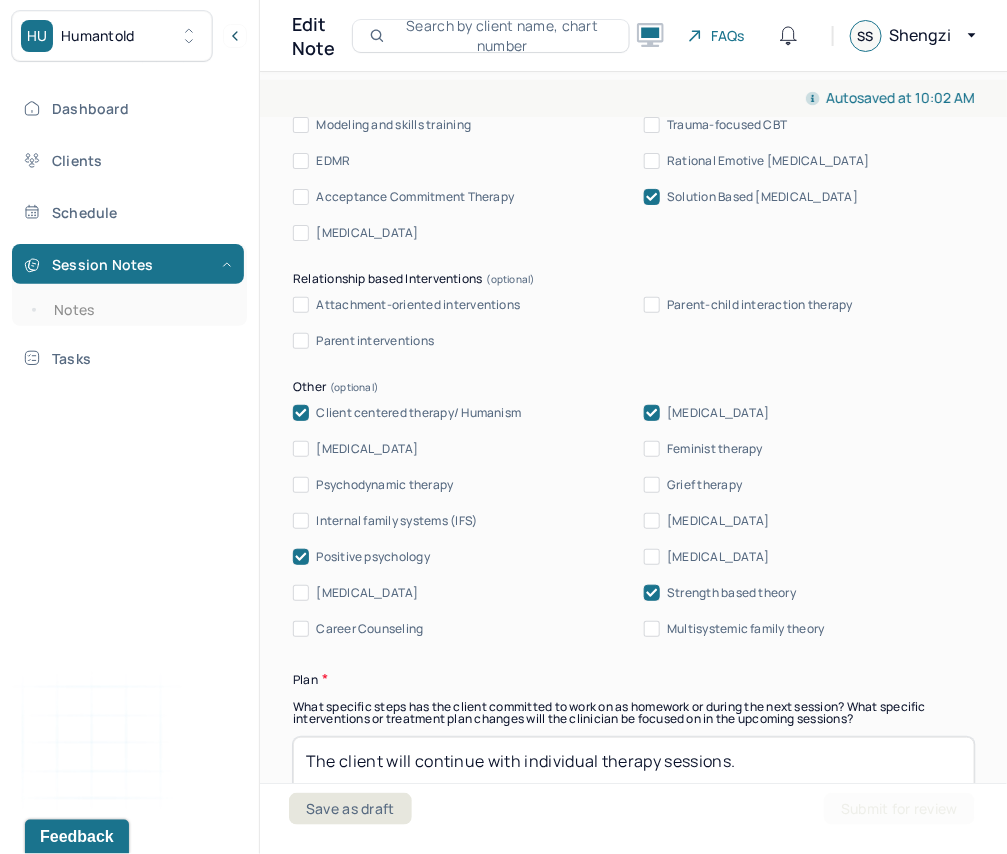 scroll, scrollTop: 2250, scrollLeft: 0, axis: vertical 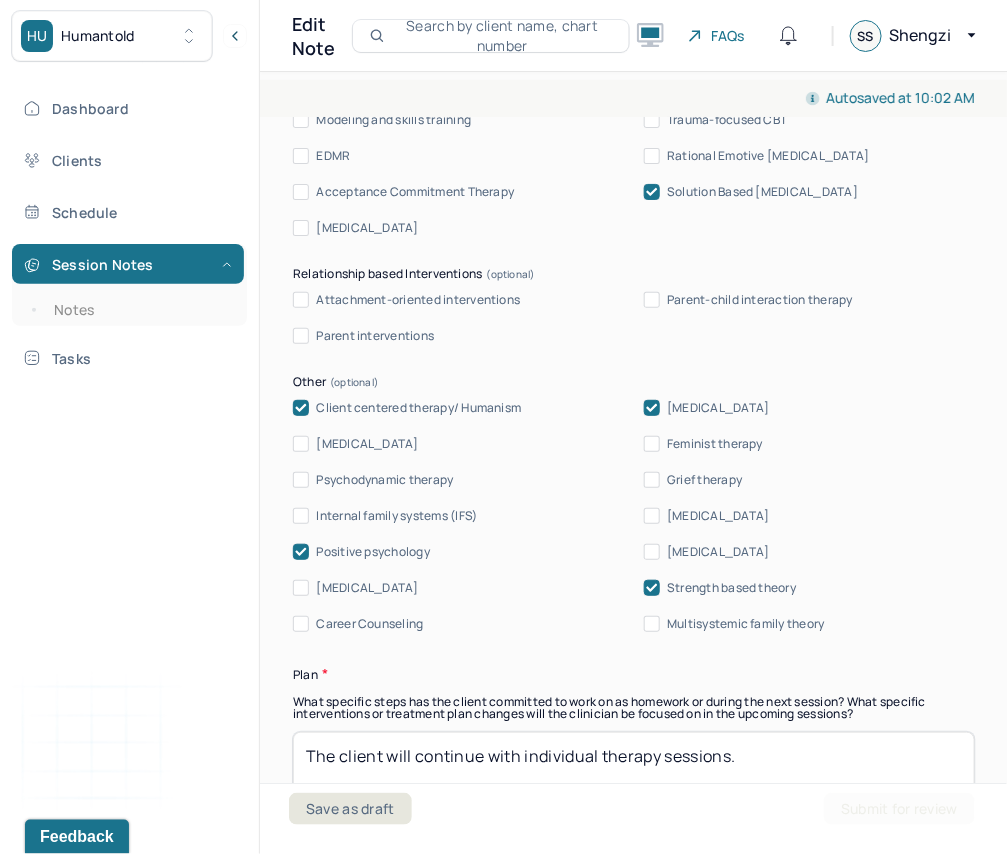 type on "The client’s repeated illness and exhaustion are affecting her physical and emotional well-being. Anxiety about work, underlying guilt, and health worries contribute to her feeling of powerlessness. Addressing these areas through lifestyle changes and improved communication may enhance her functioning and well-being." 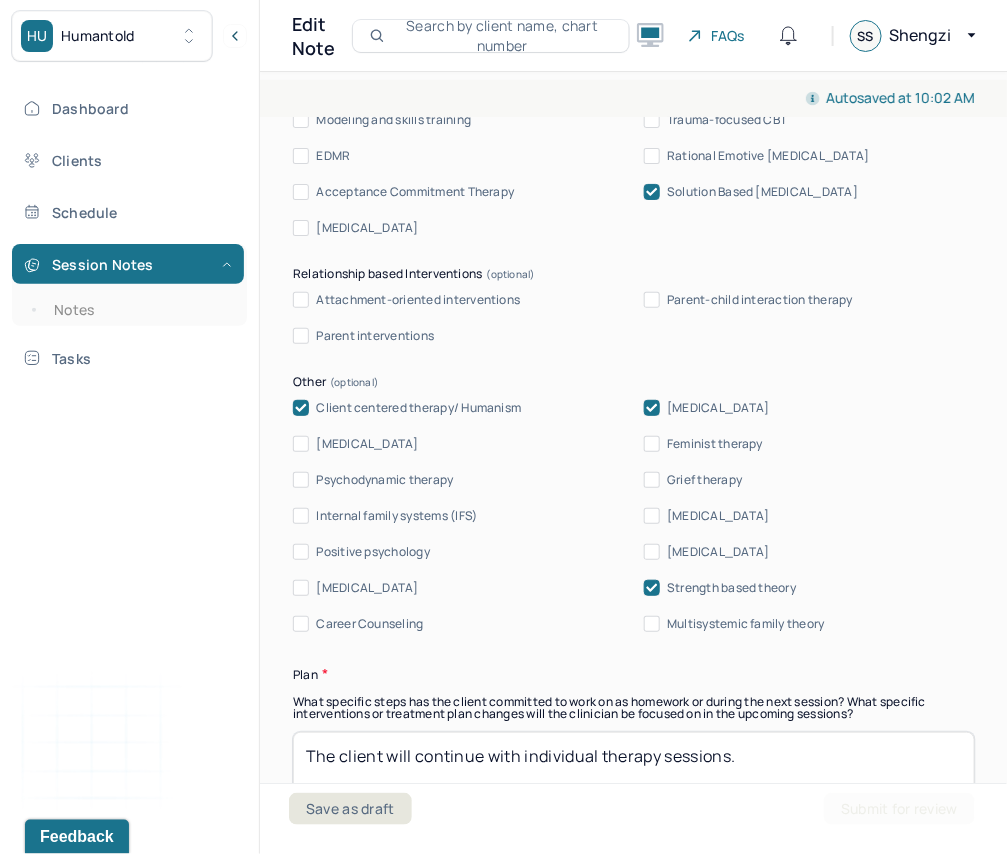click on "Client centered therapy/ Humanism [MEDICAL_DATA] [MEDICAL_DATA] Feminist therapy Psychodynamic therapy Grief therapy Internal family systems (IFS) [MEDICAL_DATA] Positive psychology [MEDICAL_DATA] [MEDICAL_DATA] Strength based theory Career Counseling Multisystemic family theory" at bounding box center [634, 516] 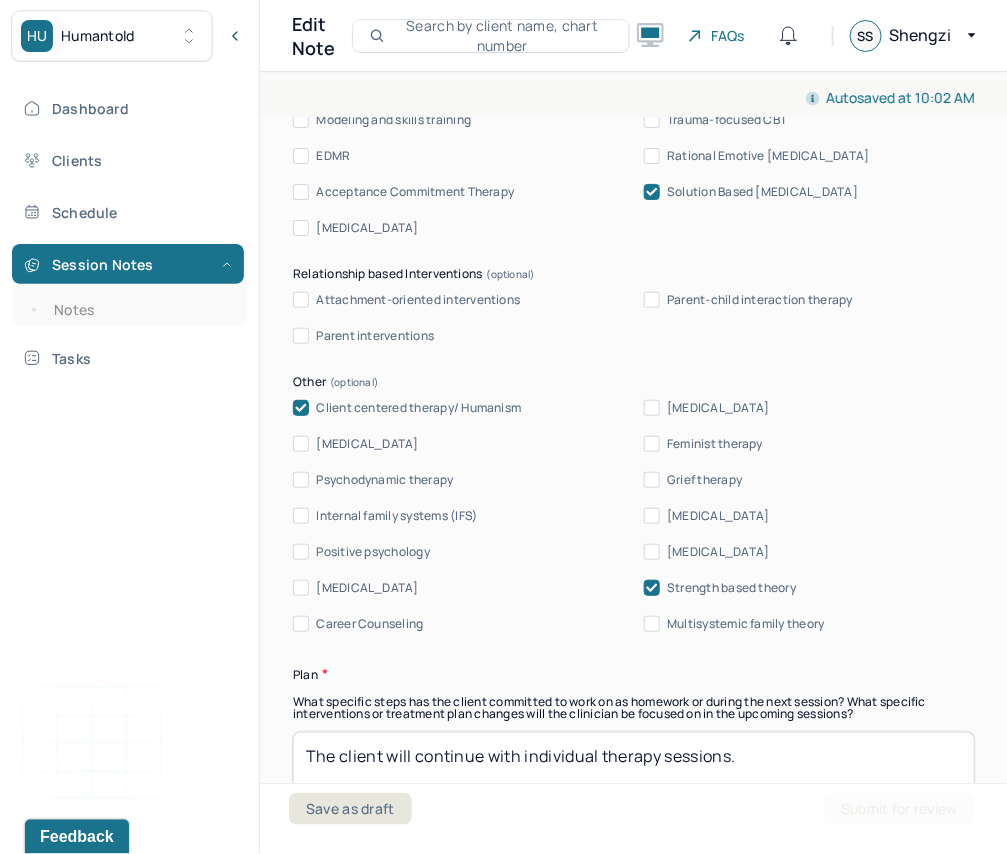 click on "[MEDICAL_DATA]" at bounding box center (652, 516) 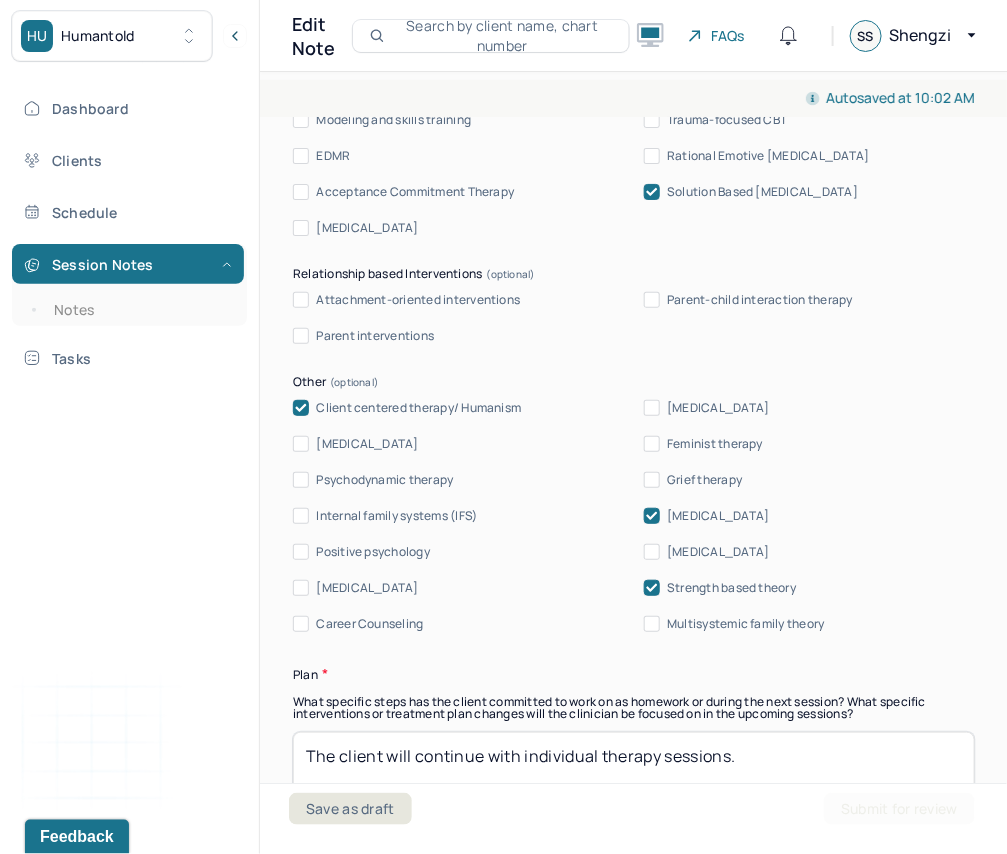 click at bounding box center (652, 516) 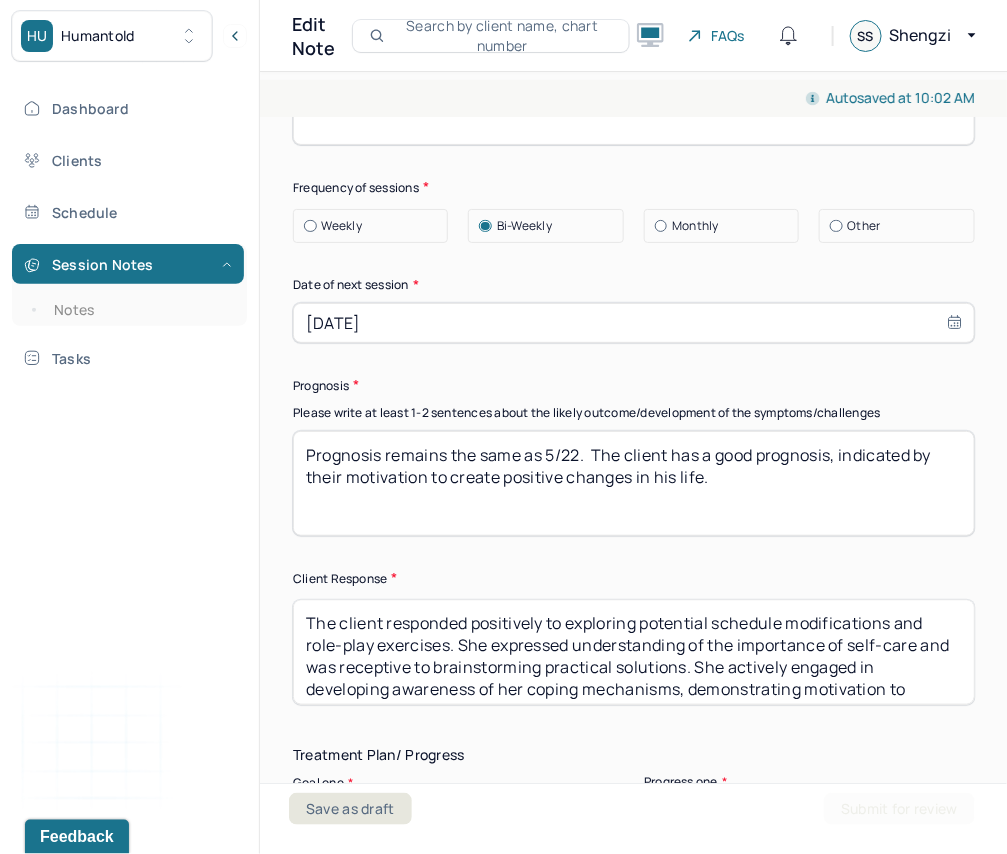 scroll, scrollTop: 2956, scrollLeft: 0, axis: vertical 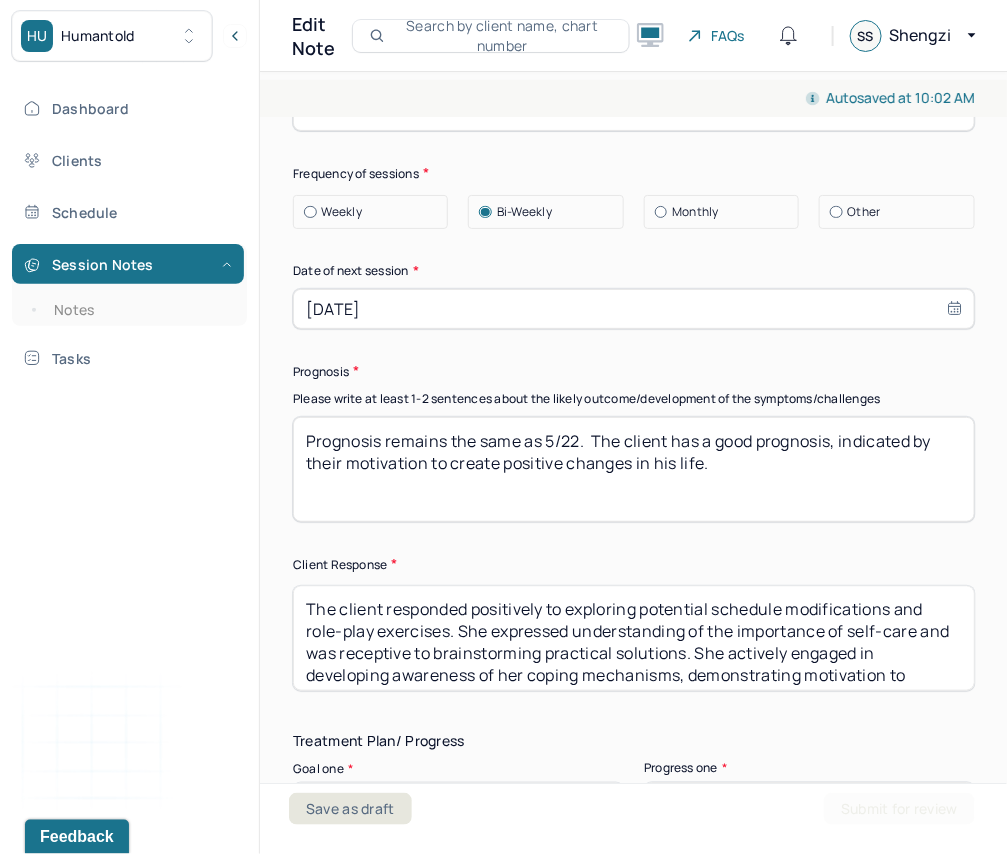 click on "[DATE]" at bounding box center [634, 309] 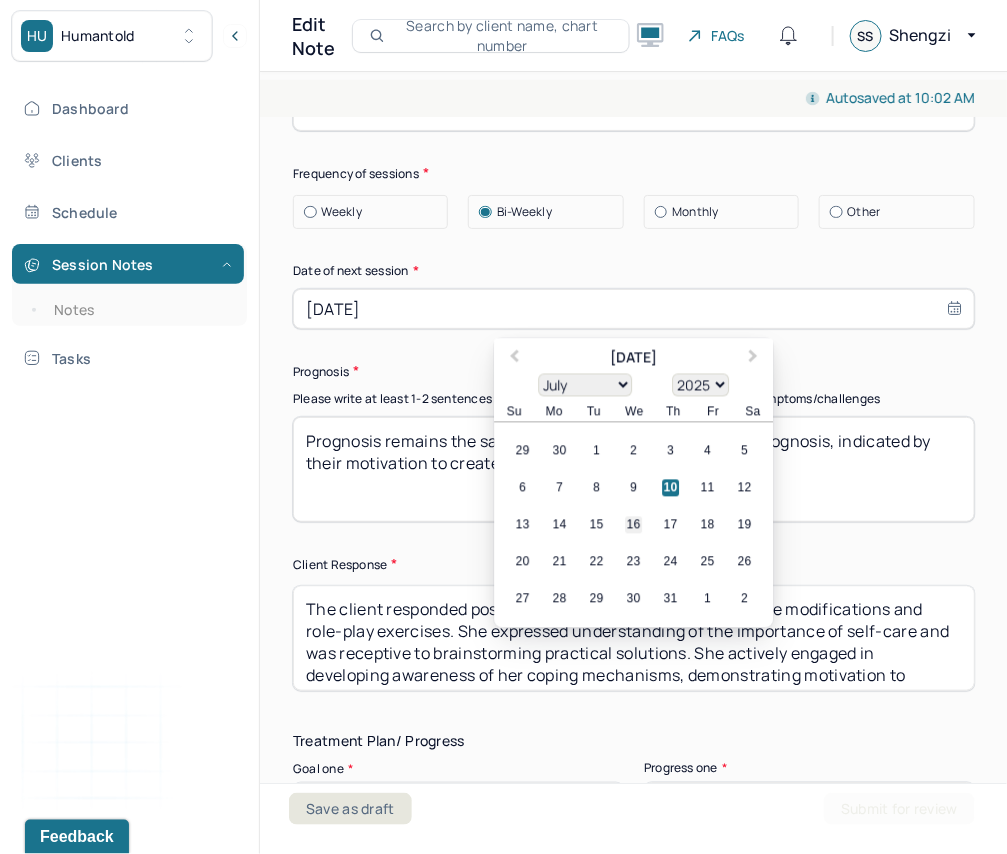 click on "16" at bounding box center [633, 525] 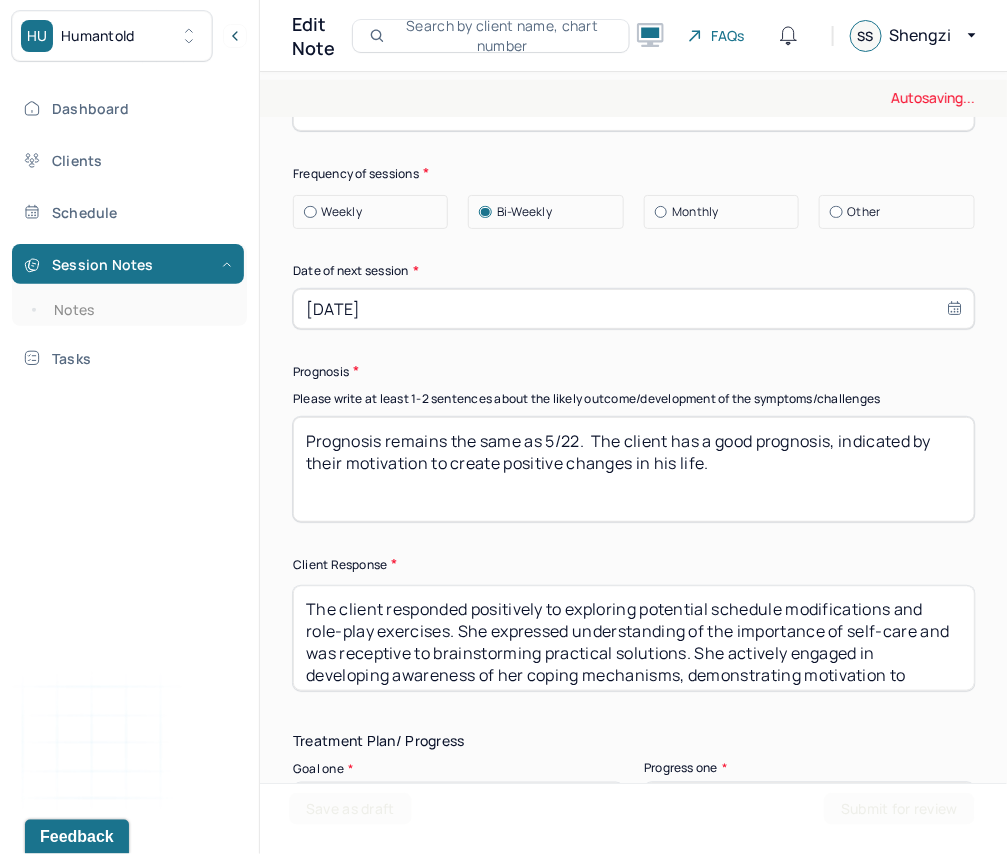 click at bounding box center [836, 212] 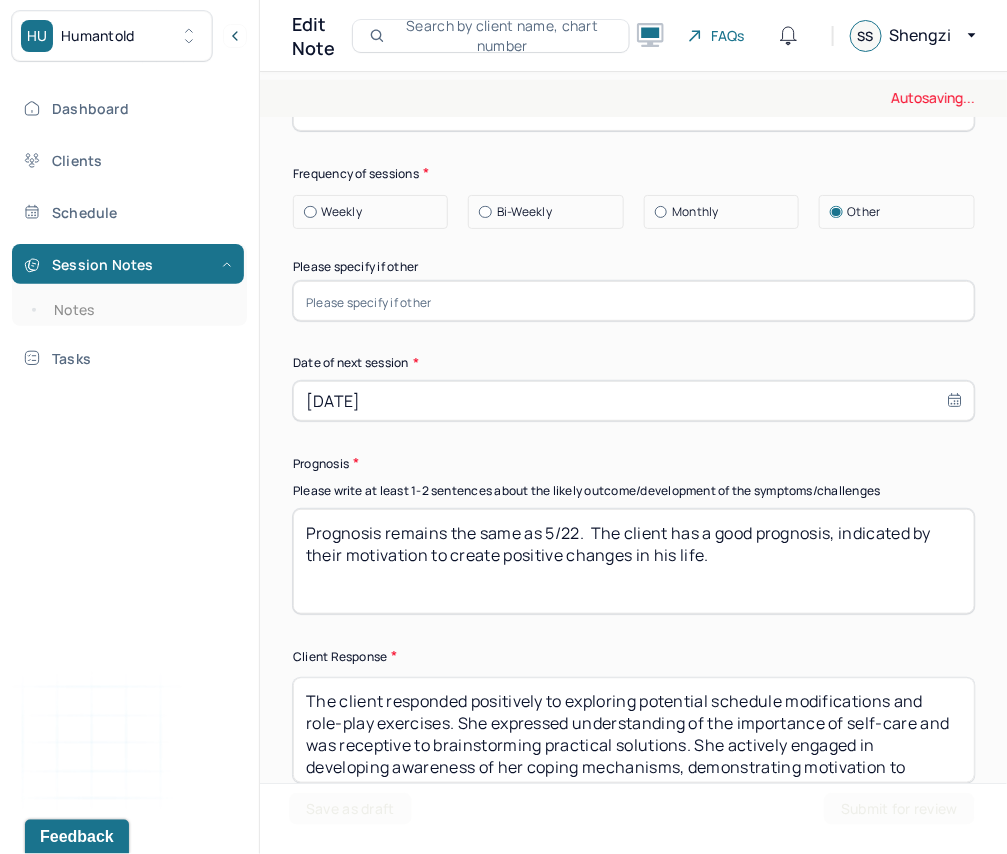 click at bounding box center [634, 301] 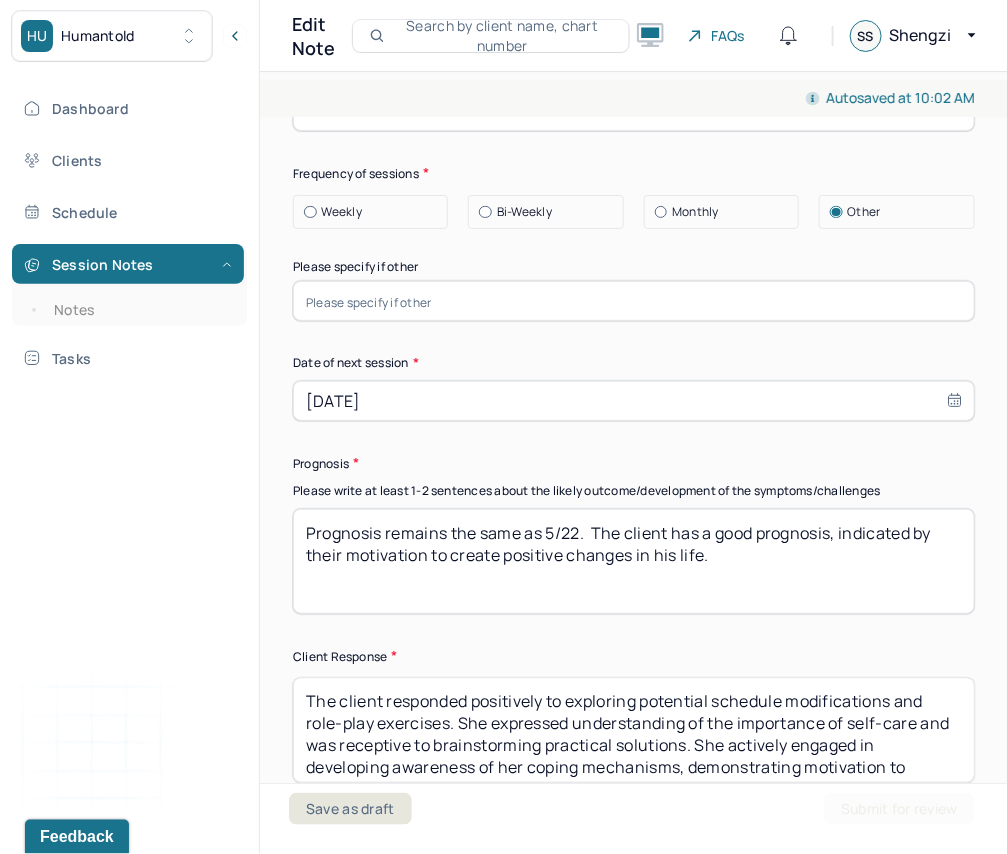 click at bounding box center [634, 301] 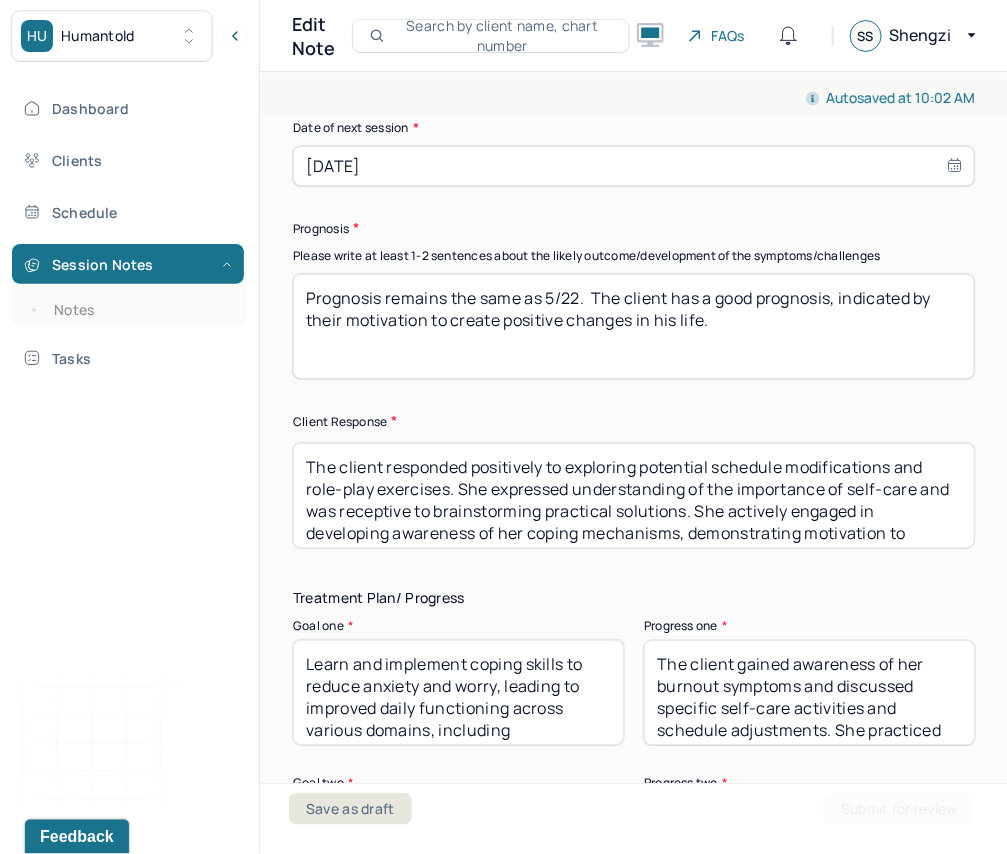 scroll, scrollTop: 3228, scrollLeft: 0, axis: vertical 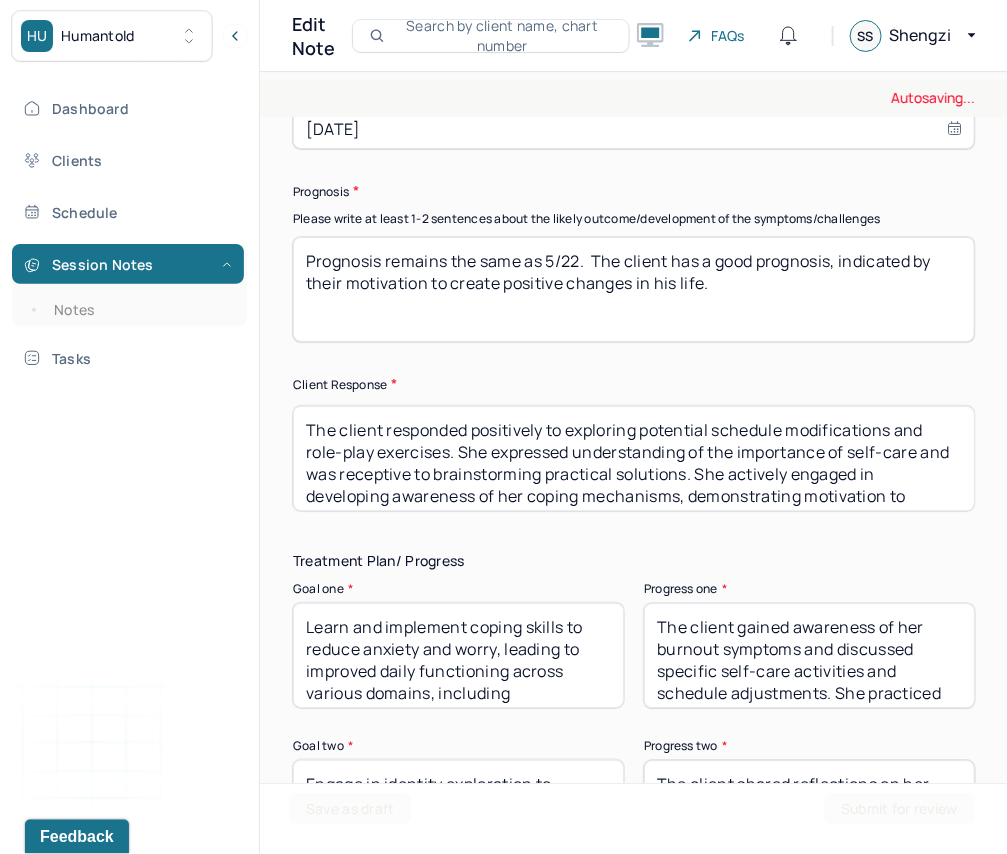 click on "Prognosis remains the same as 5/22.  The client has a good prognosis, indicated by their motivation to create positive changes in his life." at bounding box center (634, 289) 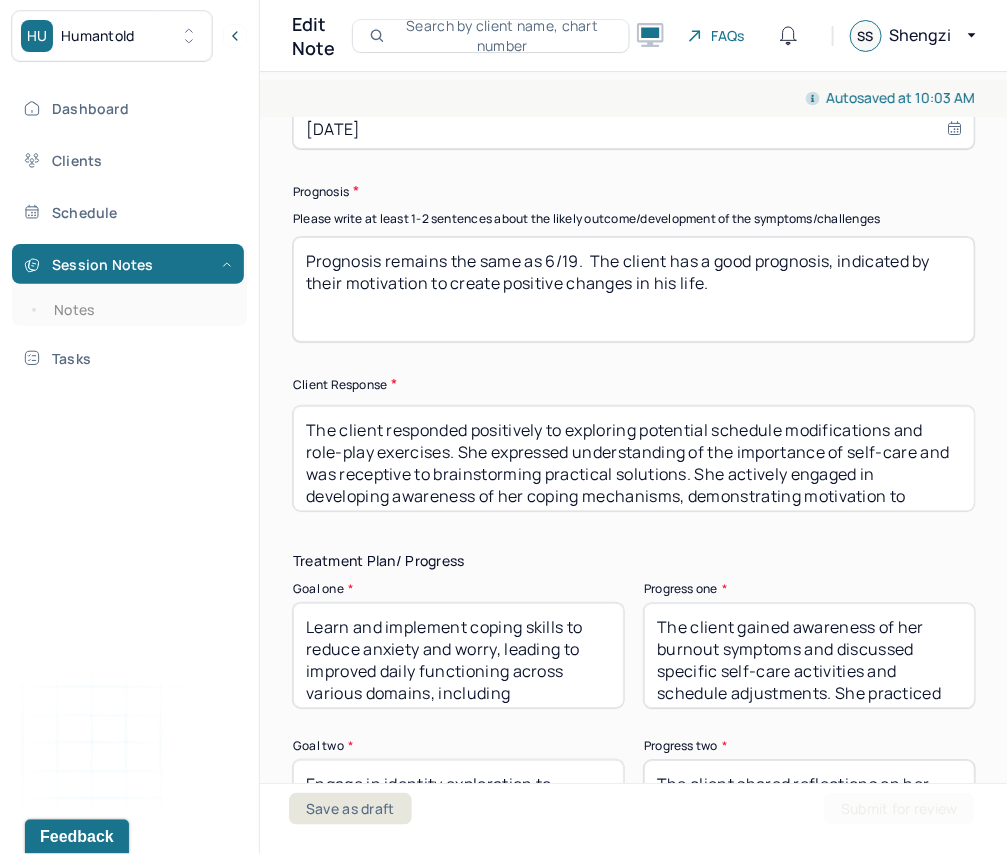 scroll, scrollTop: 51, scrollLeft: 0, axis: vertical 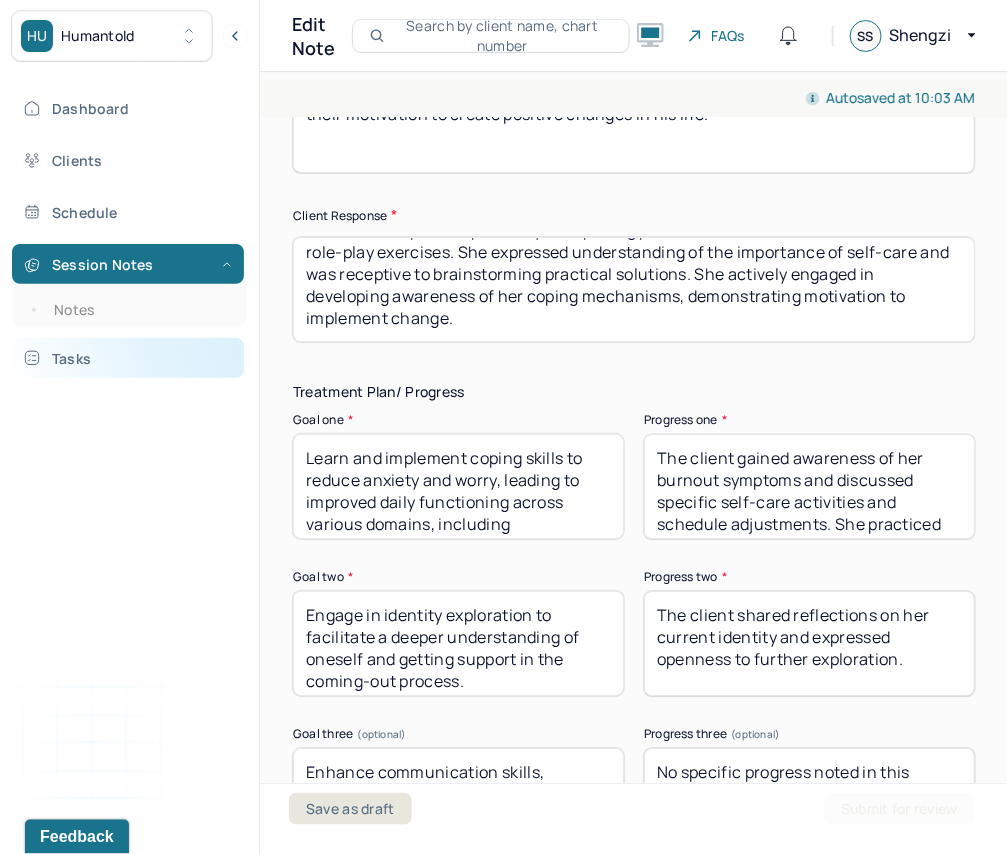 type on "Prognosis remains the same as 6/19.  The client has a good prognosis, indicated by their motivation to create positive changes in his life." 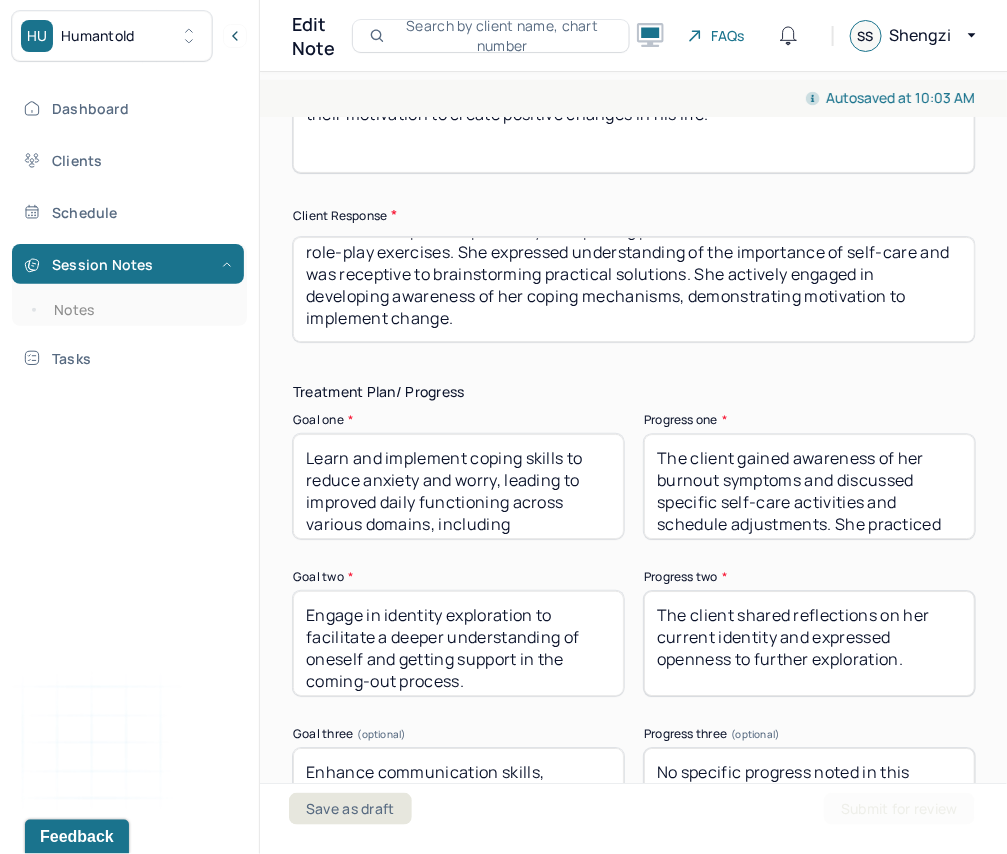 click on "The client responded positively to exploring potential schedule modifications and role-play exercises. She expressed understanding of the importance of self-care and was receptive to brainstorming practical solutions. She actively engaged in developing awareness of her coping mechanisms, demonstrating motivation to implement change." at bounding box center (634, 289) 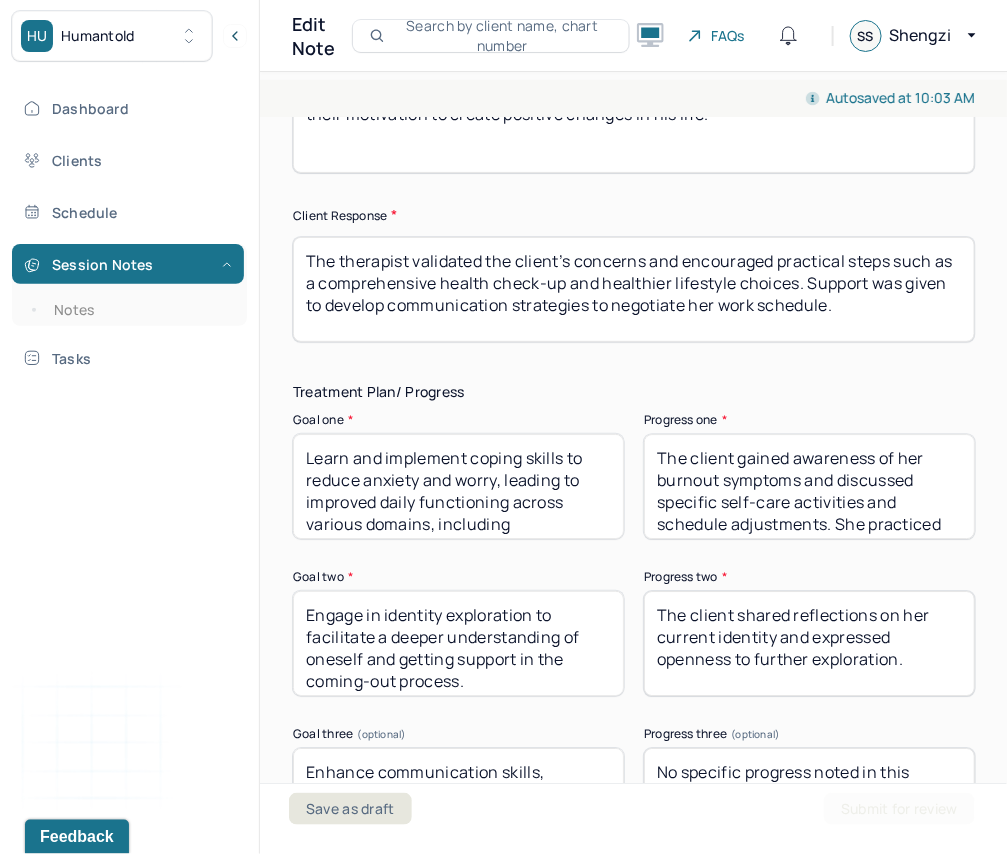 scroll, scrollTop: 0, scrollLeft: 0, axis: both 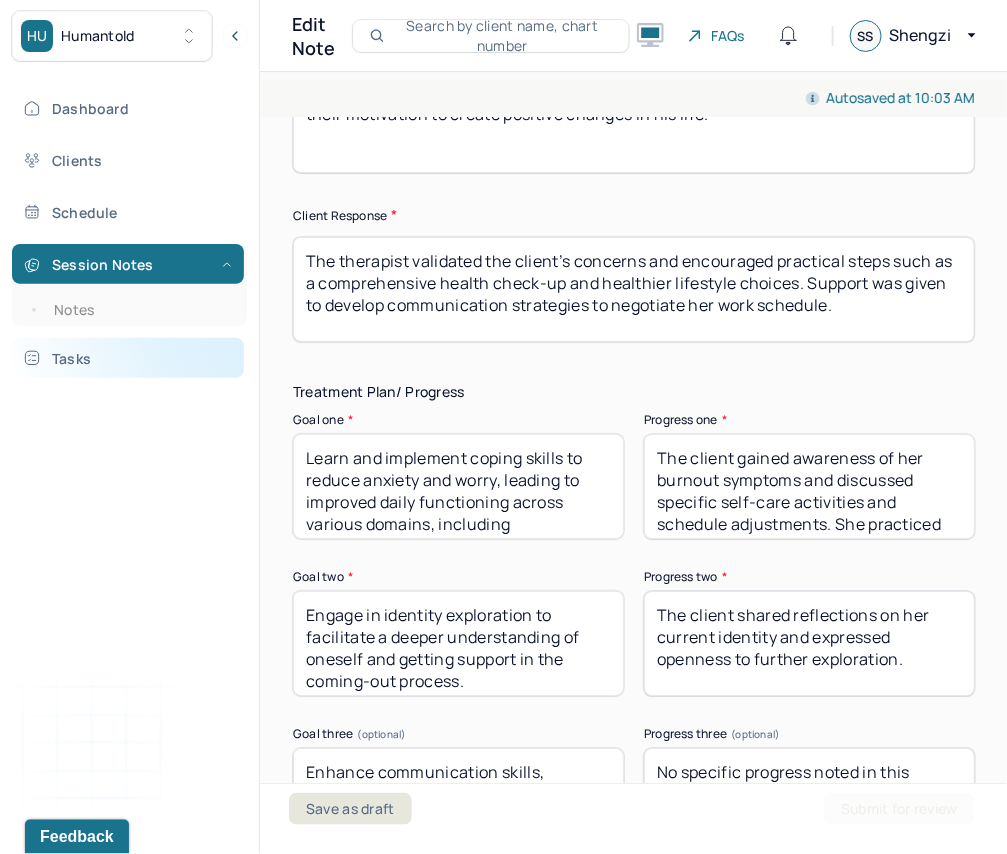 type on "The therapist validated the client’s concerns and encouraged practical steps such as a comprehensive health check-up and healthier lifestyle choices. Support was given to develop communication strategies to negotiate her work schedule." 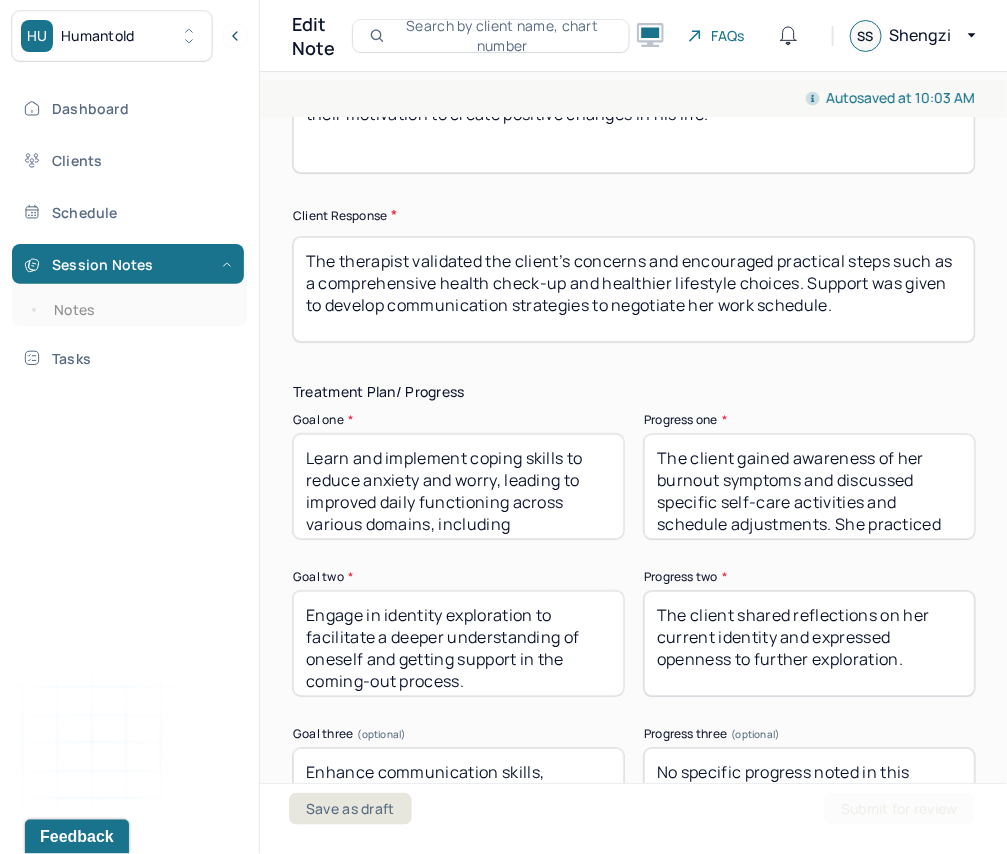 click on "The client gained awareness of her burnout symptoms and discussed specific self-care activities and schedule adjustments. She practiced role-playing exercises to prepare for client interactions, building confidence in her communication skills." at bounding box center [809, 486] 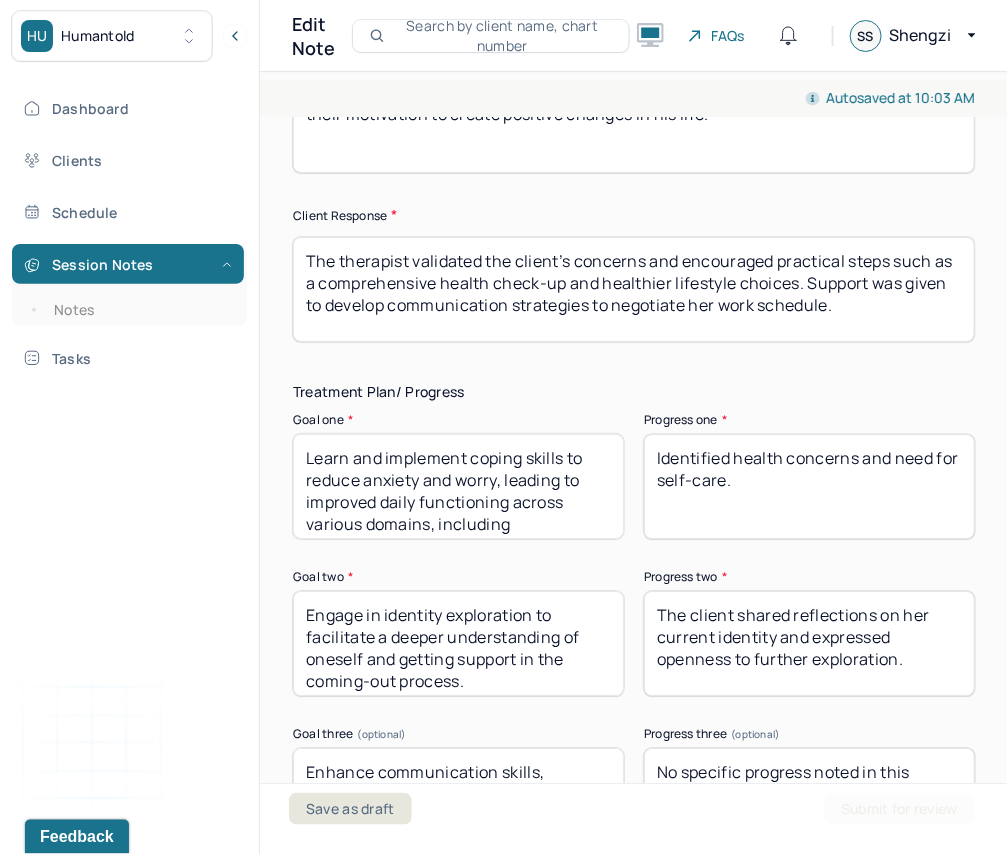 scroll, scrollTop: 73, scrollLeft: 0, axis: vertical 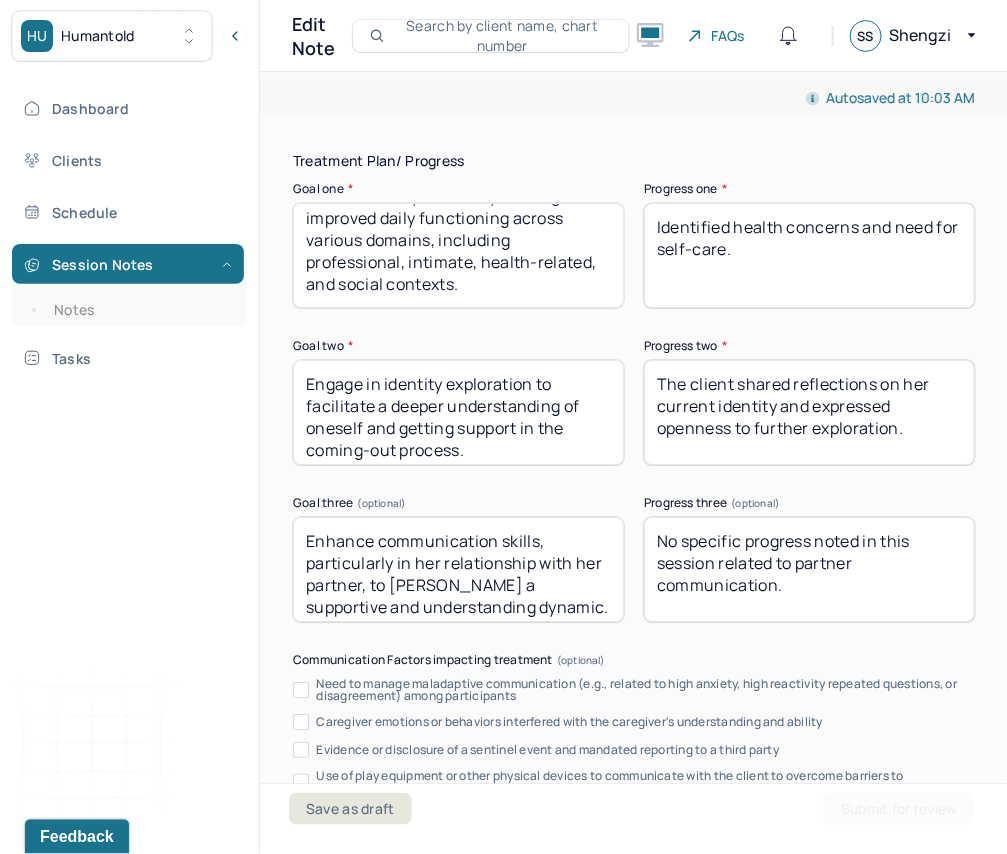 type on "Identified health concerns and need for self-care." 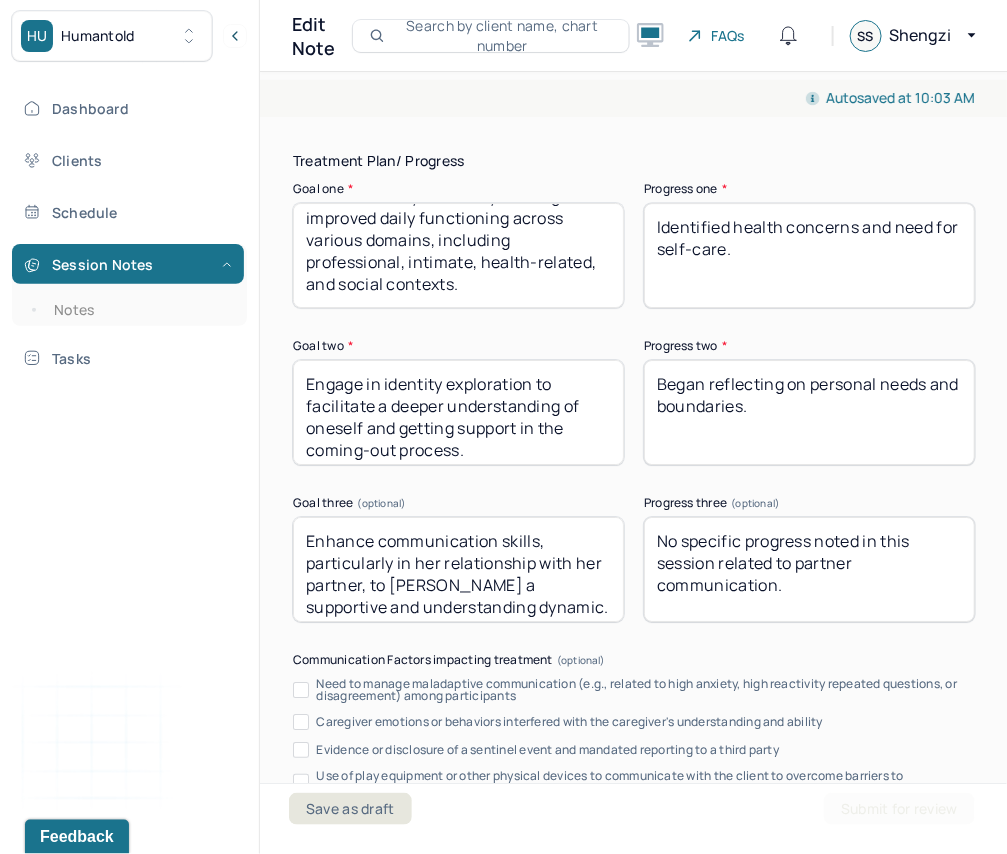 type on "Began reflecting on personal needs and boundaries." 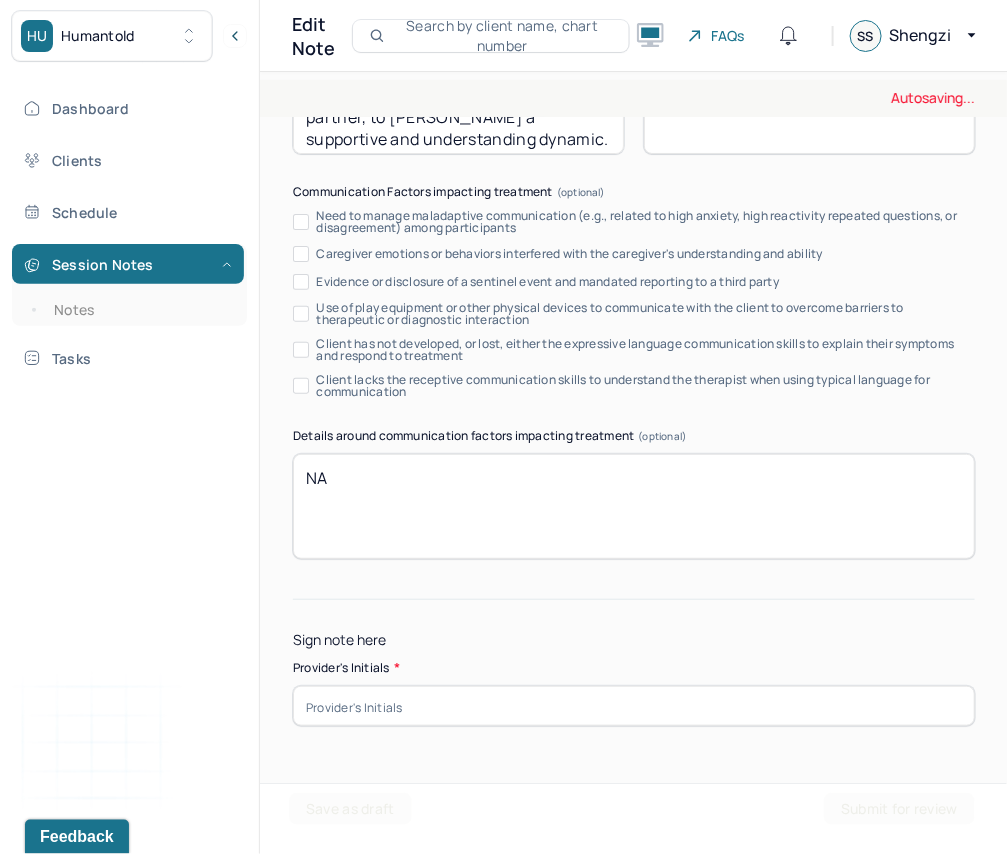 scroll, scrollTop: 4157, scrollLeft: 0, axis: vertical 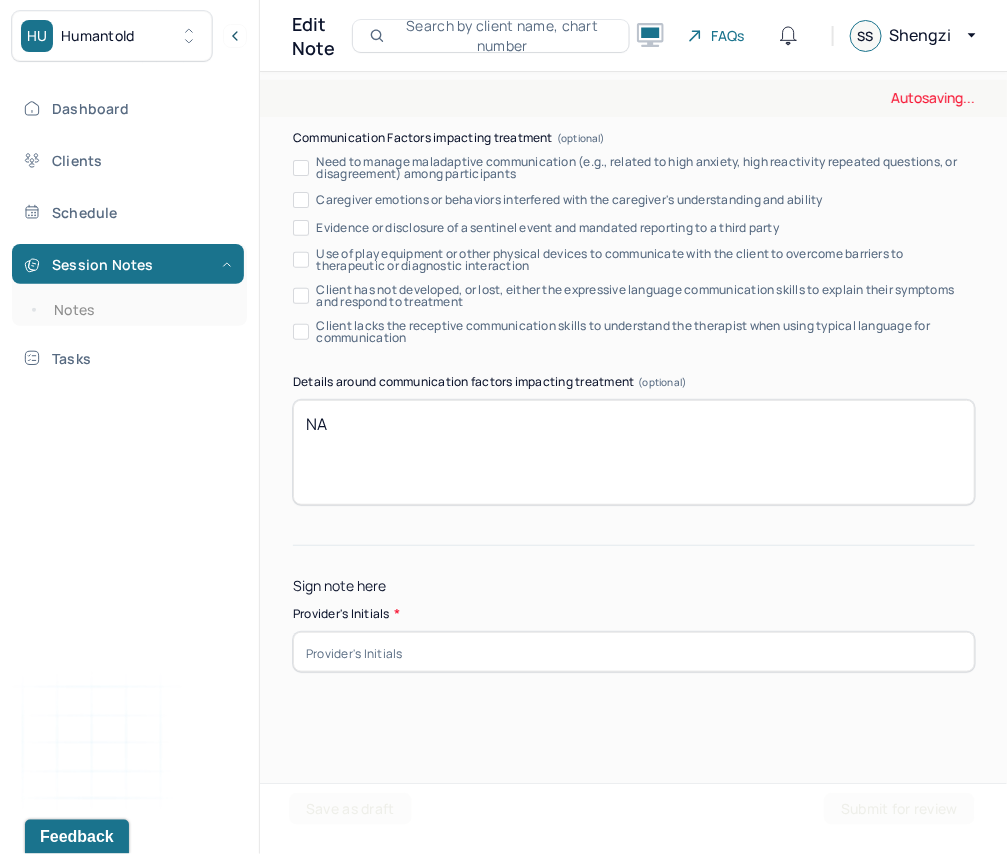 type on "Drafted a narrative for work communication." 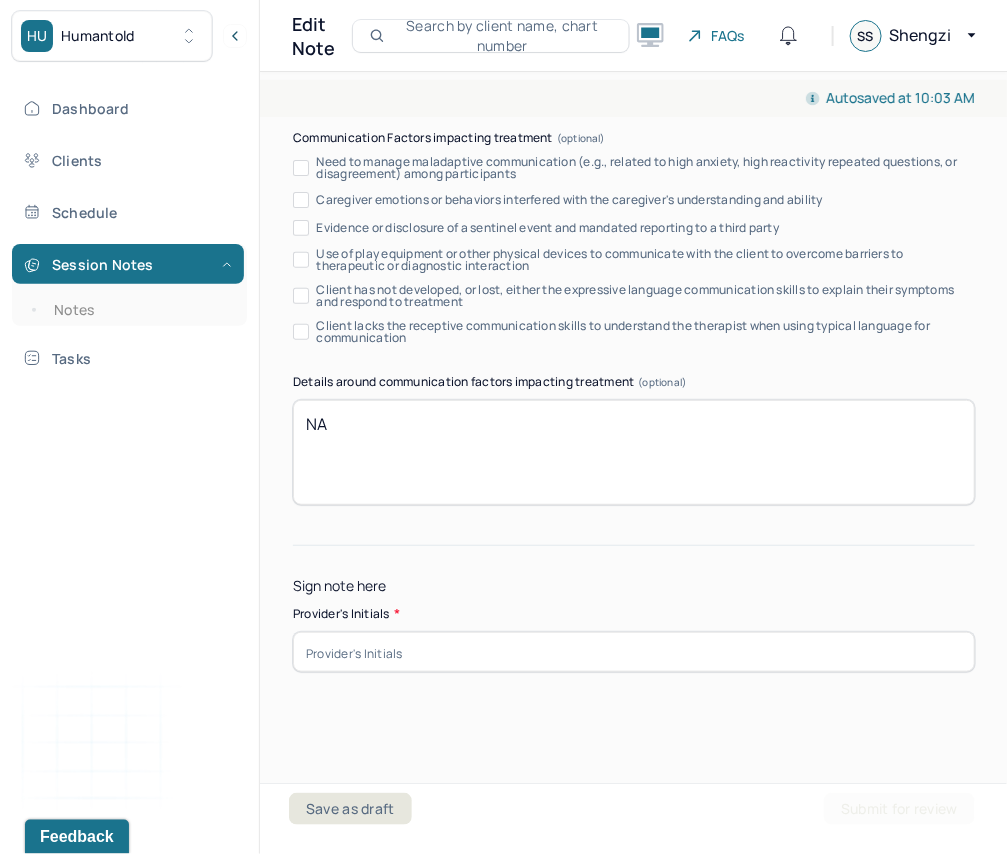 click on "Instructions The fields marked with an asterisk ( * ) are required before you can submit your notes. Before you can submit your session notes, they must be signed. You have the option to save your notes as a draft before making a submission. Appointment location * Teletherapy Client Teletherapy Location Home Office Other Provider Teletherapy Location Home Office Other Consent was received for the teletherapy session The teletherapy session was conducted via video Primary diagnosis * F41.1 [MEDICAL_DATA] Secondary diagnosis (optional) Secondary diagnosis Tertiary diagnosis (optional) Tertiary diagnosis Emotional / Behavioural symptoms demonstrated * Physical illness over the past two weeks
Exhaustion and feeling powerless
Worried about taking days off work
Frequent illness (4 times [DATE]) Causing * Maladaptive Functioning Intention for Session * Facilitate coping mechanisms Session Note Subjective Objective How did they present themselves? Was there nervous talking or lack of eye contact? *" at bounding box center (634, -1472) 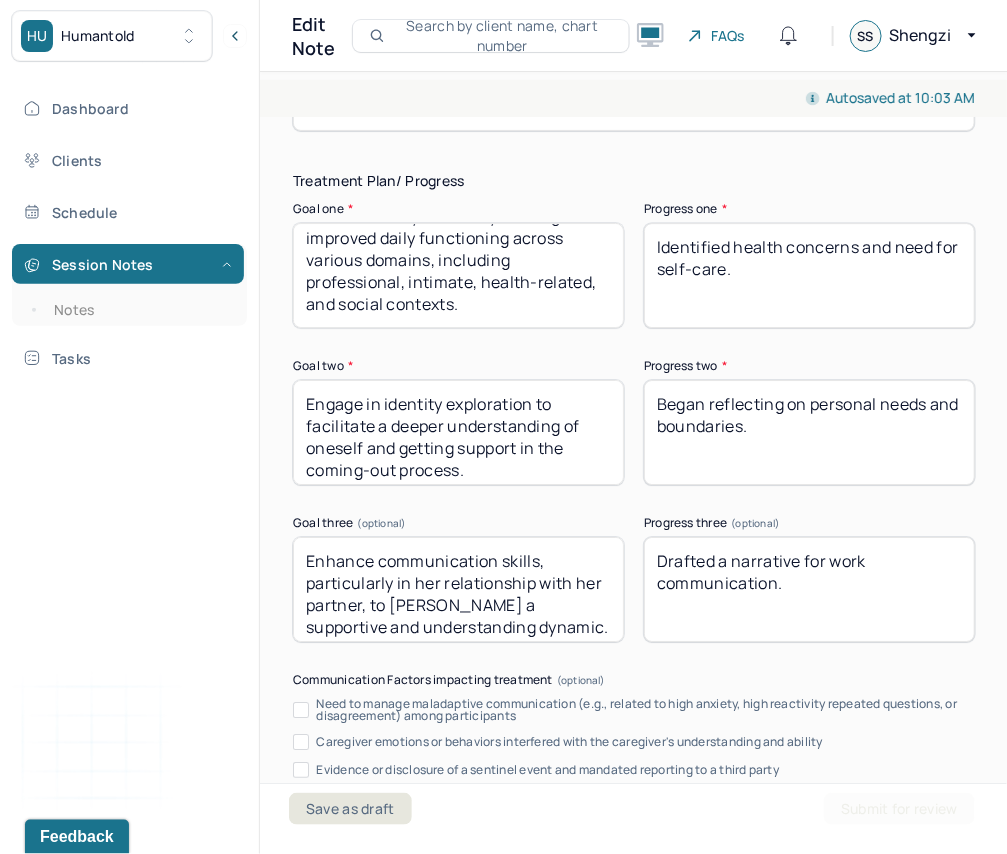 scroll, scrollTop: 4157, scrollLeft: 0, axis: vertical 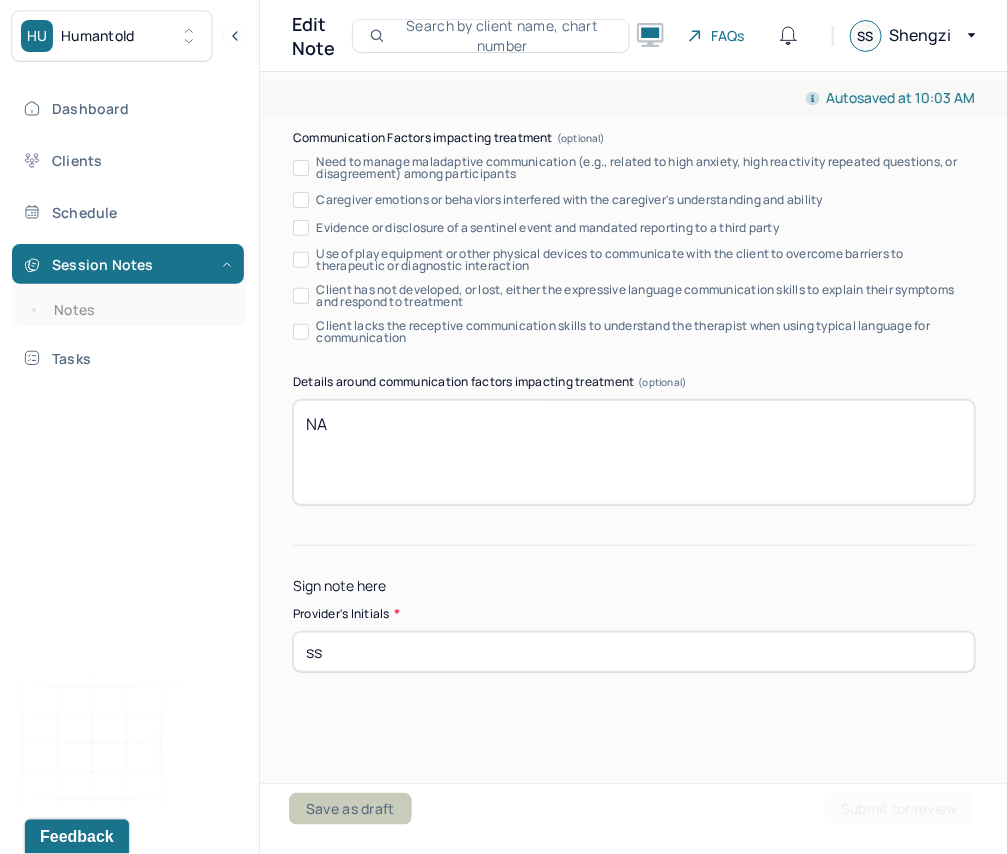 type on "ss" 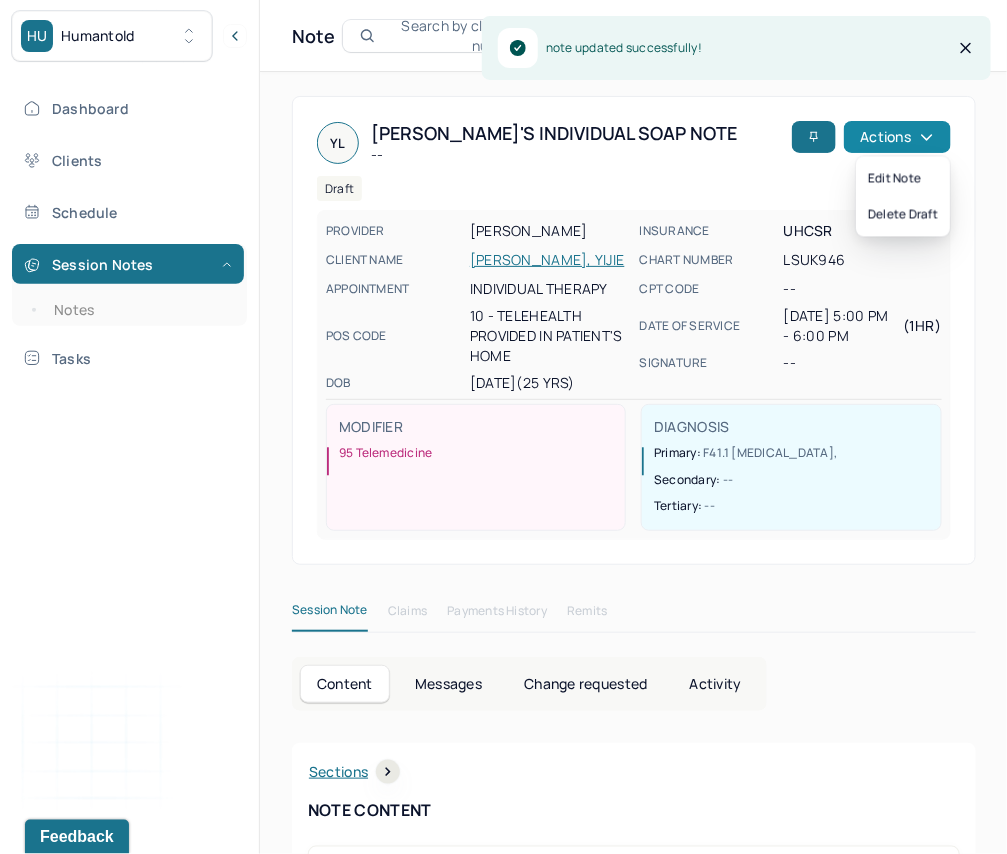 click on "Actions" at bounding box center (897, 137) 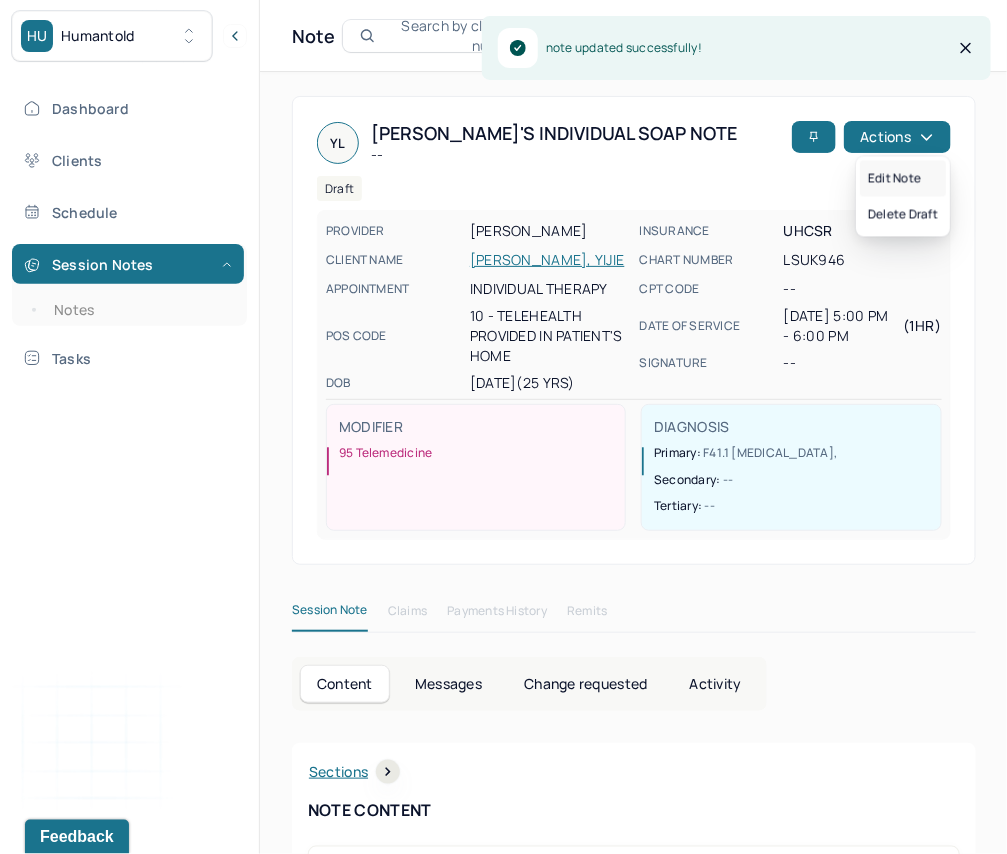 click on "Edit note" at bounding box center (903, 179) 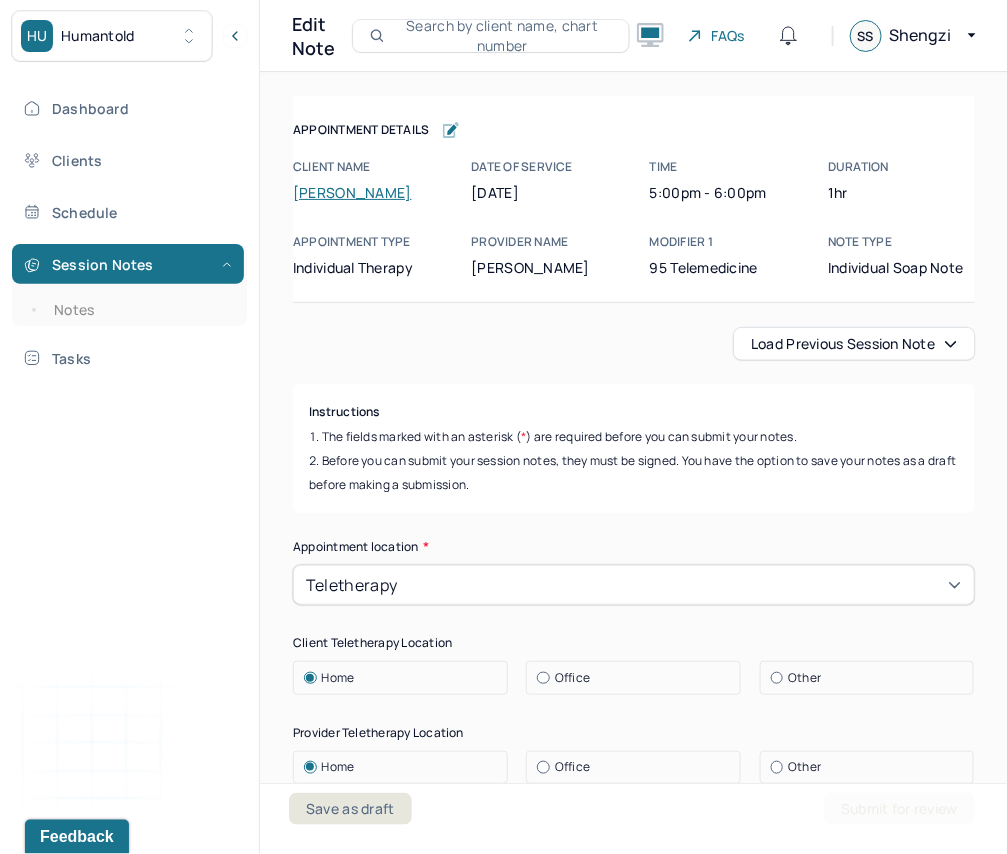 click 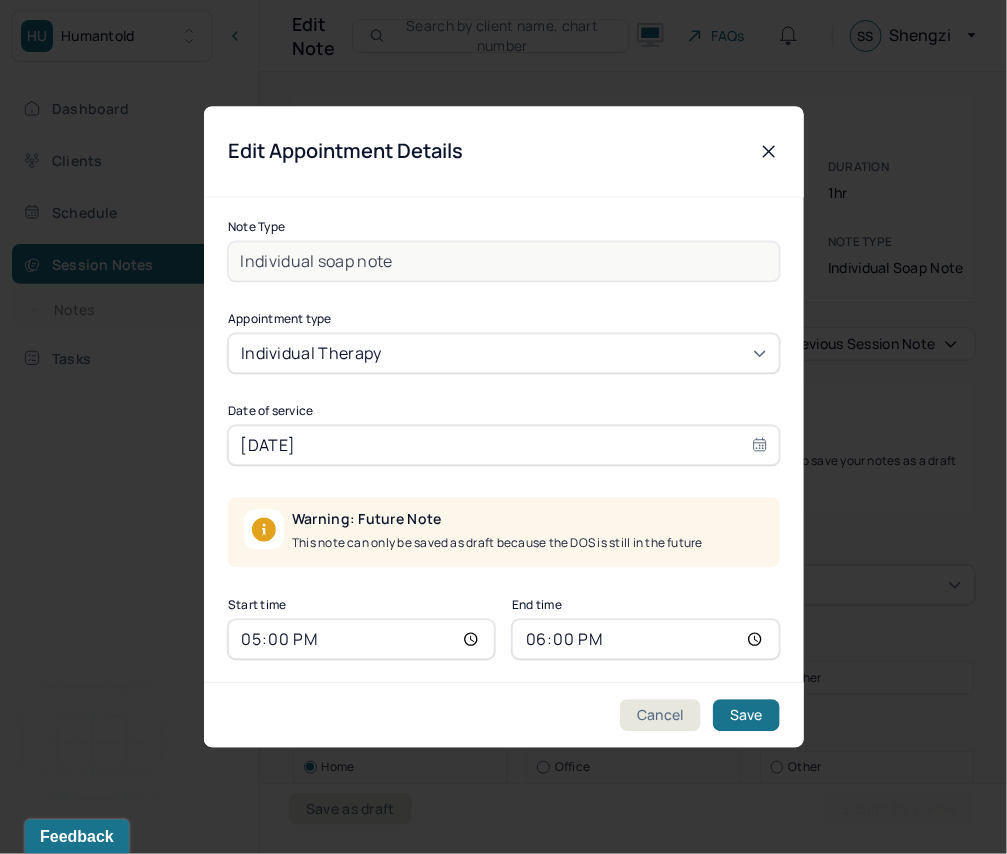 click on "[DATE]" at bounding box center (504, 446) 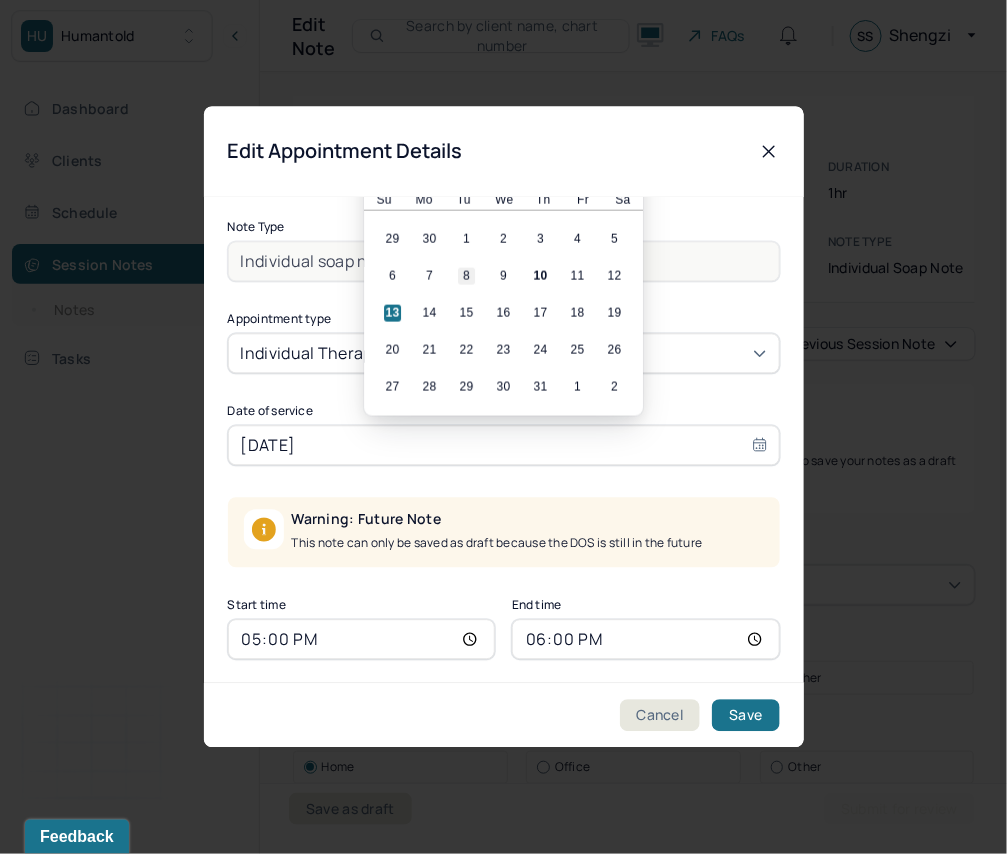click on "8" at bounding box center [466, 276] 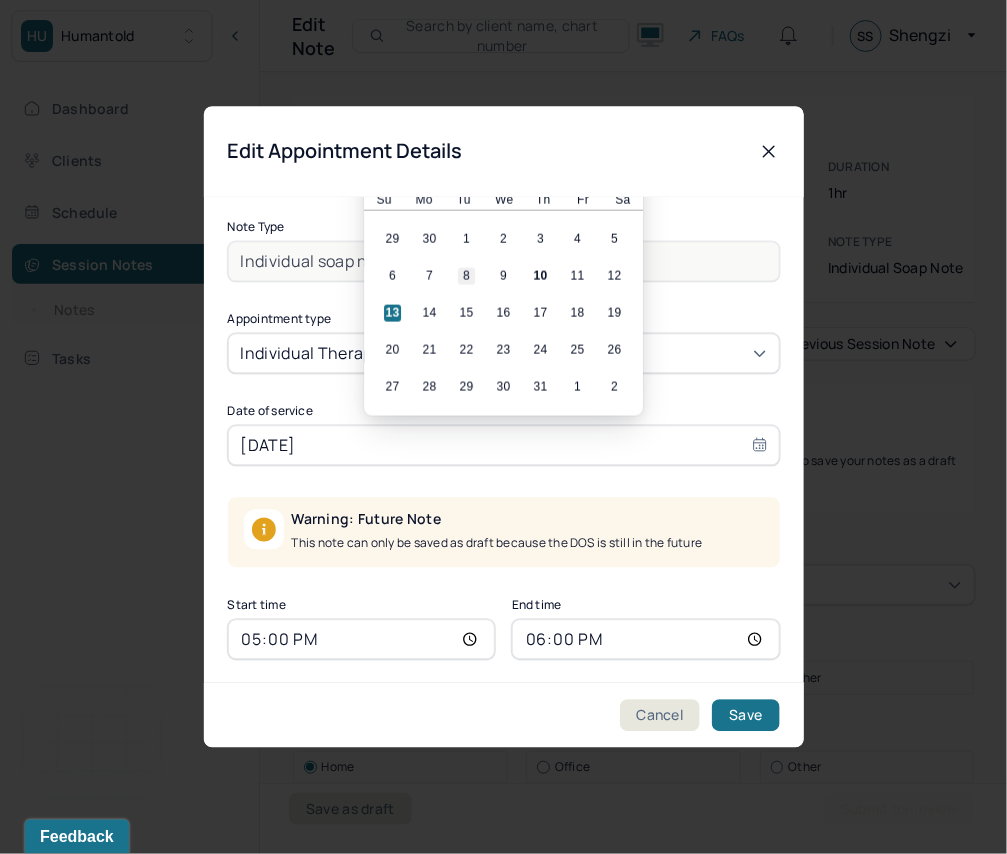 type on "[DATE]" 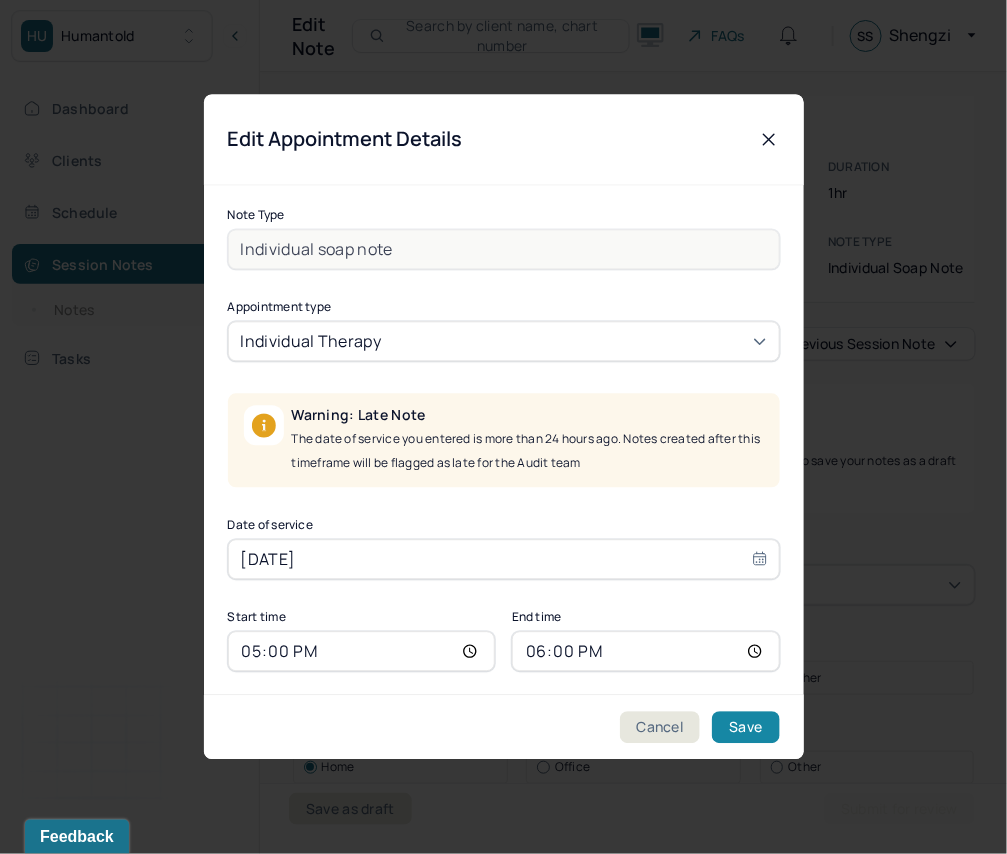 click on "Save" at bounding box center (745, 728) 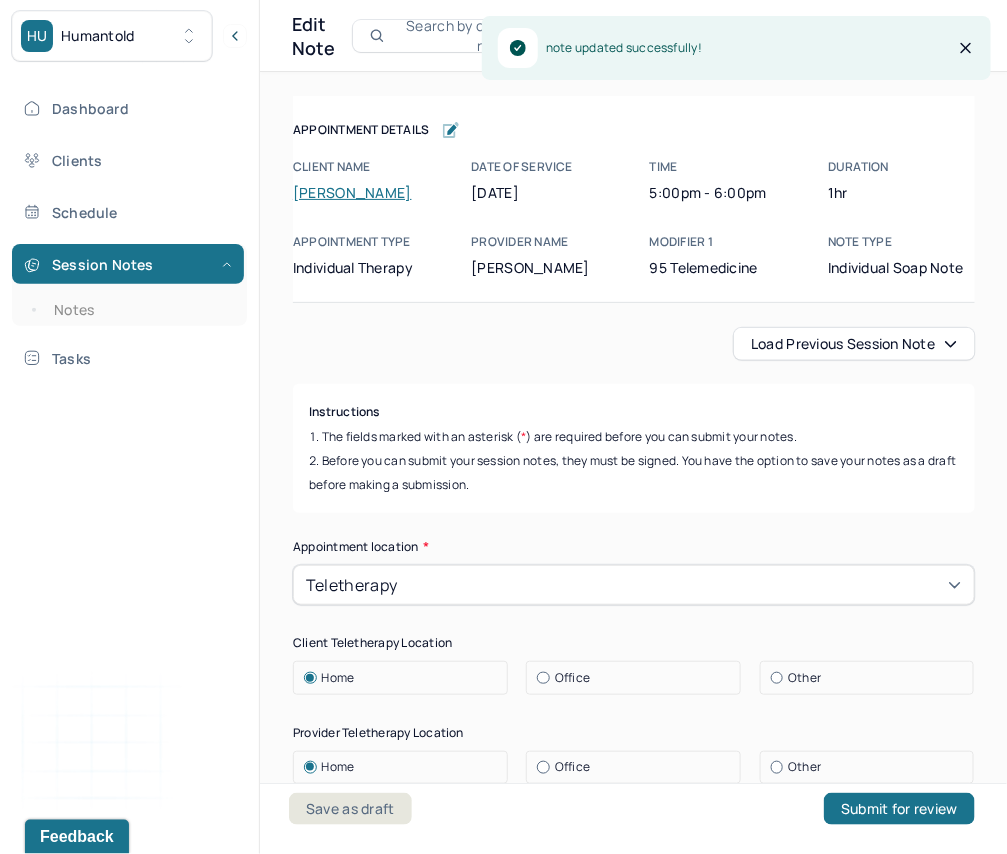 click 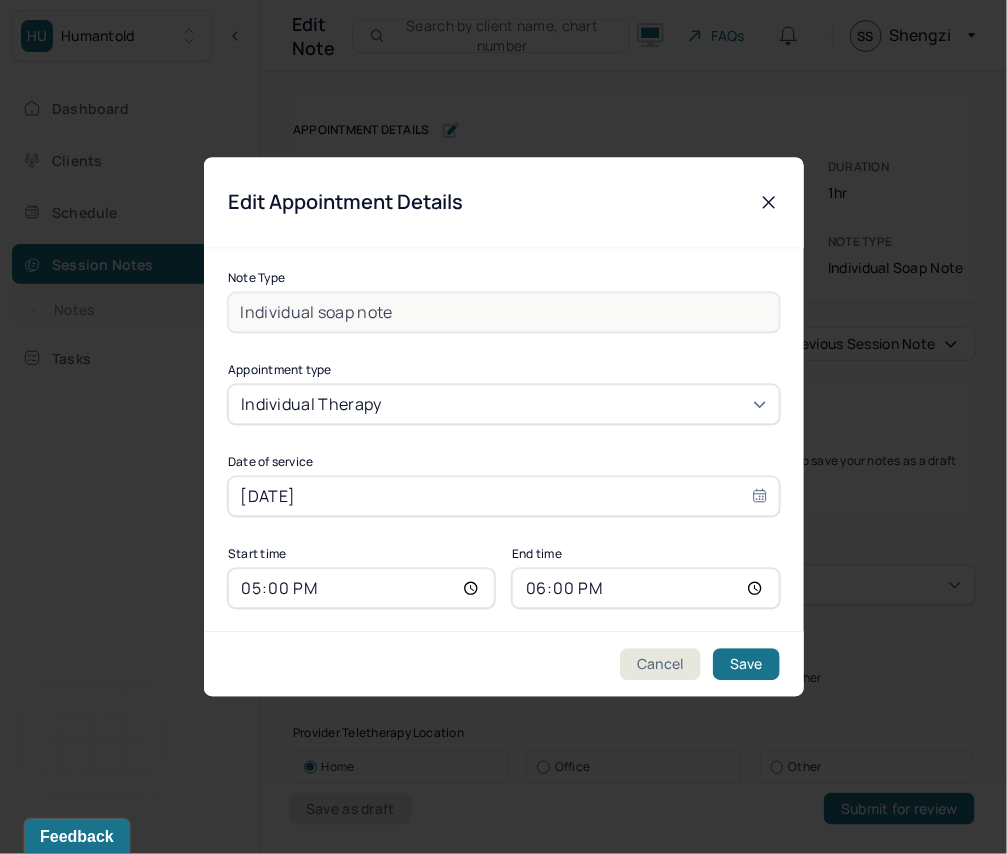 click on "[DATE]" at bounding box center (504, 497) 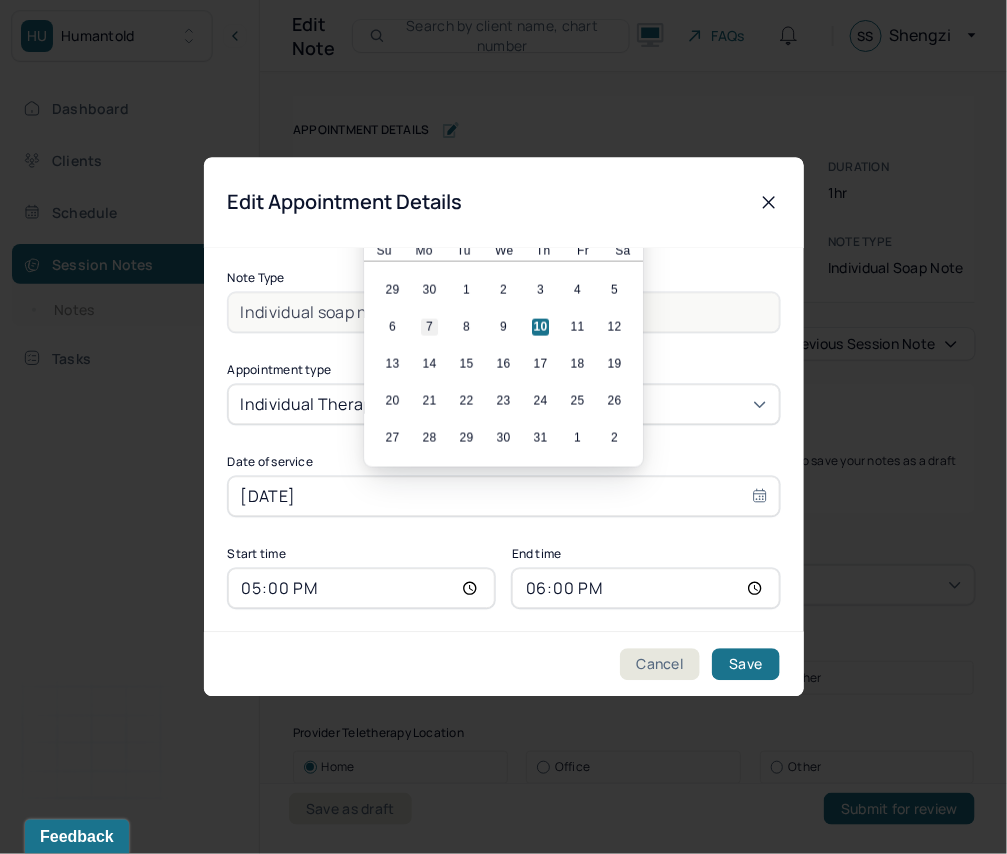 click on "7" at bounding box center (429, 327) 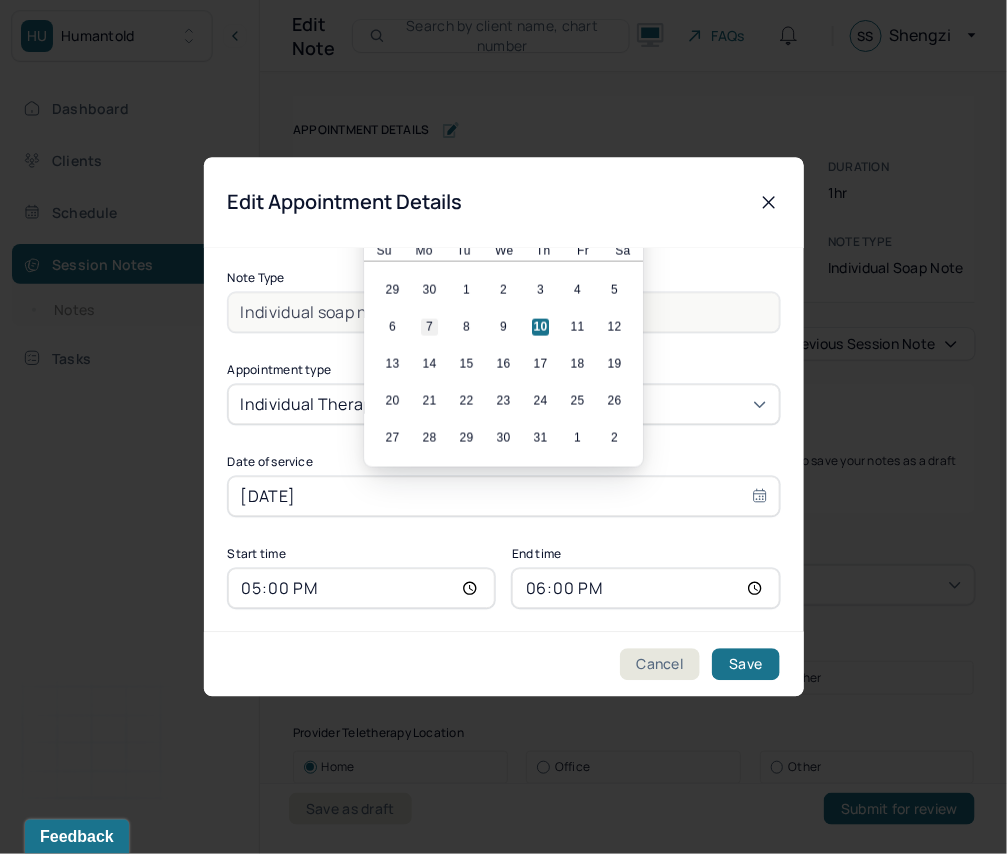 type on "[DATE]" 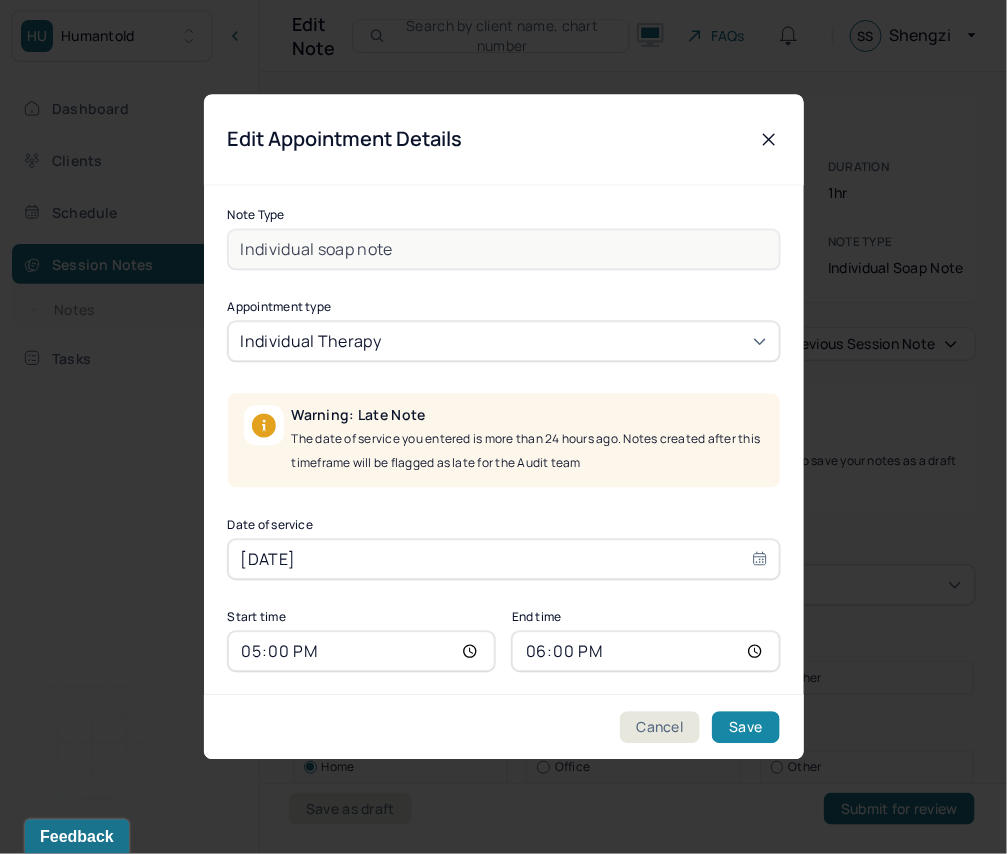 click on "Save" at bounding box center [745, 728] 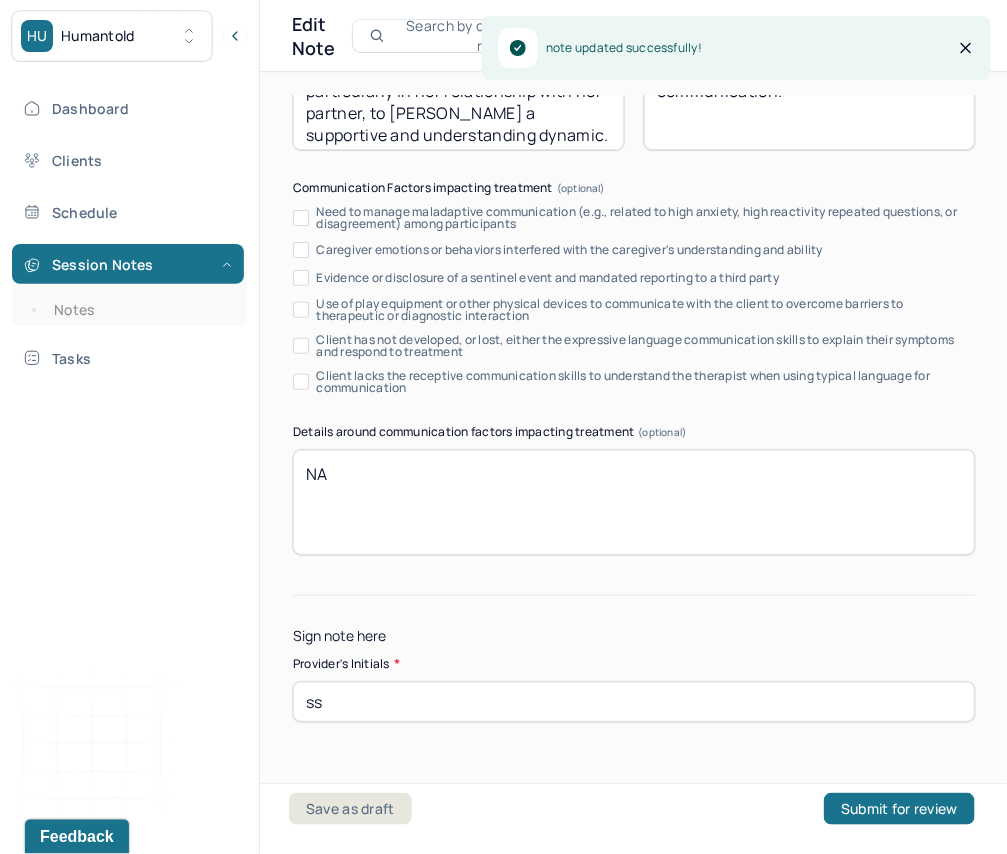 scroll, scrollTop: 4157, scrollLeft: 0, axis: vertical 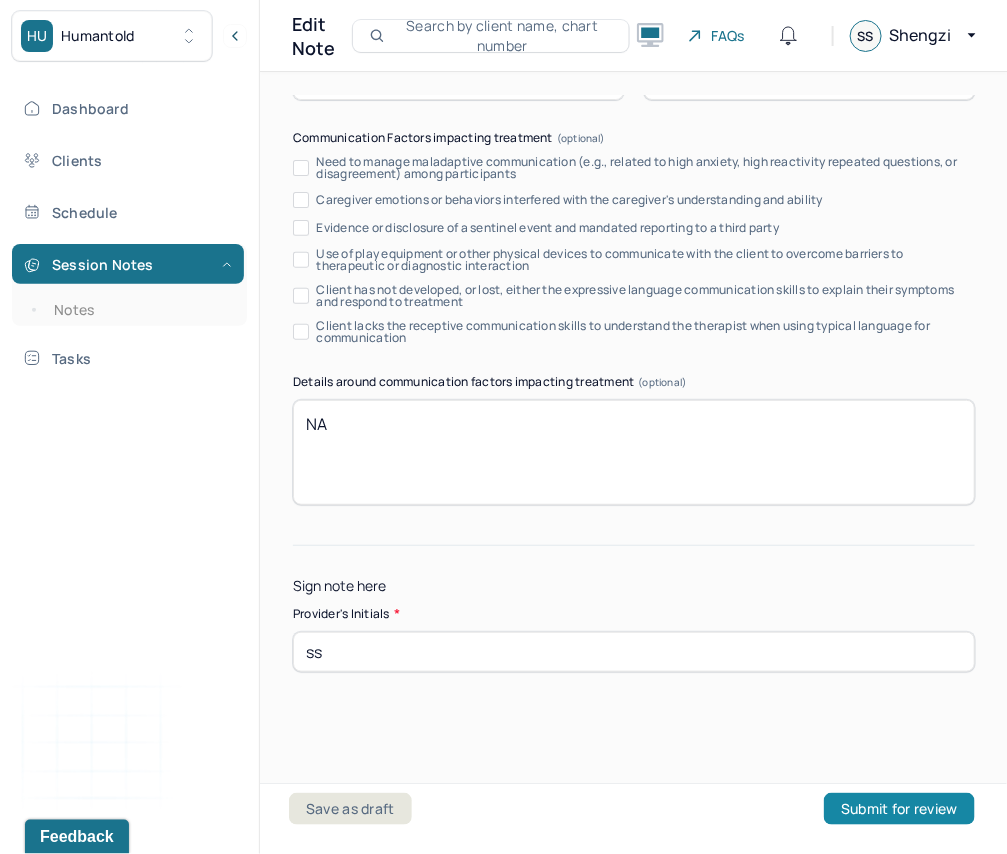 click on "Submit for review" at bounding box center (899, 809) 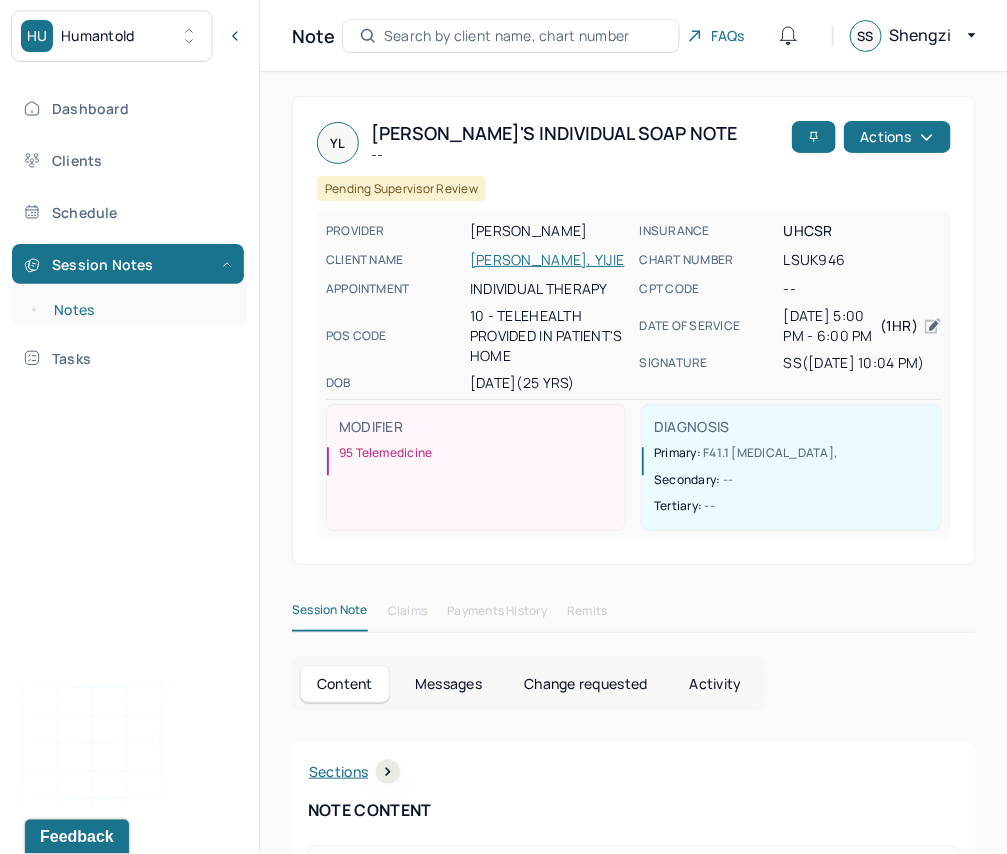 click on "Notes" at bounding box center (139, 310) 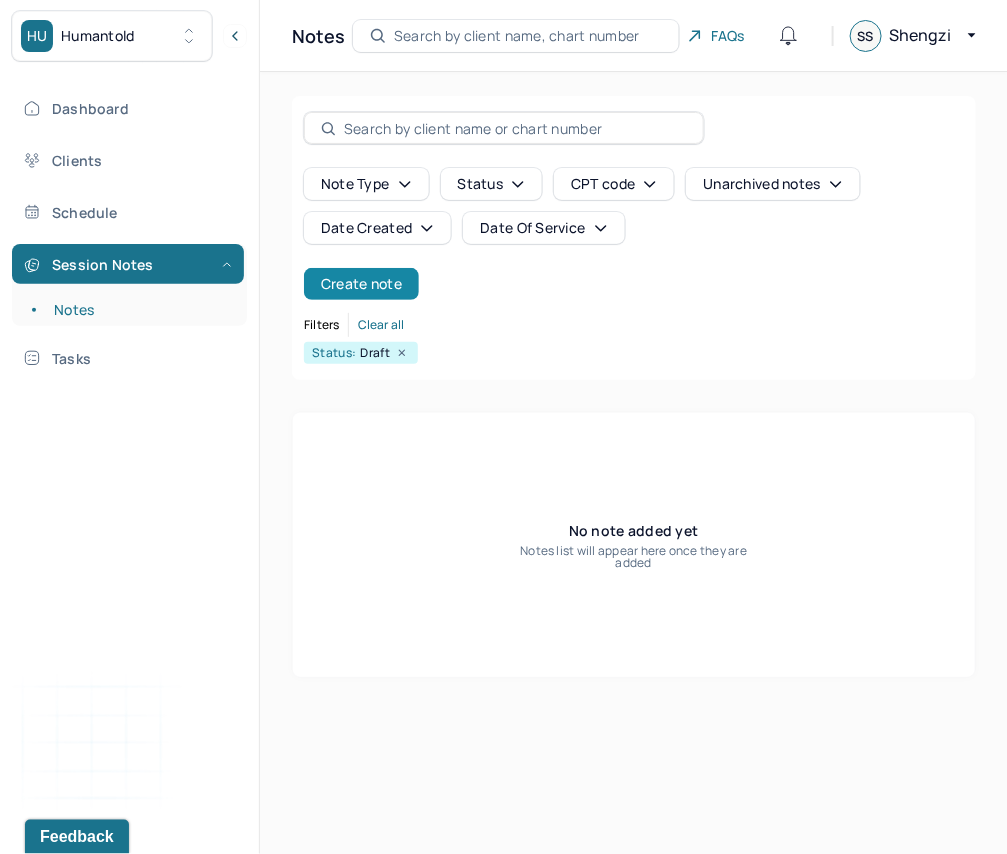 click on "Create note" at bounding box center (361, 284) 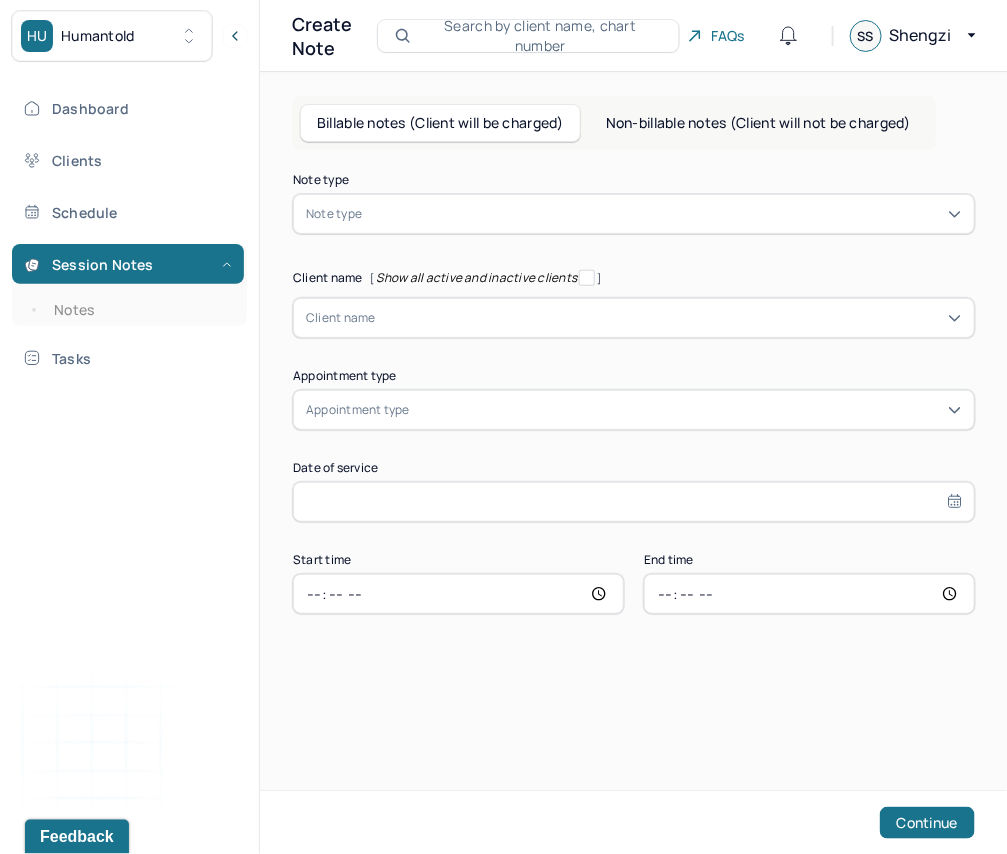 click at bounding box center (669, 318) 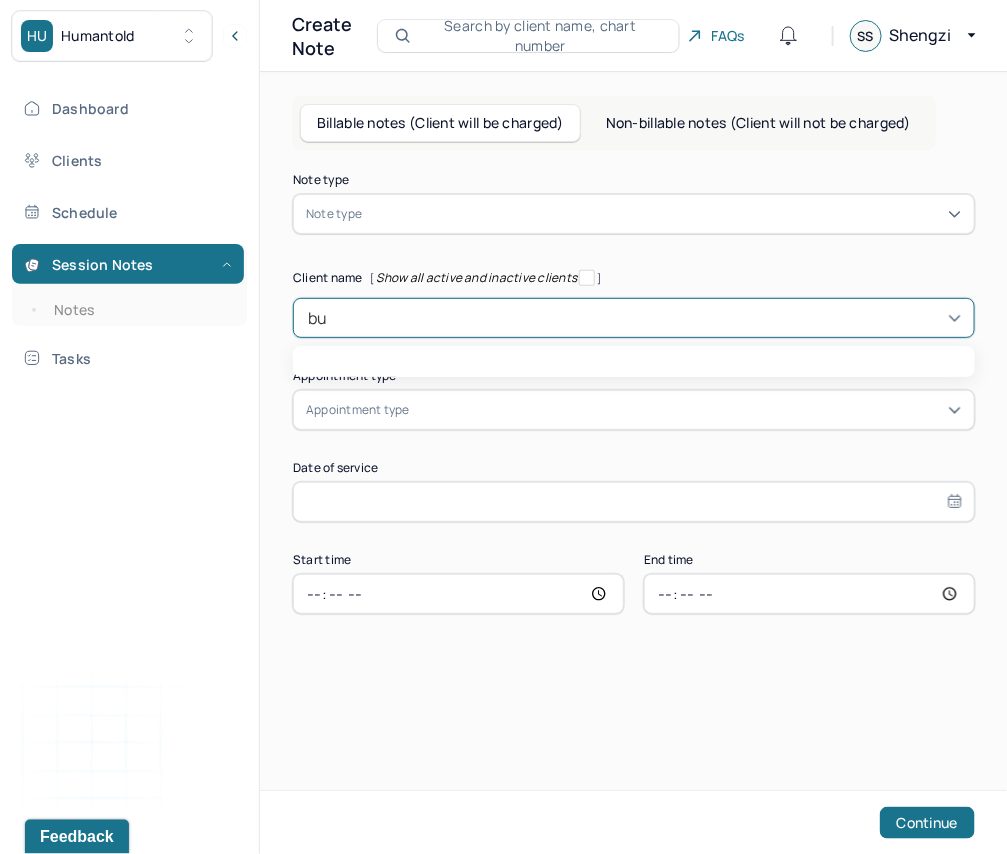 type on "b" 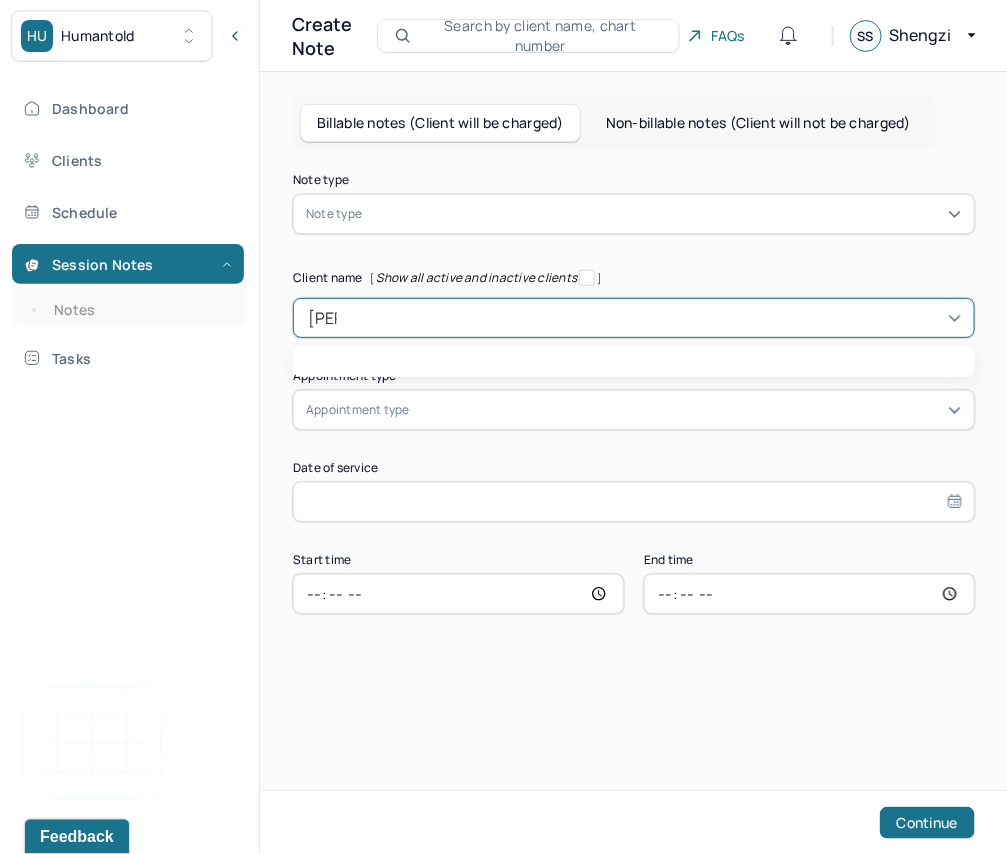 type on "[PERSON_NAME]" 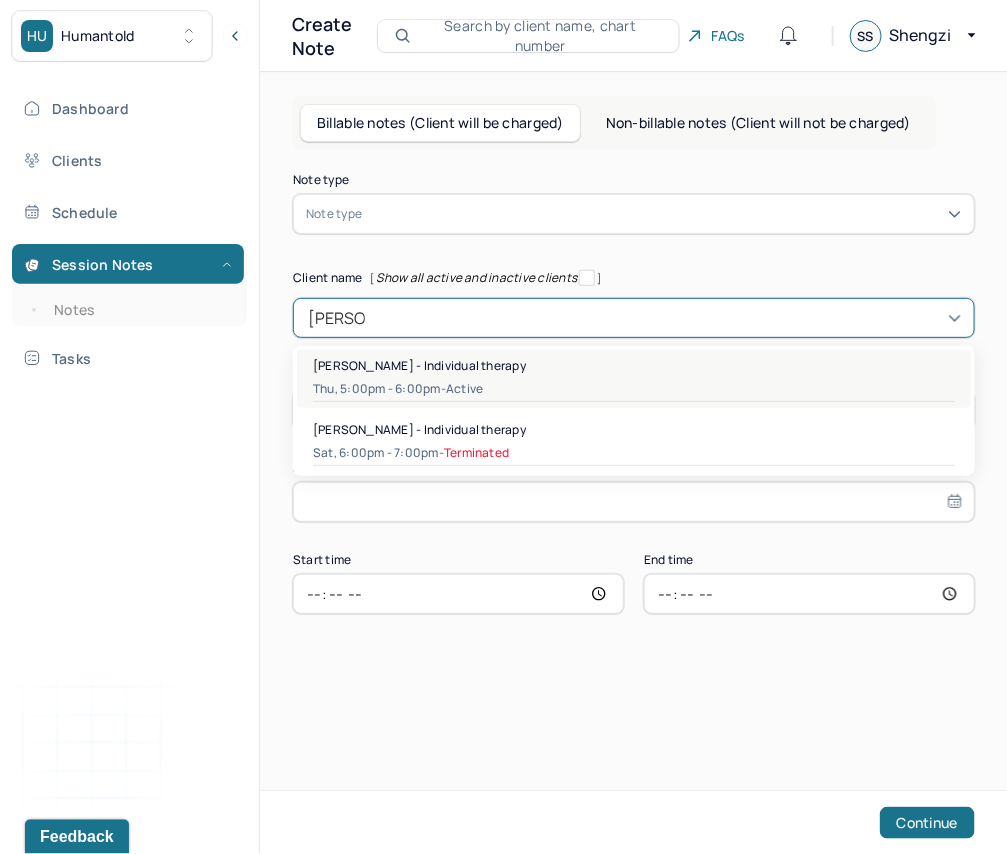 click on "[PERSON_NAME] - Individual therapy" at bounding box center [419, 365] 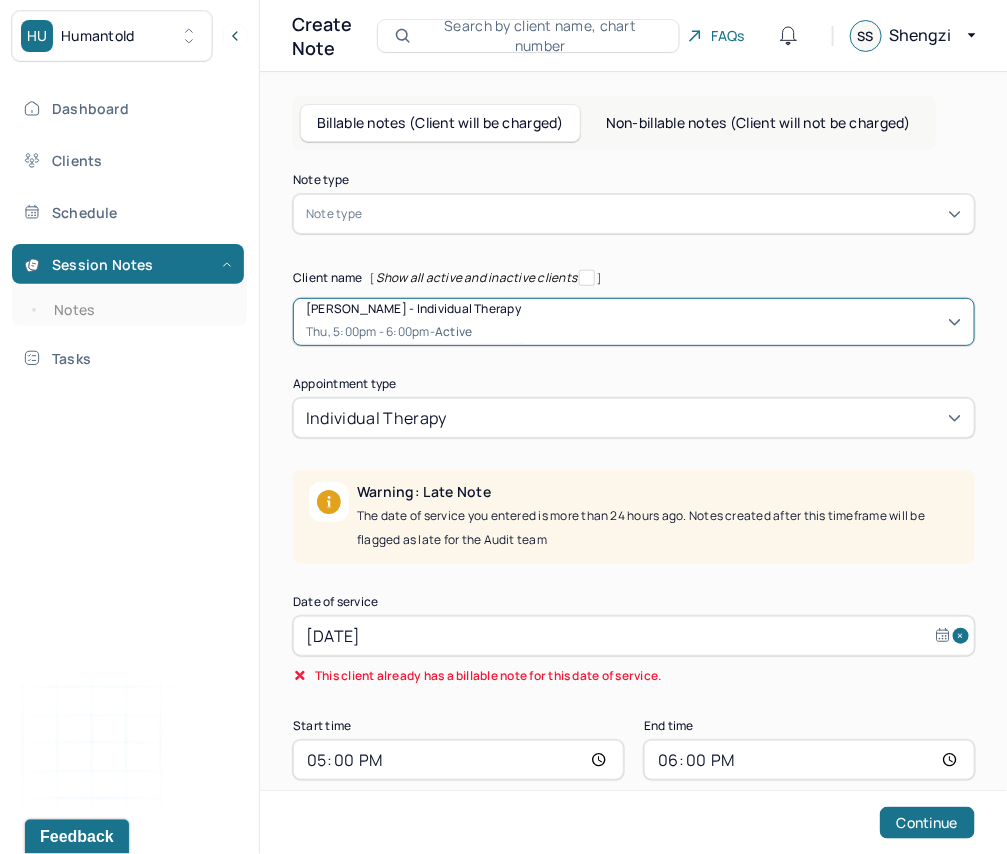 scroll, scrollTop: 31, scrollLeft: 0, axis: vertical 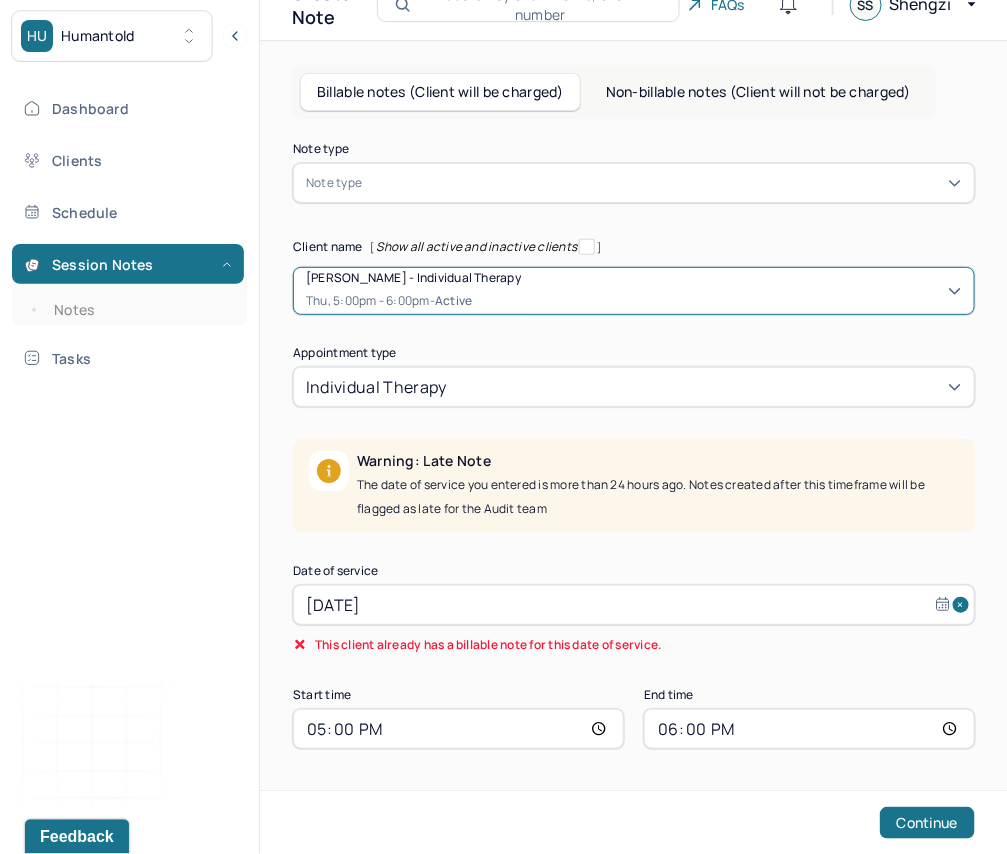 select on "6" 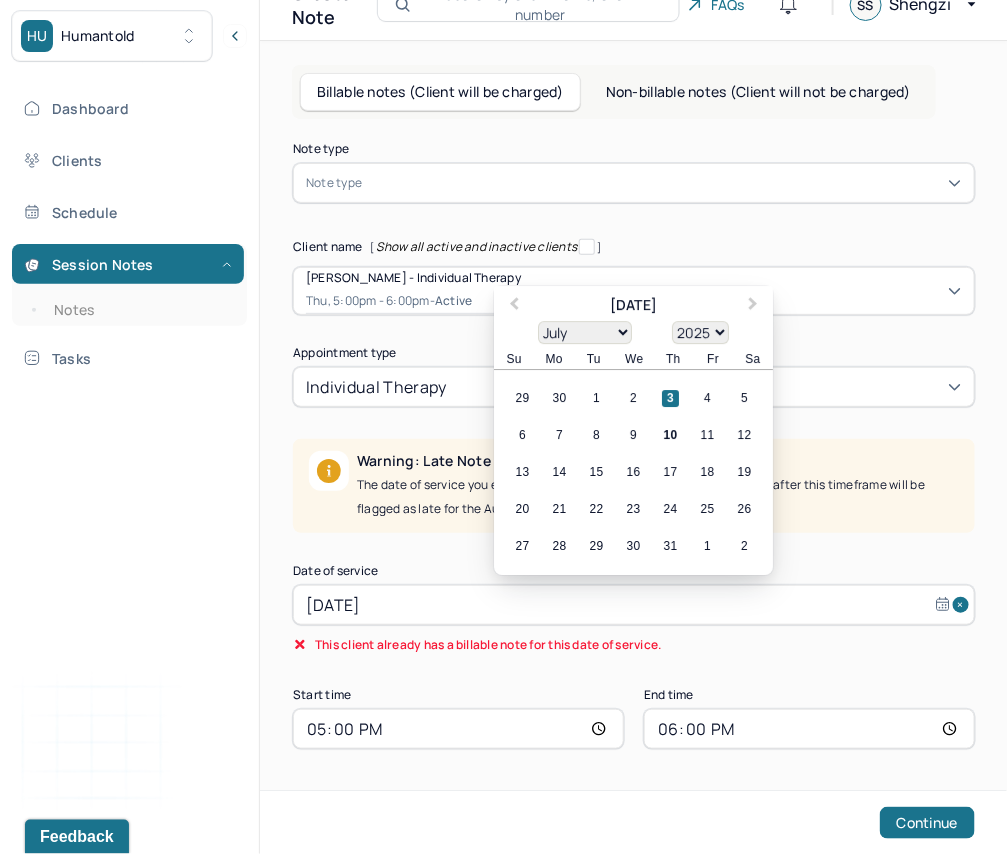 click on "[DATE]" at bounding box center (634, 605) 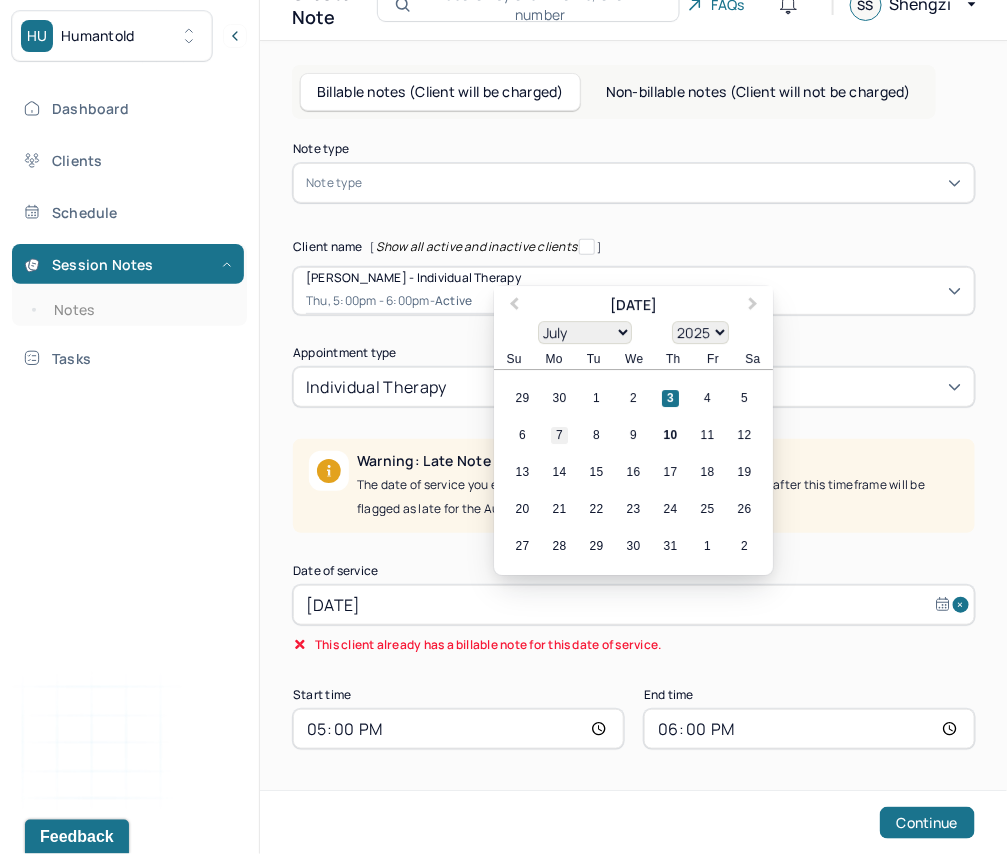 click on "7" at bounding box center (559, 436) 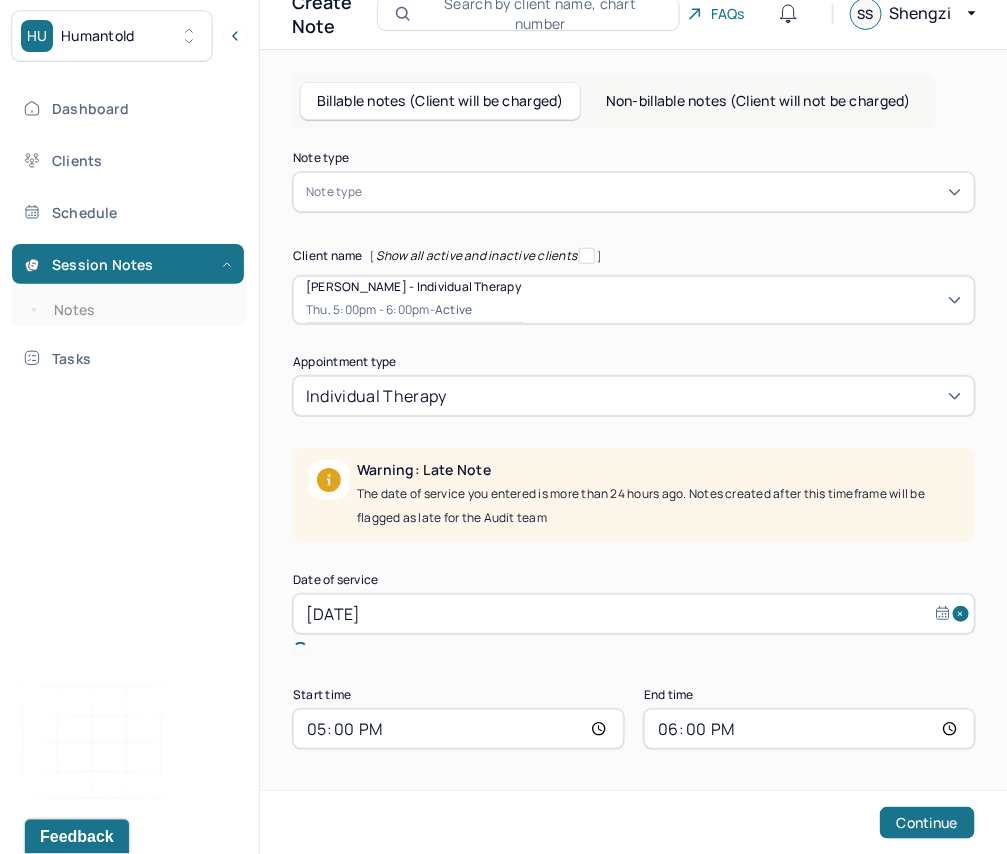 scroll, scrollTop: 0, scrollLeft: 0, axis: both 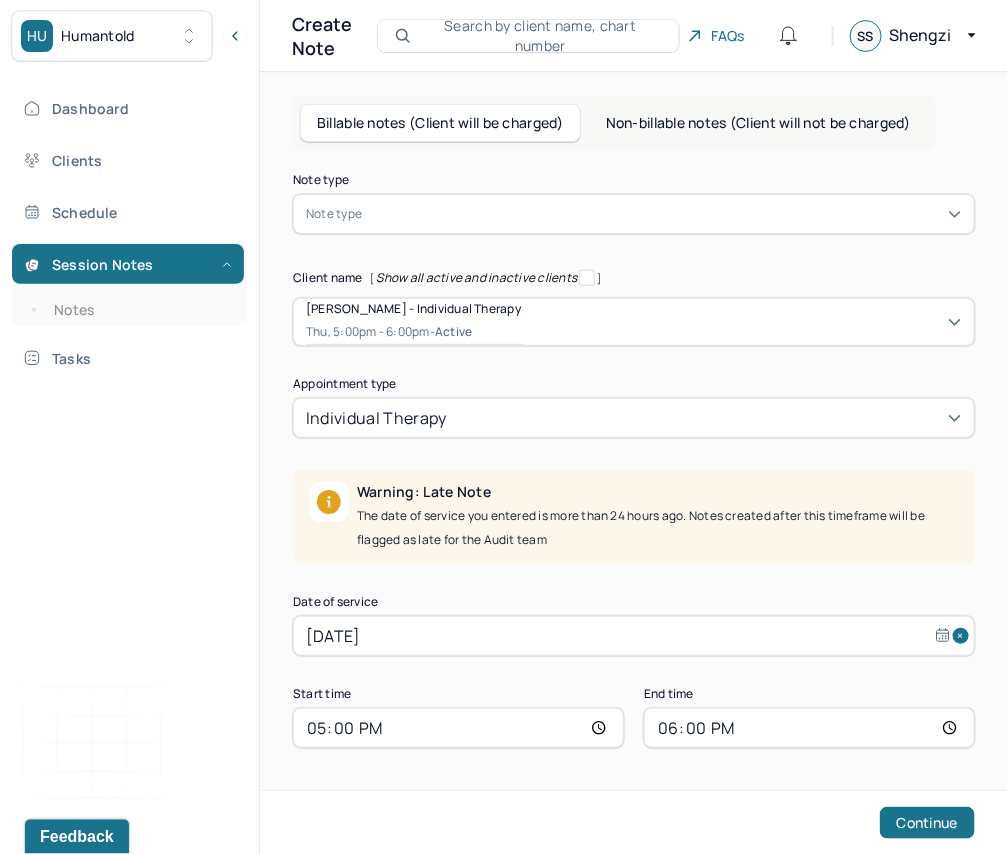 click on "[DATE]" at bounding box center (634, 636) 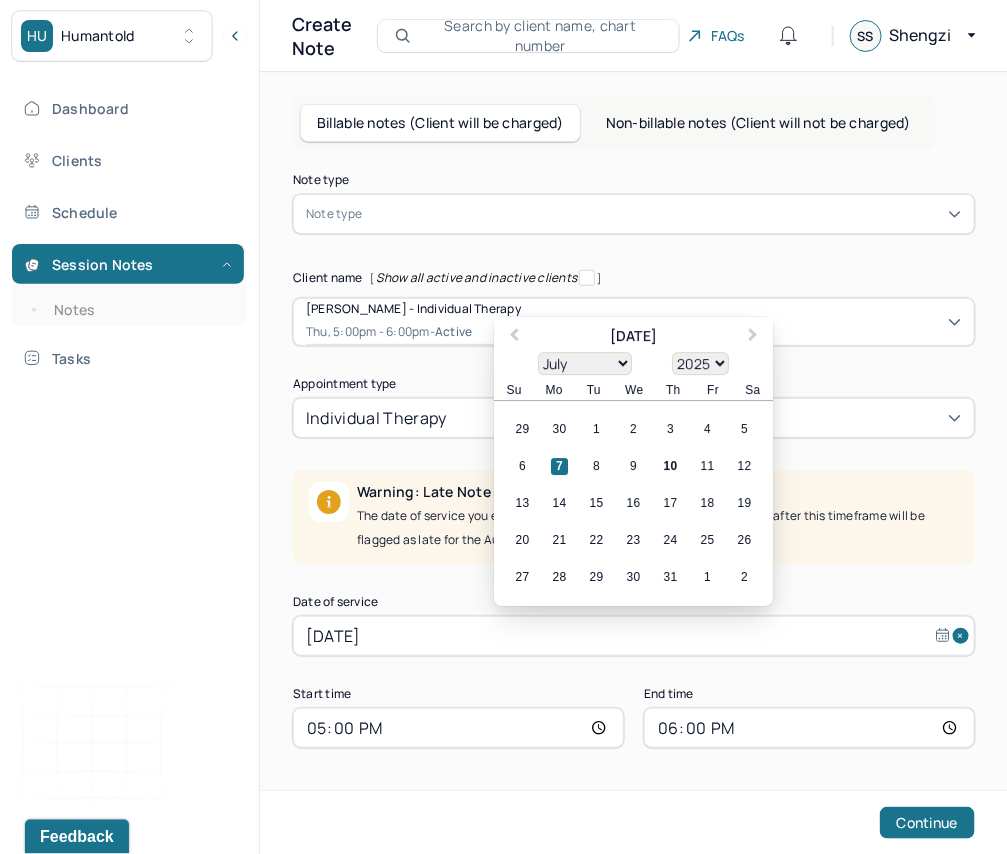 click on "6 7 8 9 10 11 12" at bounding box center [633, 467] 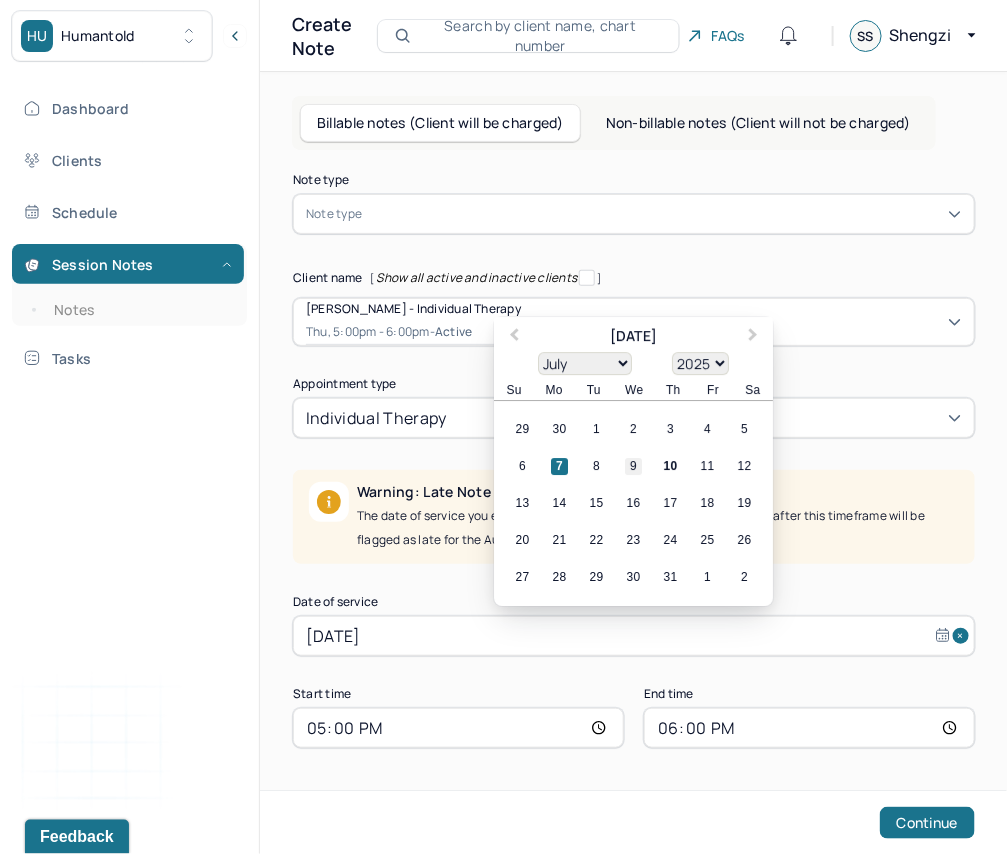 click on "9" at bounding box center [633, 467] 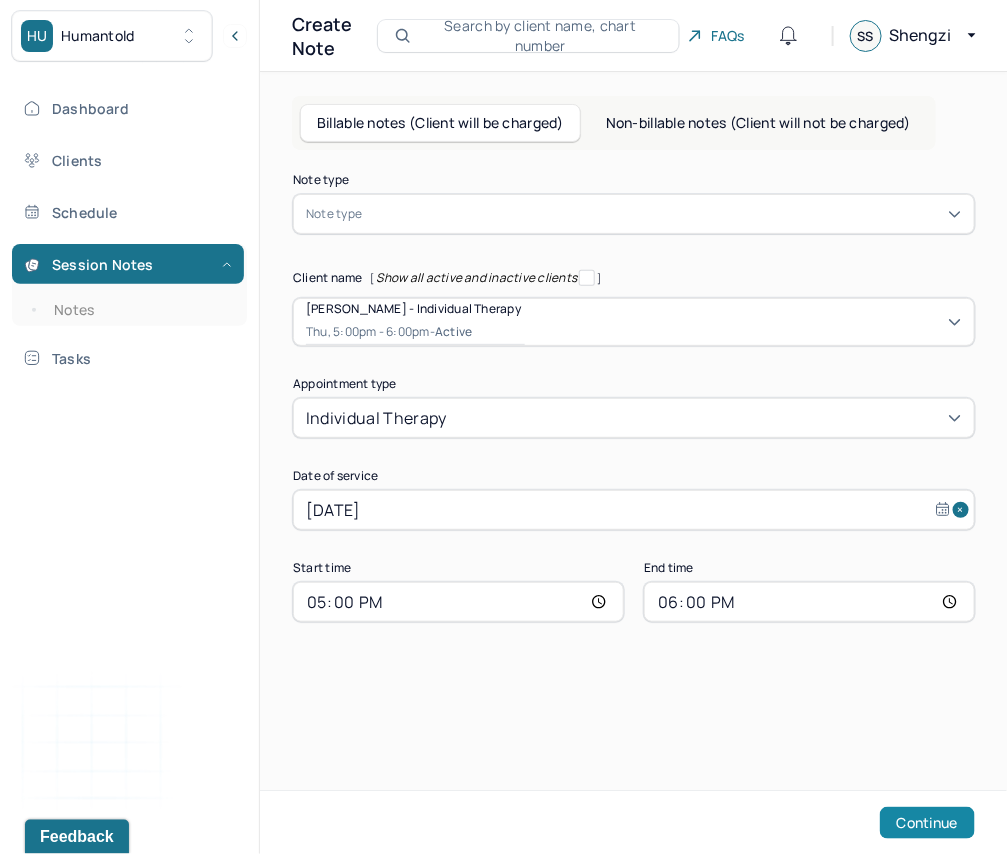 click on "Continue" at bounding box center (927, 823) 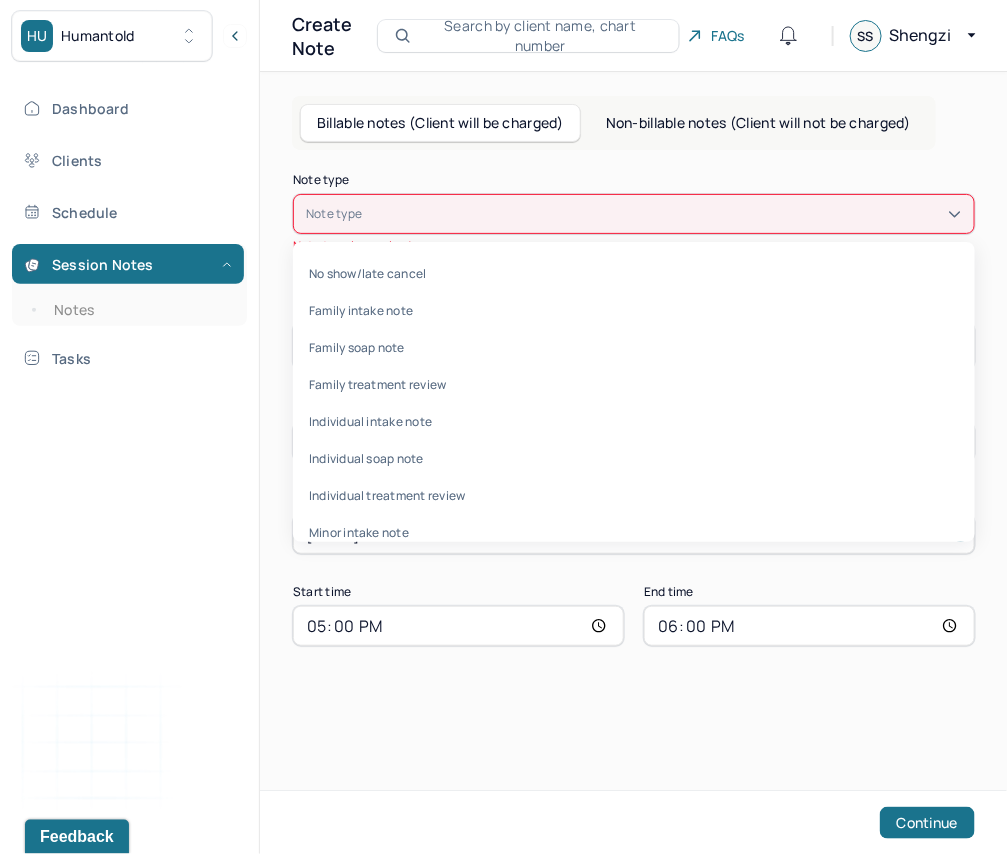 click at bounding box center (663, 214) 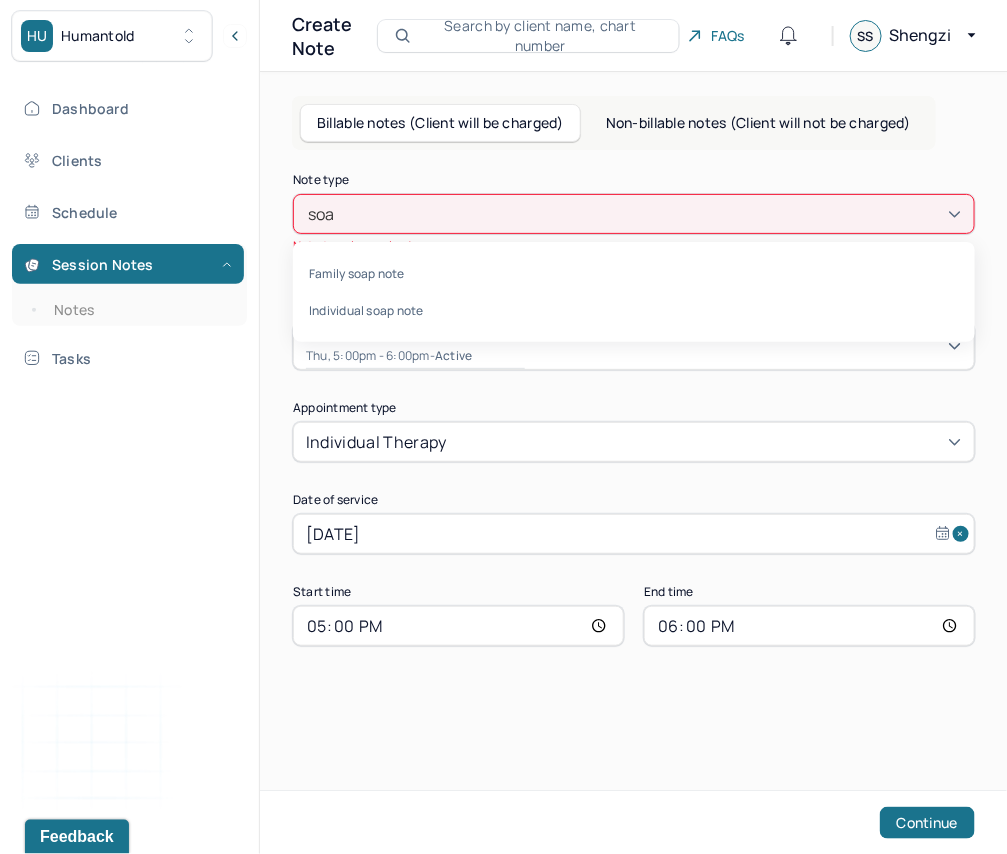 type on "soap" 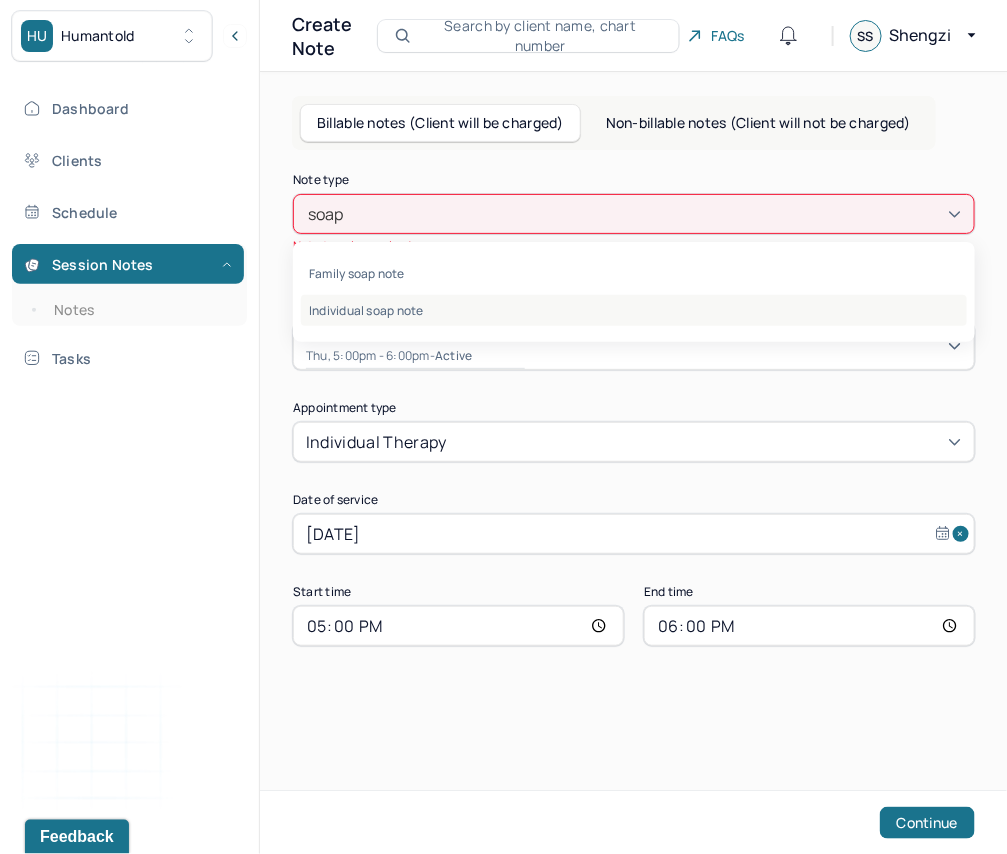 click on "Individual soap note" at bounding box center [634, 310] 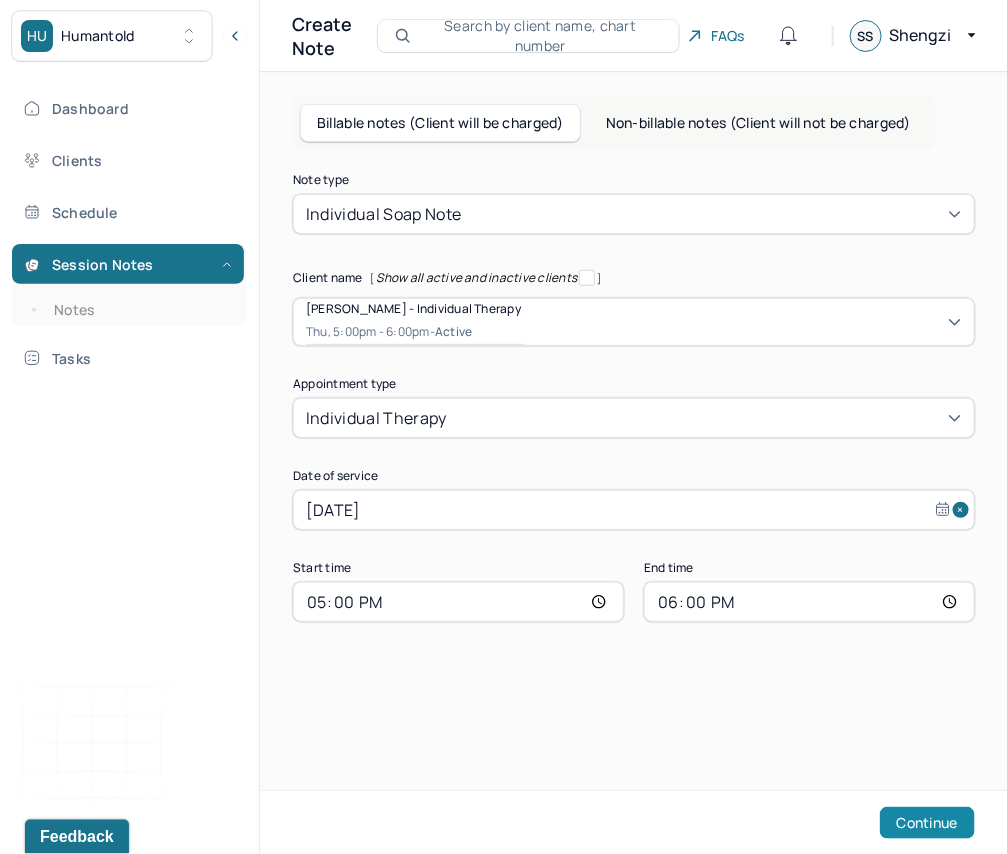 click on "Continue" at bounding box center (927, 823) 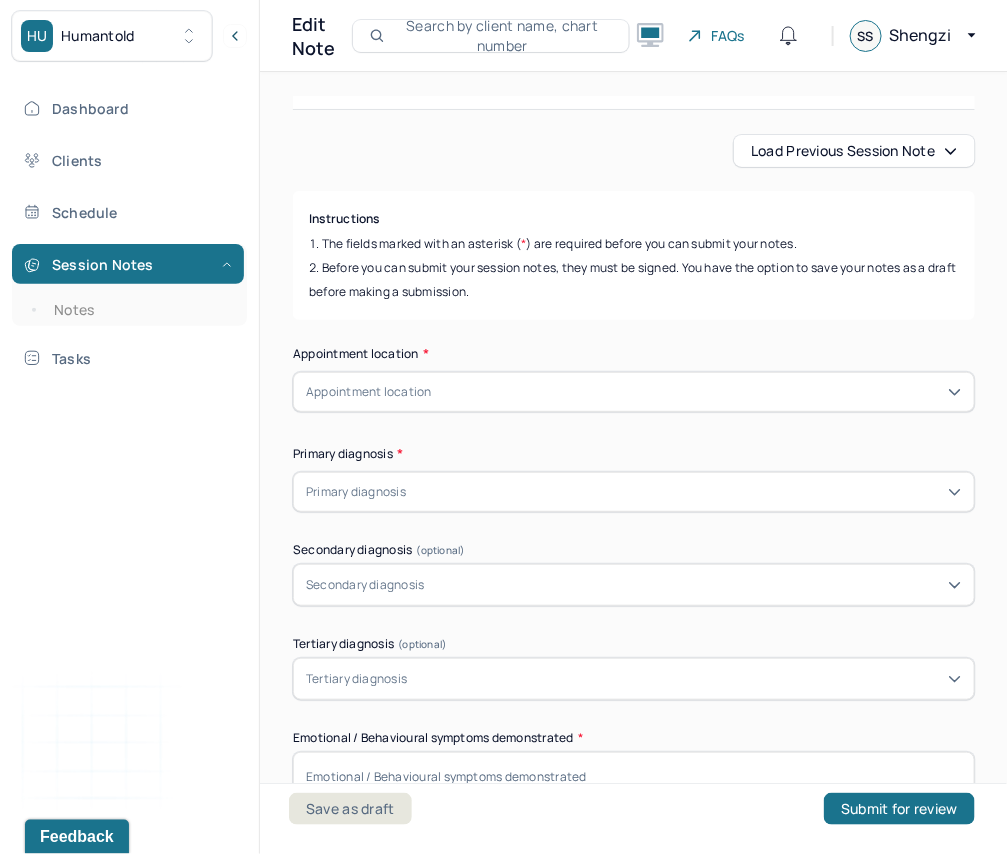 scroll, scrollTop: 191, scrollLeft: 0, axis: vertical 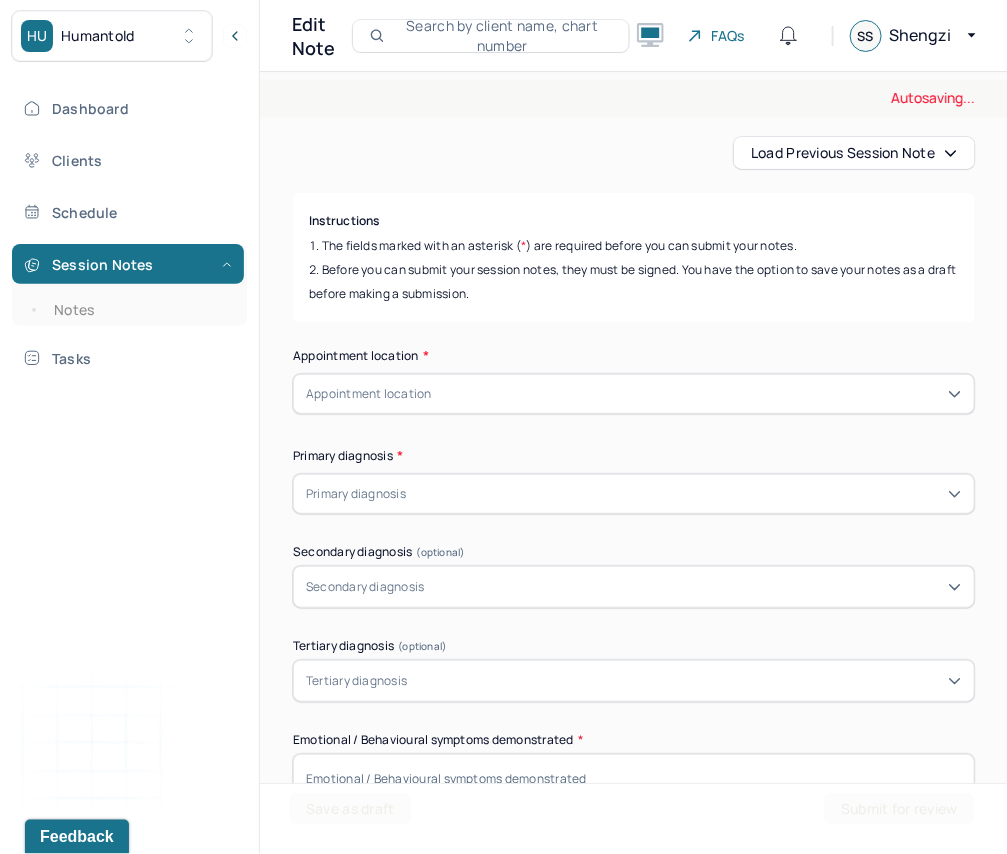 click on "Load previous session note" at bounding box center [854, 153] 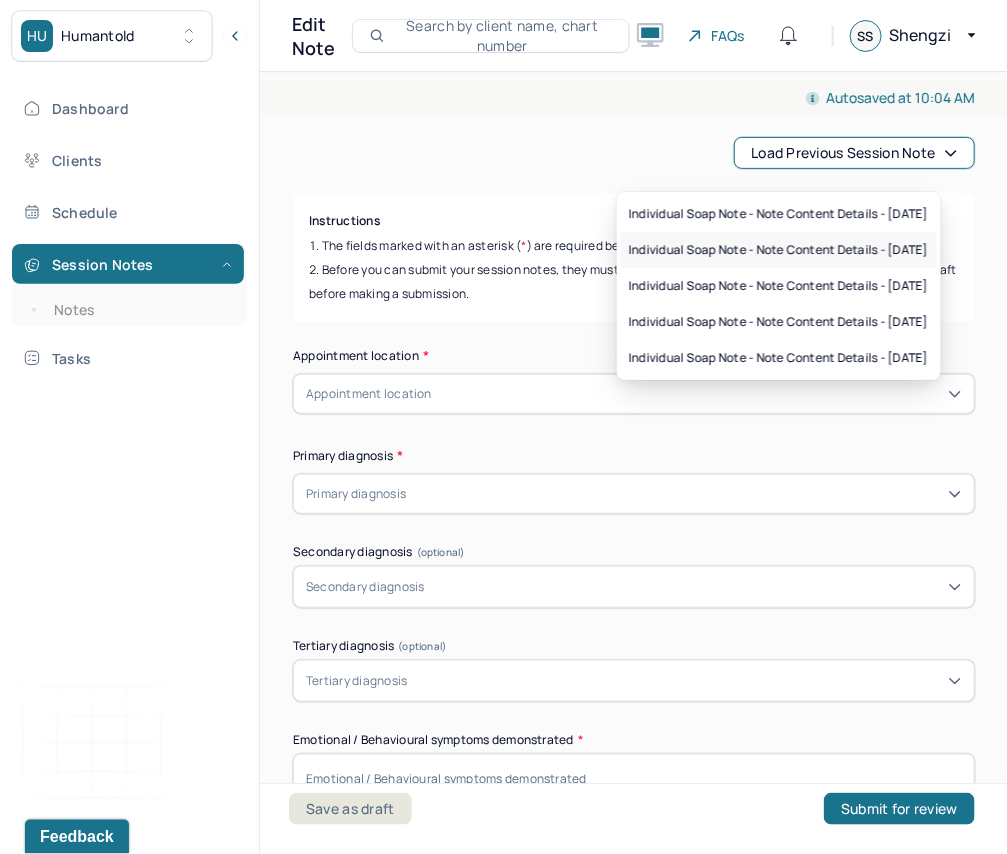click on "Individual soap note   - Note content Details -   [DATE]" at bounding box center [779, 250] 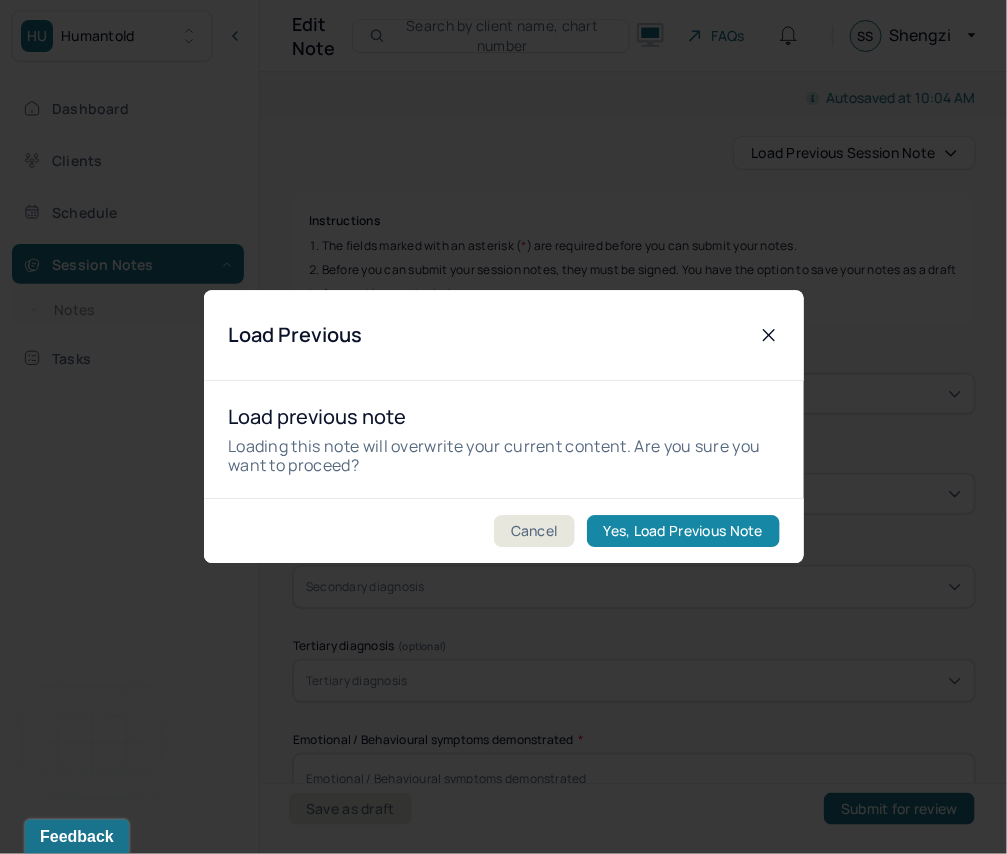 click on "Yes, Load Previous Note" at bounding box center (682, 532) 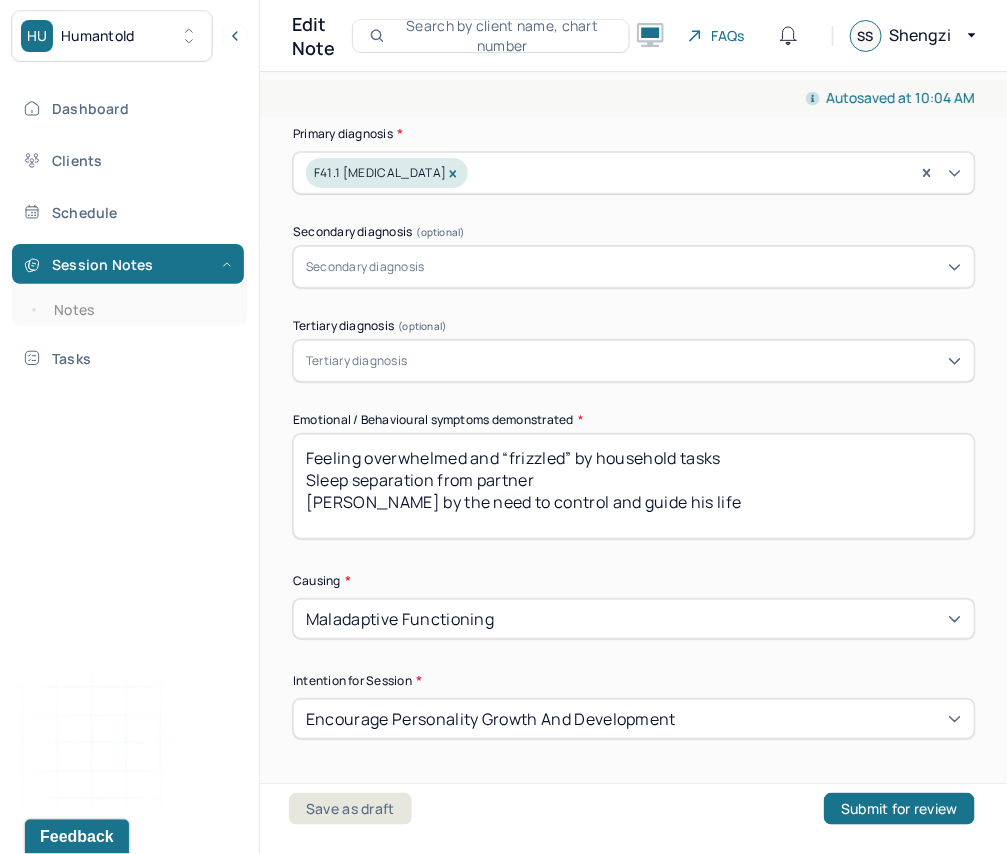 scroll, scrollTop: 777, scrollLeft: 0, axis: vertical 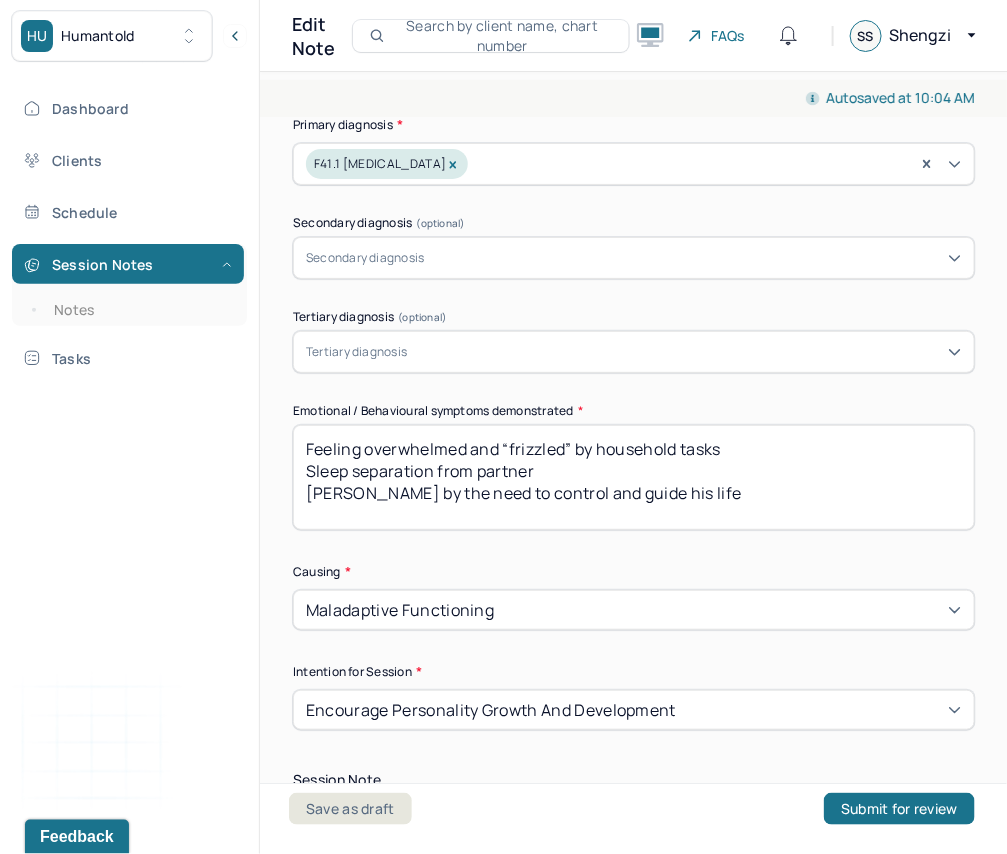 click on "Feeling overwhelmed and “frizzled” by household tasks
Sleep separation from partner
[PERSON_NAME] by the need to control and guide his life" at bounding box center [634, 477] 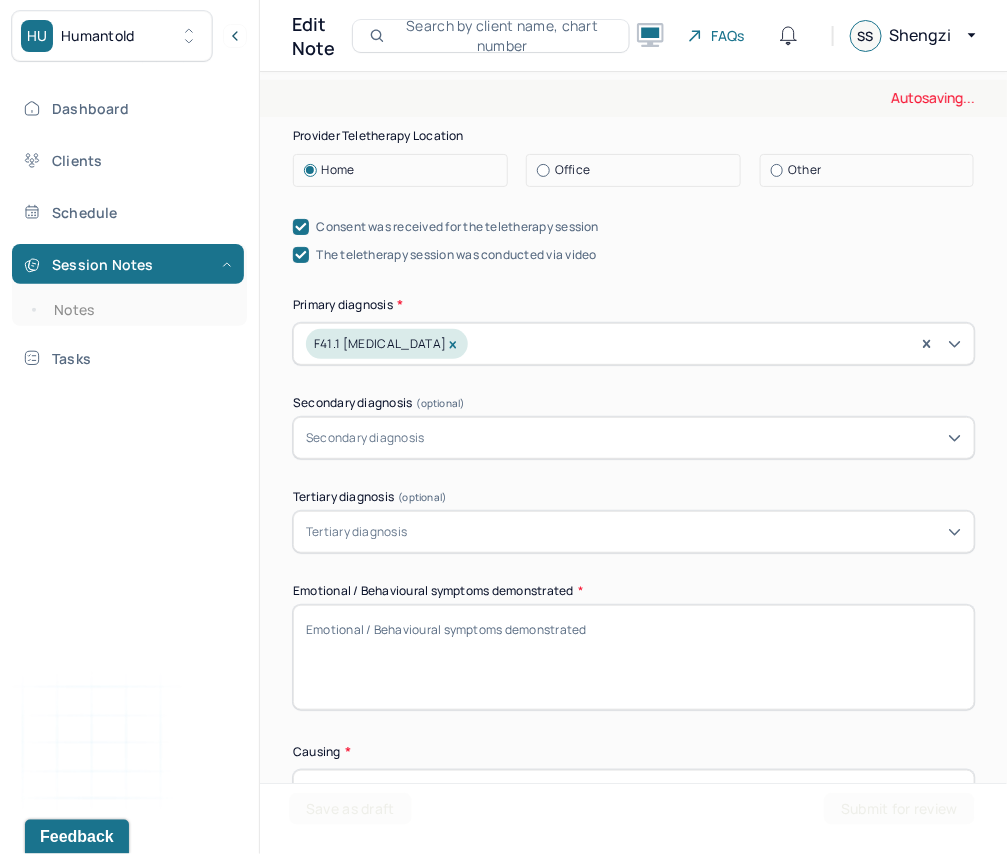 scroll, scrollTop: 748, scrollLeft: 0, axis: vertical 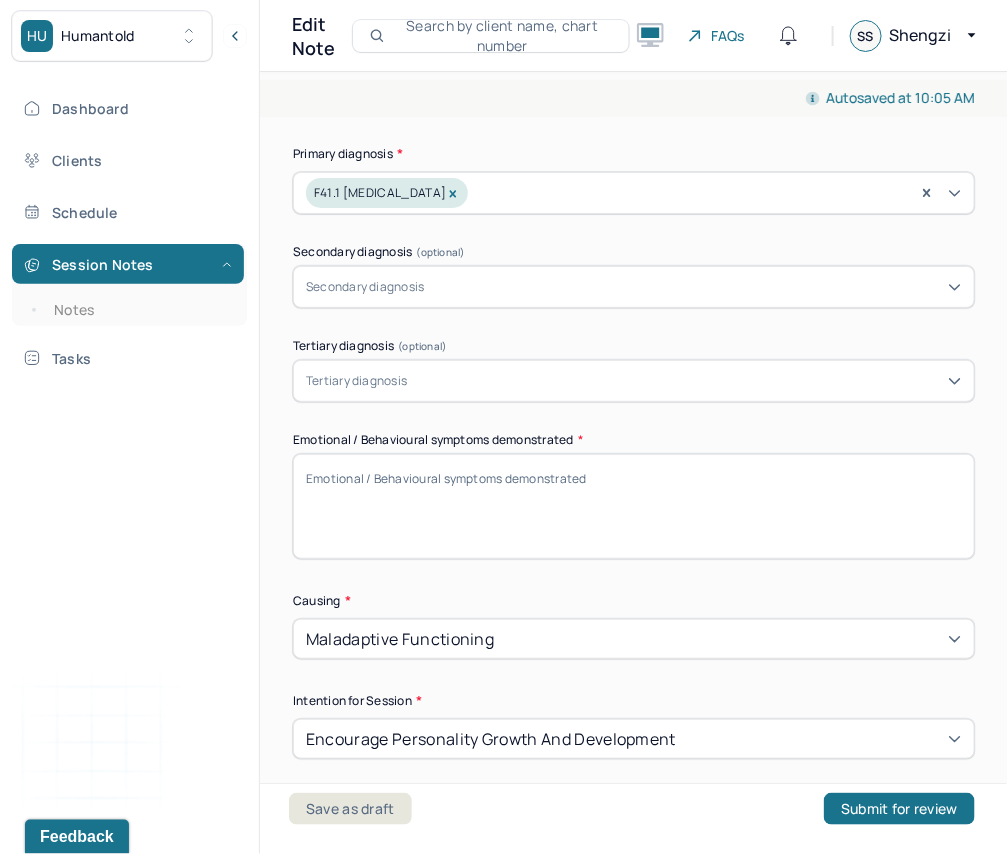 click on "Emotional / Behavioural symptoms demonstrated *" at bounding box center [634, 506] 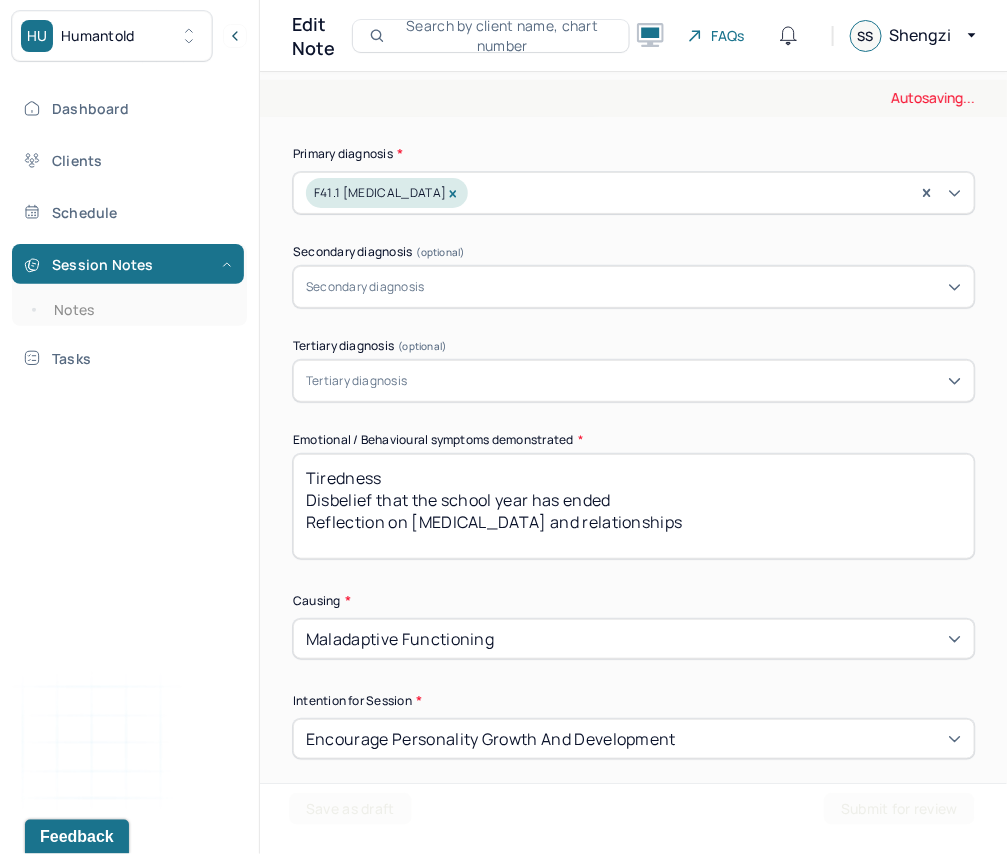 scroll, scrollTop: 0, scrollLeft: 0, axis: both 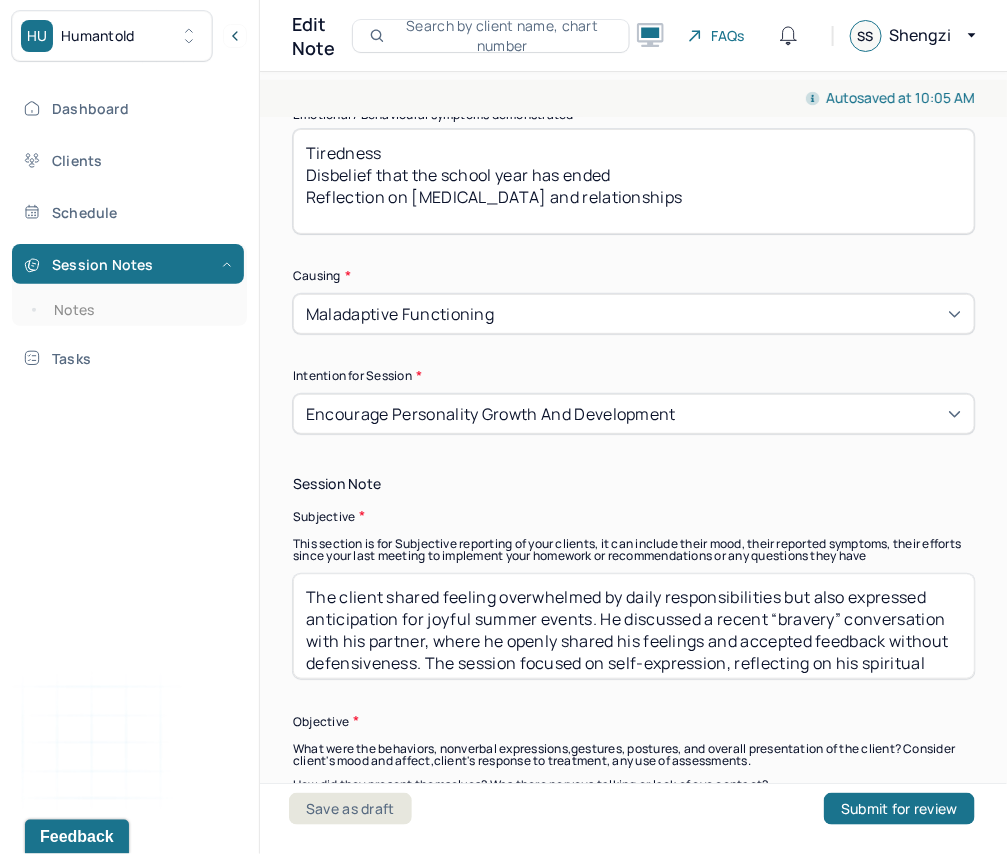 type on "Tiredness
Disbelief that the school year has ended
Reflection on [MEDICAL_DATA] and relationships" 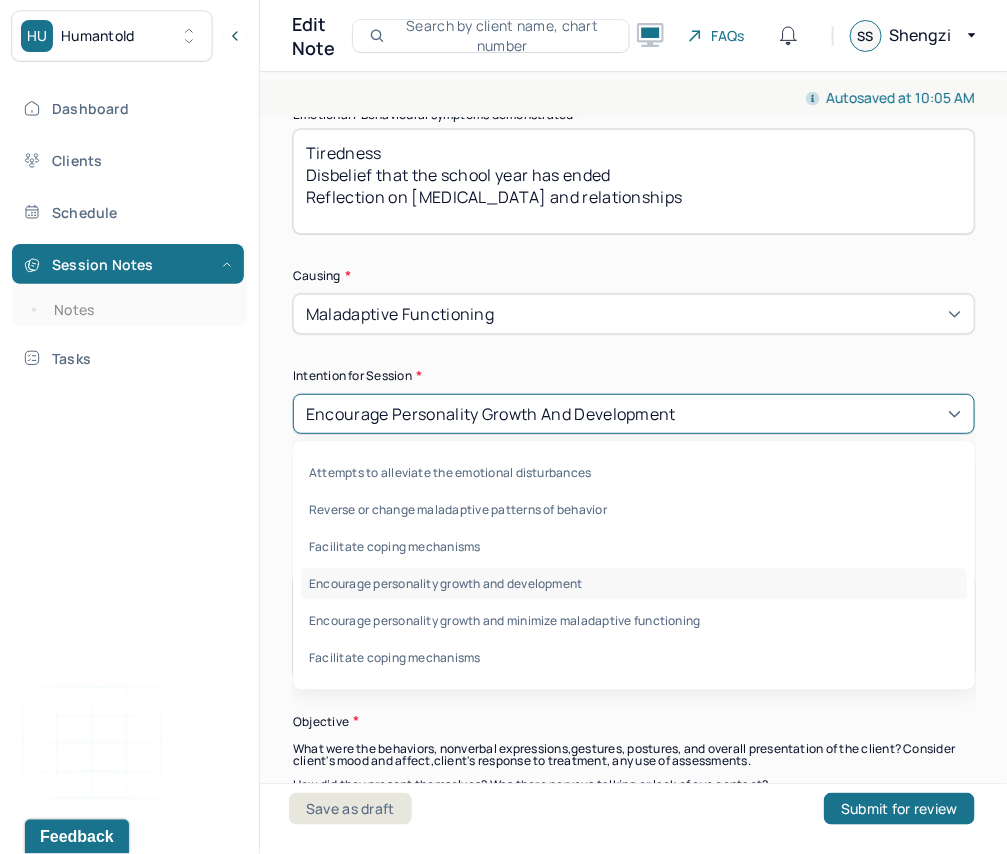 click on "Encourage personality growth and development" at bounding box center [491, 414] 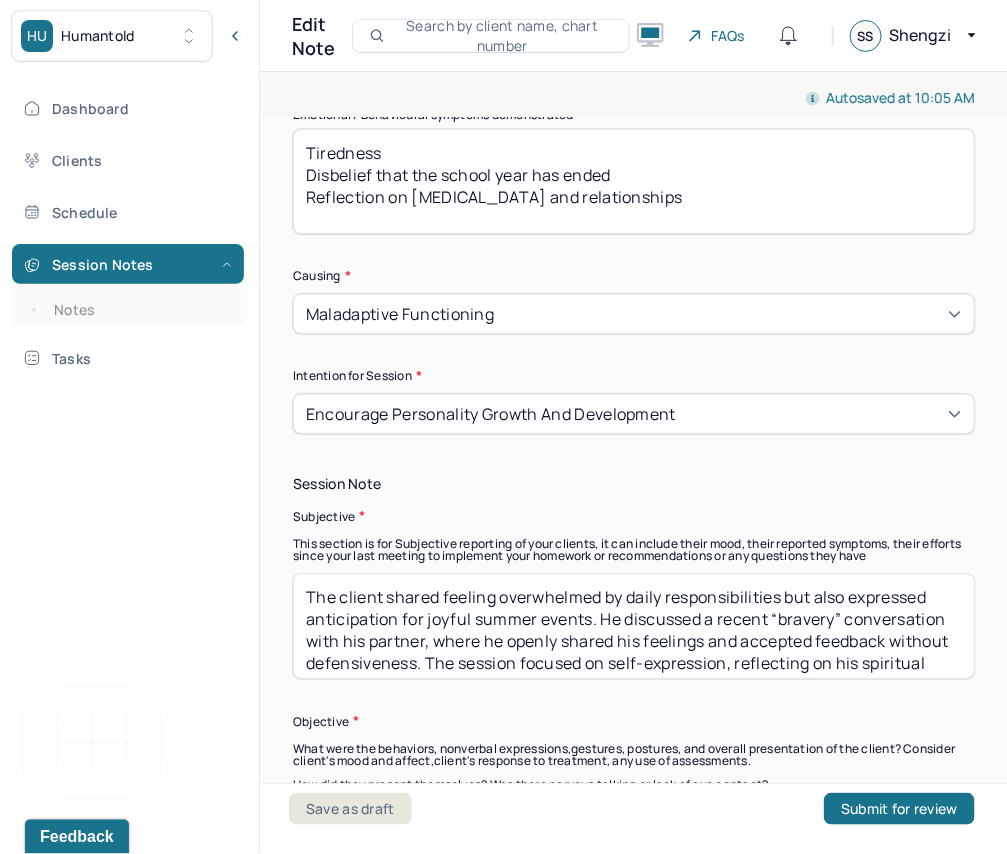click on "Dashboard Clients Schedule Session Notes Notes Tasks SS [PERSON_NAME]   Sun provider   Logout" at bounding box center [129, 448] 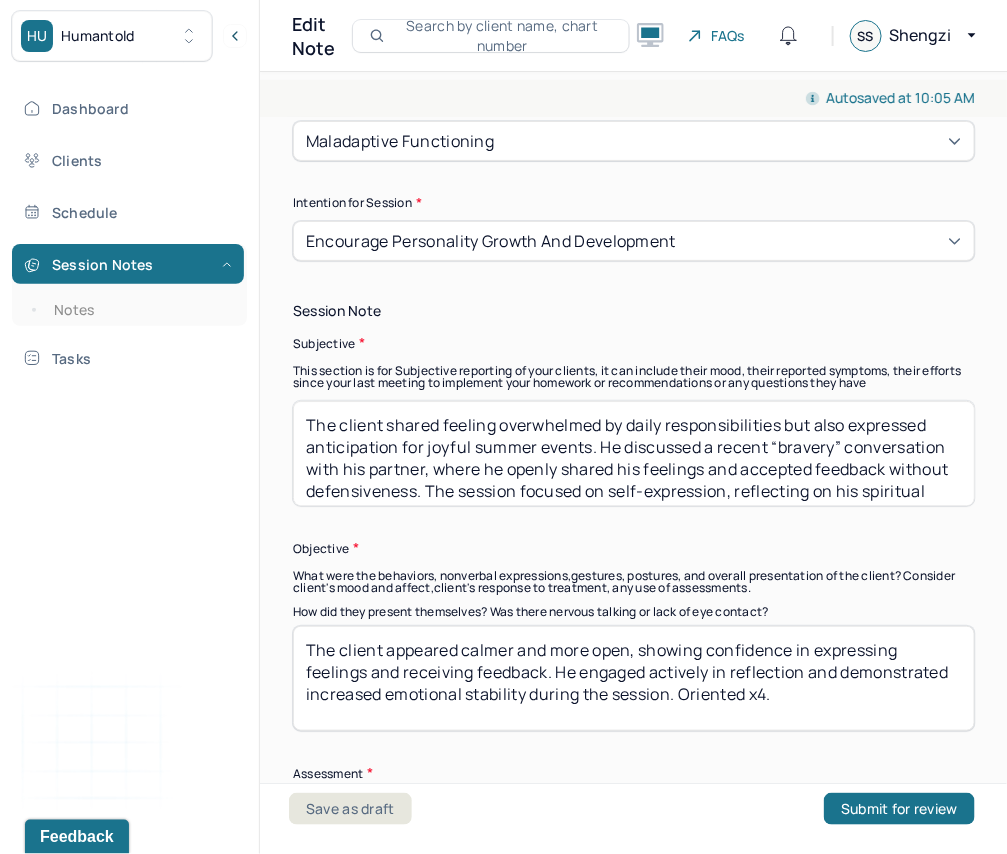 scroll, scrollTop: 1278, scrollLeft: 0, axis: vertical 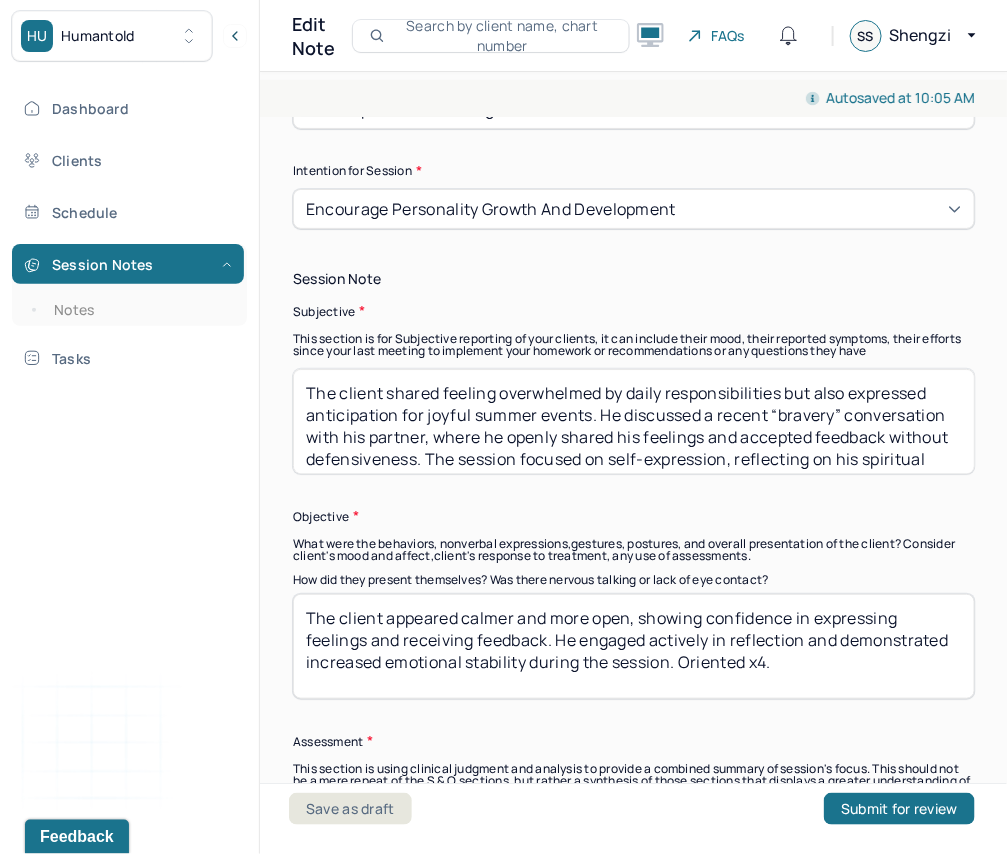 click on "This section is for Subjective reporting of your clients, it can include their mood, their reported symptoms, their efforts since your last meeting to implement your homework or recommendations or any questions they have" at bounding box center [634, 345] 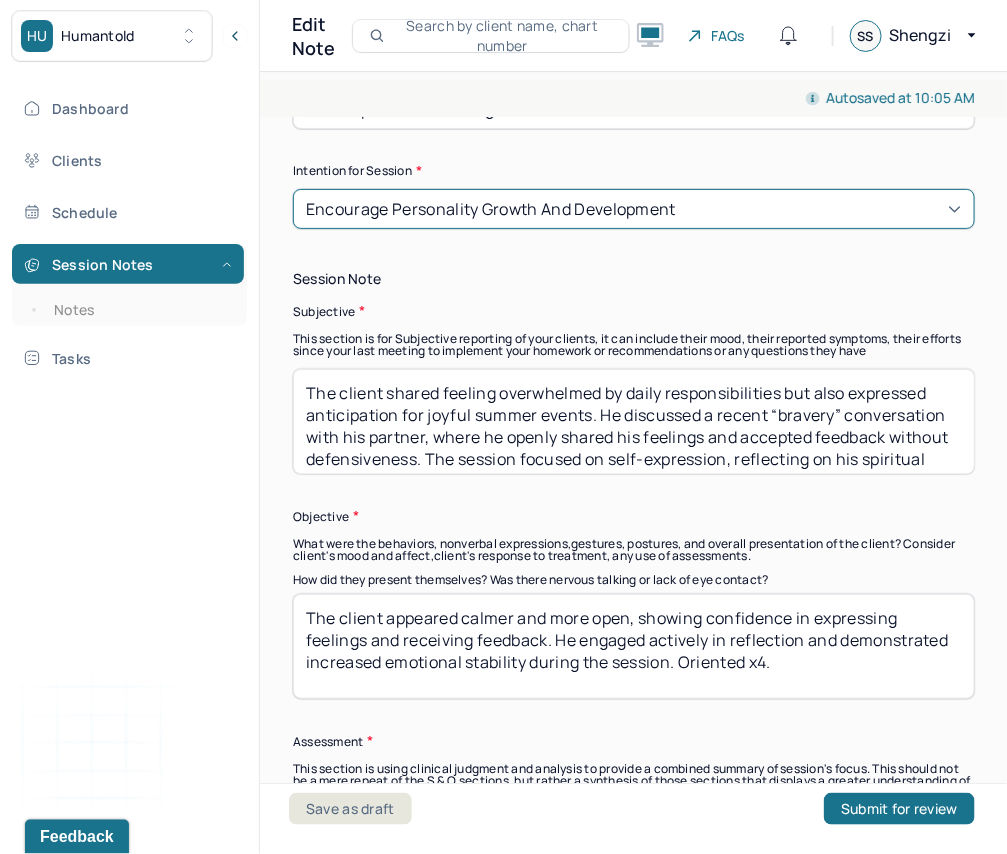 click on "Encourage personality growth and development" at bounding box center [491, 209] 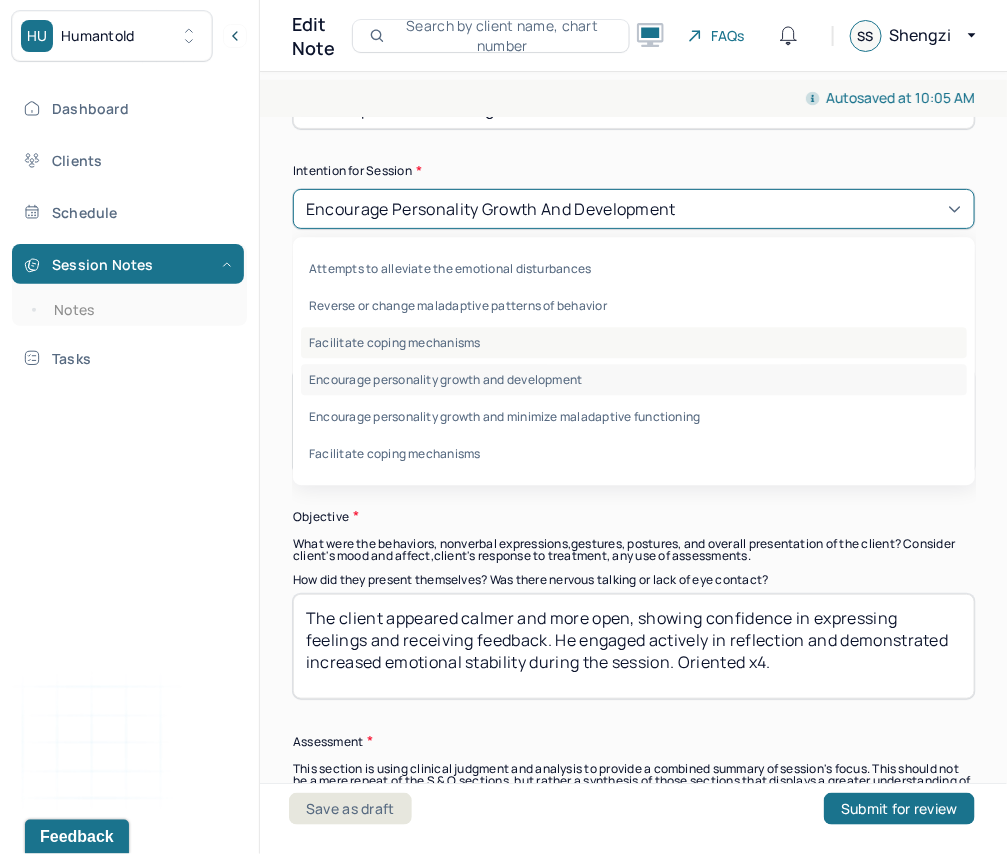click on "Facilitate coping mechanisms" at bounding box center [634, 342] 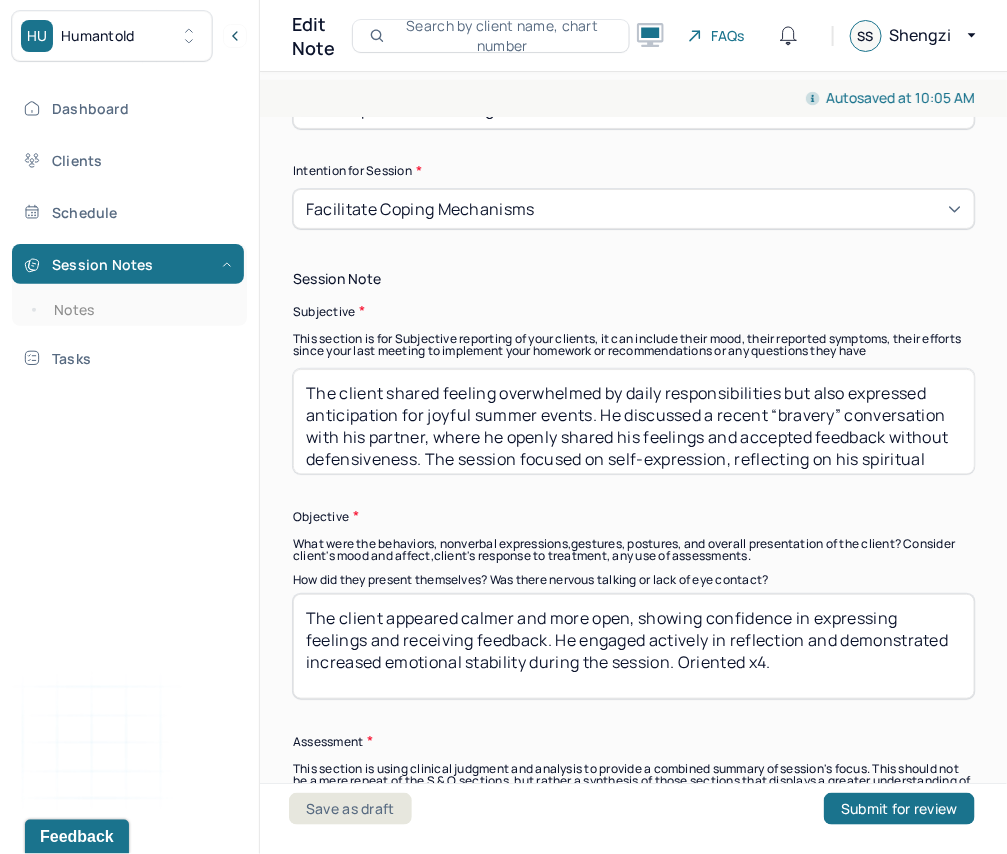 click on "The client shared feeling overwhelmed by daily responsibilities but also expressed anticipation for joyful summer events. He discussed a recent “bravery” conversation with his partner, where he openly shared his feelings and accepted feedback without defensiveness. The session focused on self-expression, reflecting on his spiritual journey, and cultivating curiosity about himself and higher powers. His mental state has been improving steadily." at bounding box center [634, 421] 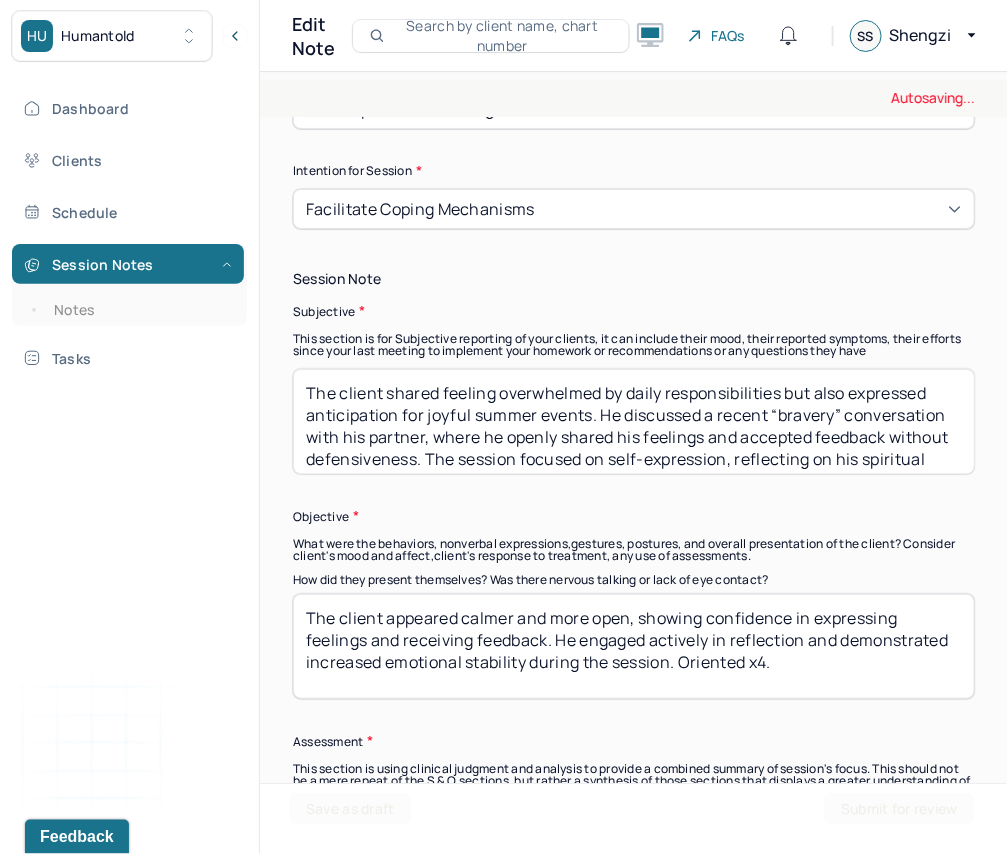 paste on "reported feeling busy and tired after the first summer school but expressed disbelief at the school year ending. He shared progress in relationships, noting improvements with his daughter and a more collaborative dynamic with his husband. The session focused on processing these improvements and reflecting on personal happiness independent of others." 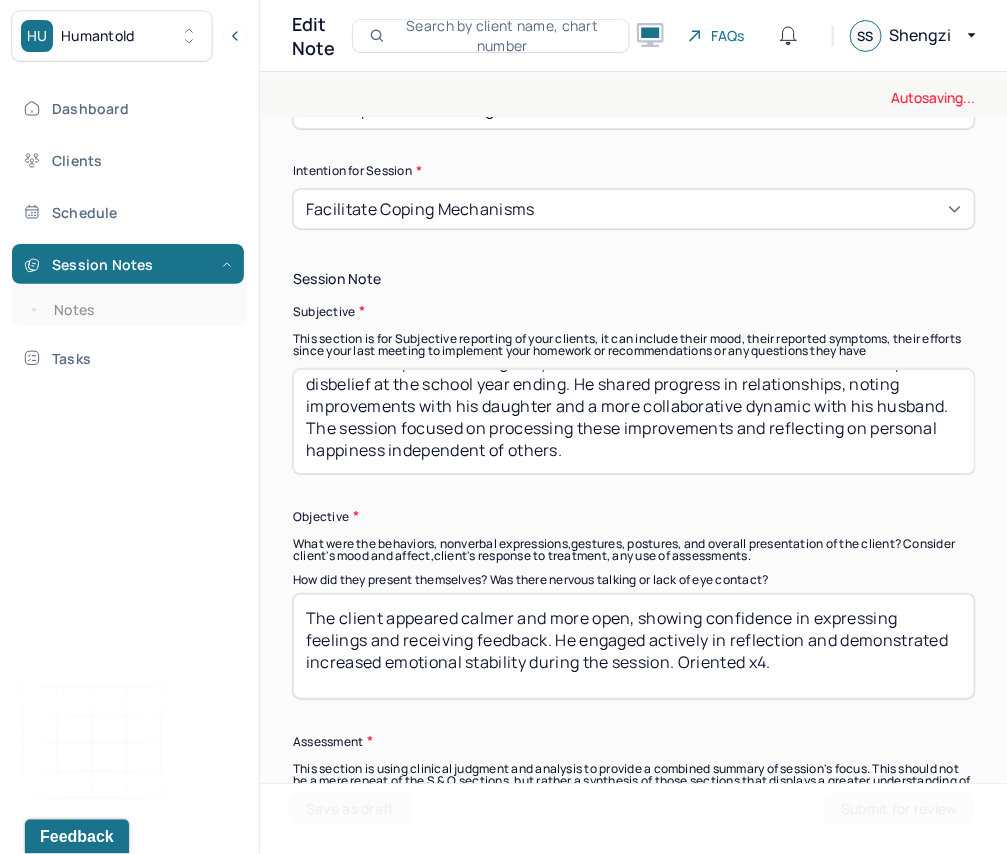 scroll, scrollTop: 29, scrollLeft: 0, axis: vertical 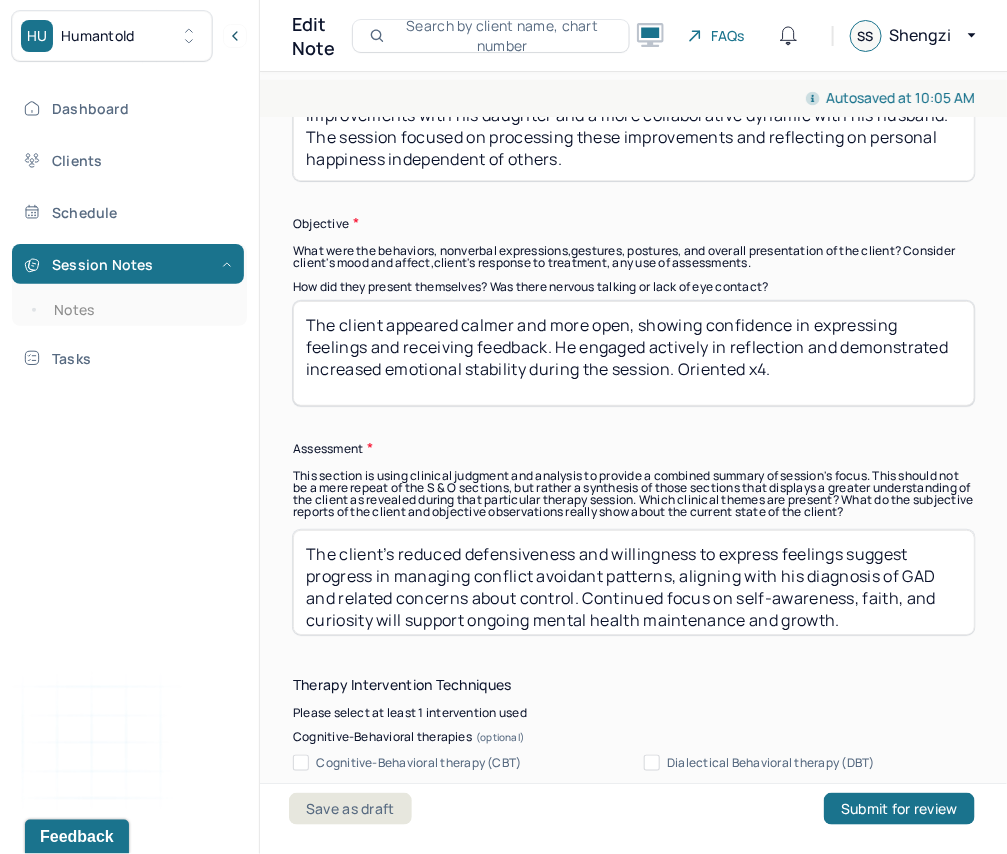 type on "The client reported feeling busy and tired after the first summer school but expressed disbelief at the school year ending. He shared progress in relationships, noting improvements with his daughter and a more collaborative dynamic with his husband. The session focused on processing these improvements and reflecting on personal happiness independent of others." 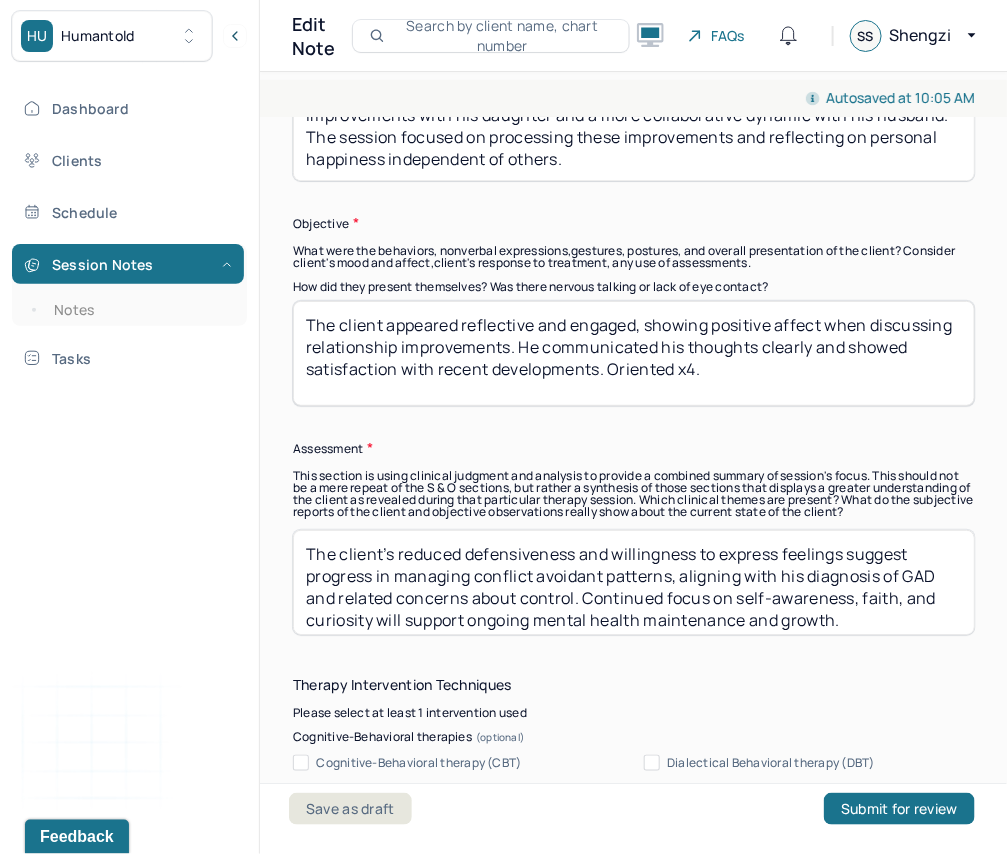 scroll, scrollTop: 7, scrollLeft: 0, axis: vertical 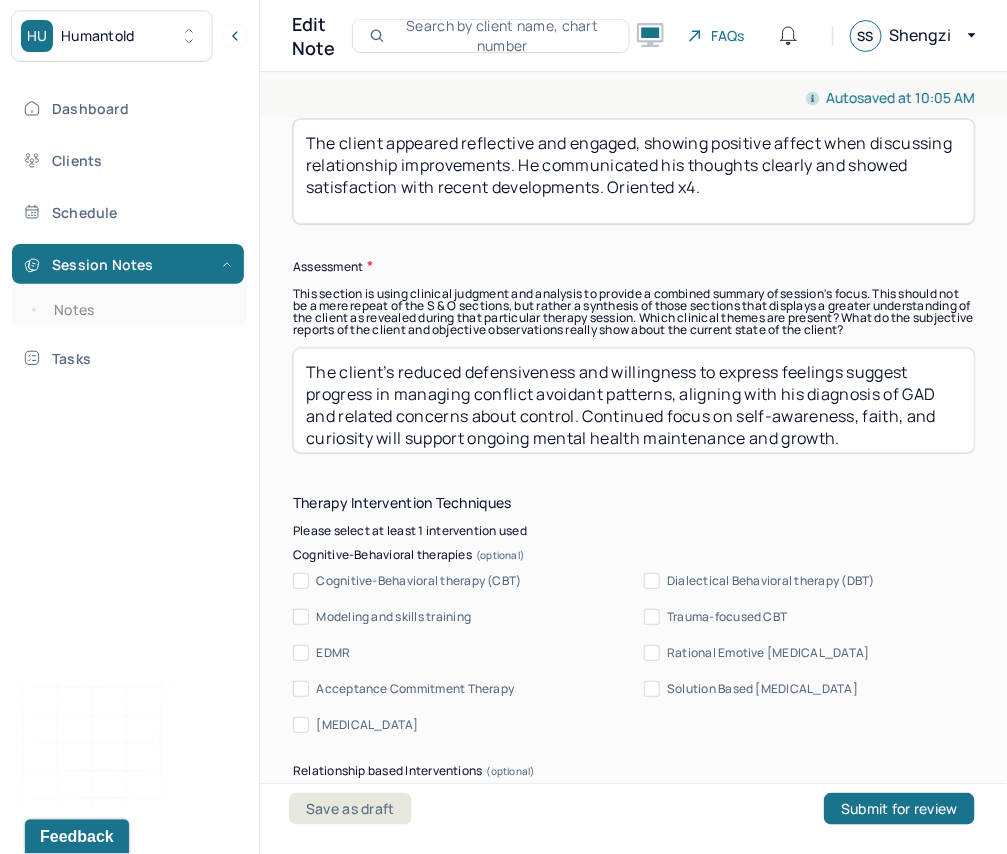 type on "The client appeared reflective and engaged, showing positive affect when discussing relationship improvements. He communicated his thoughts clearly and showed satisfaction with recent developments. Oriented x4." 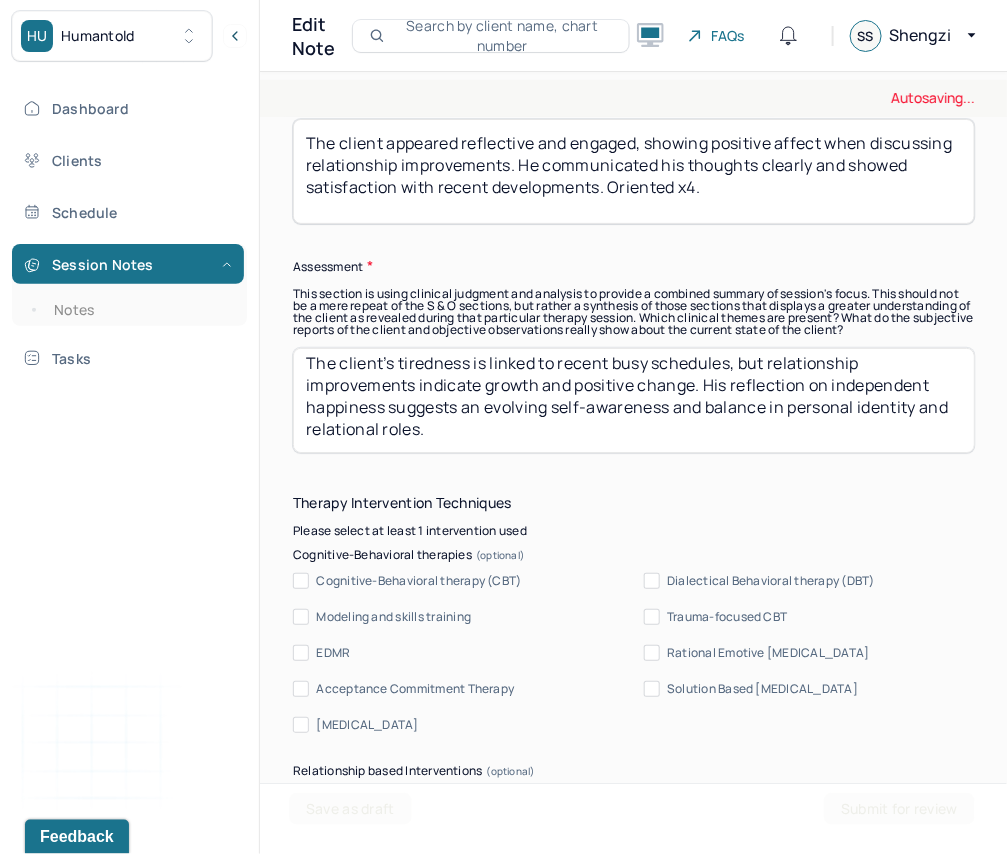 scroll, scrollTop: 7, scrollLeft: 0, axis: vertical 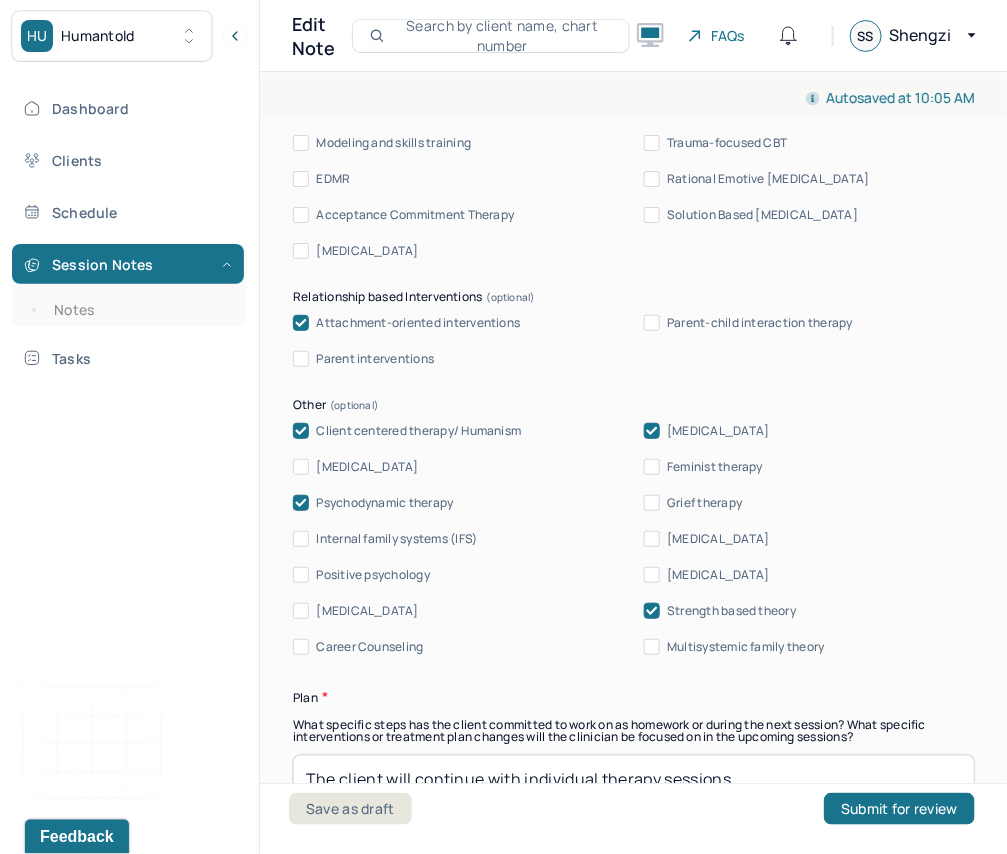 type on "The client’s tiredness is linked to recent busy schedules, but relationship improvements indicate growth and positive change. His reflection on independent happiness suggests an evolving self-awareness and balance in personal identity and relational roles." 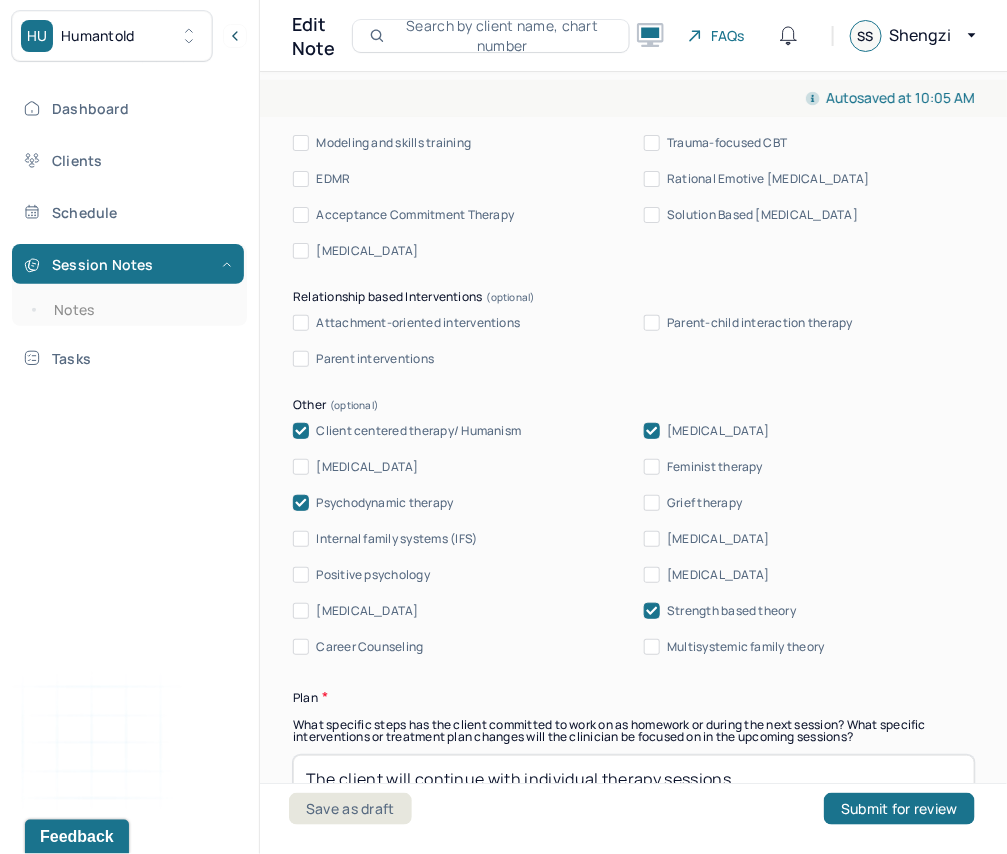 click at bounding box center [301, 503] 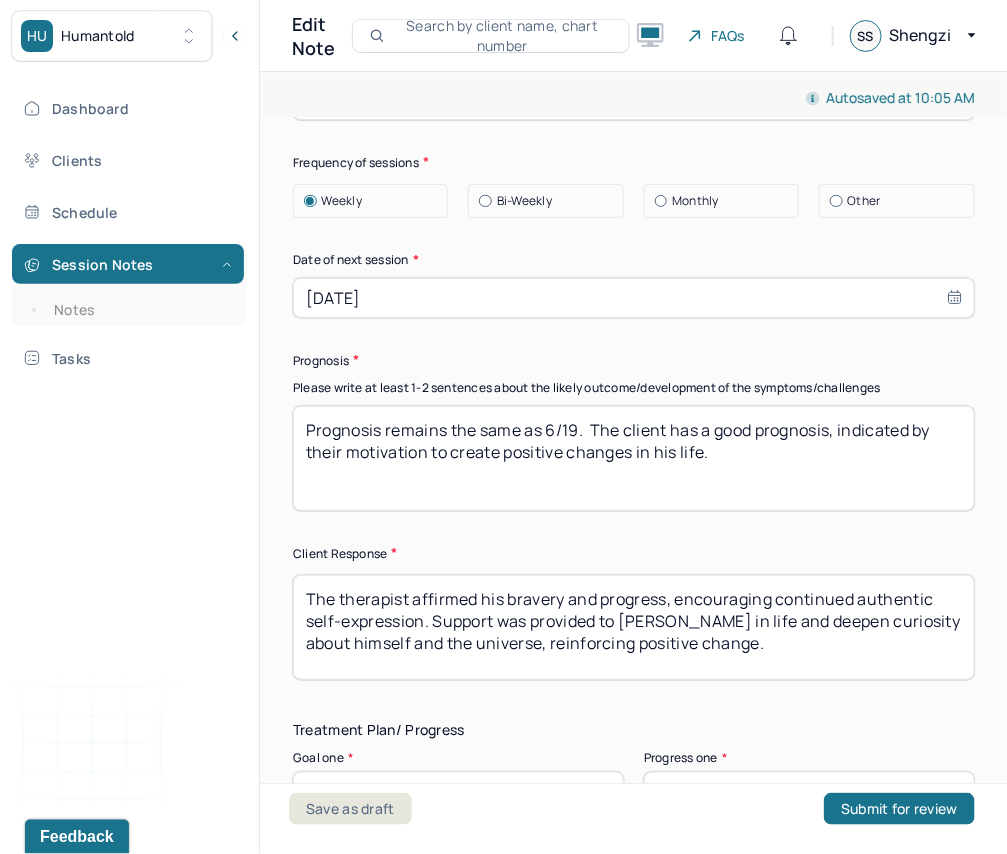 scroll, scrollTop: 2970, scrollLeft: 0, axis: vertical 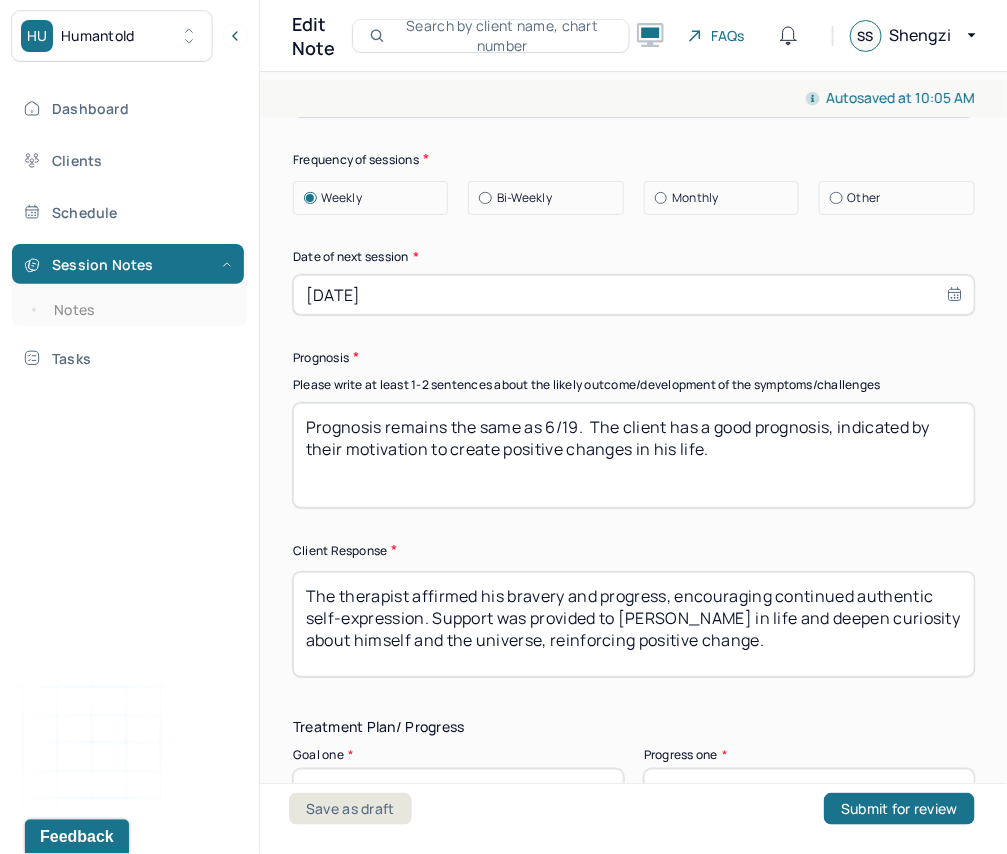 click on "[DATE]" at bounding box center [634, 295] 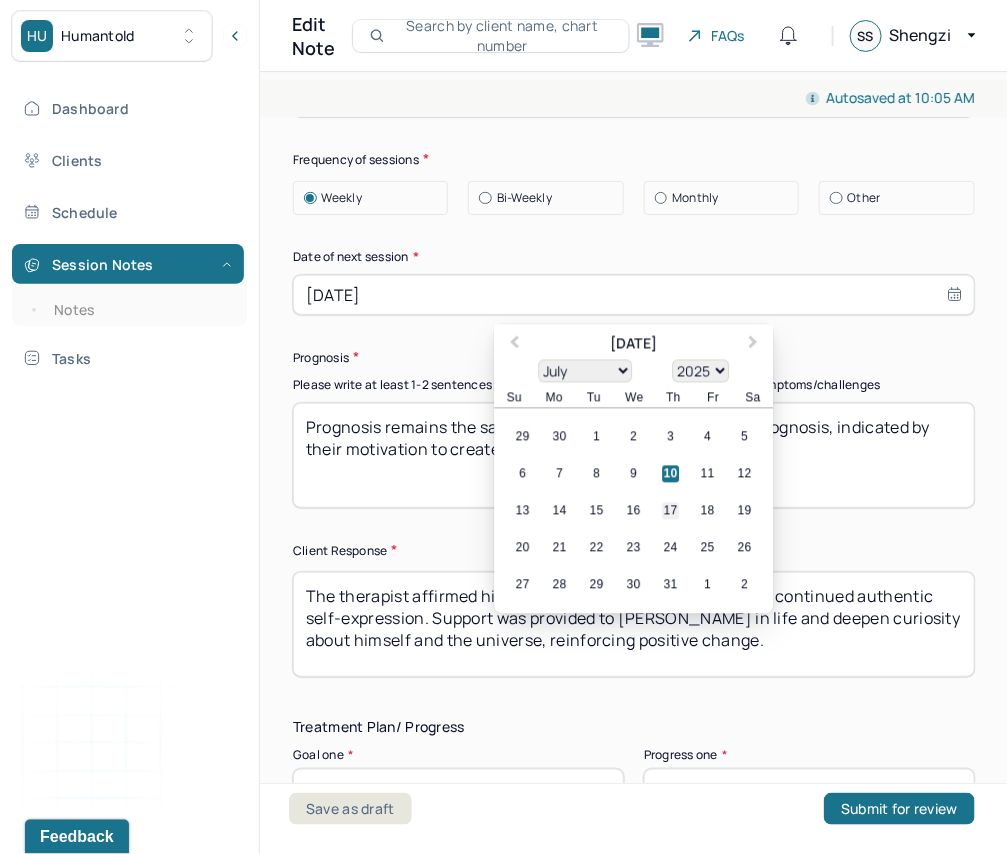 click on "17" at bounding box center (670, 511) 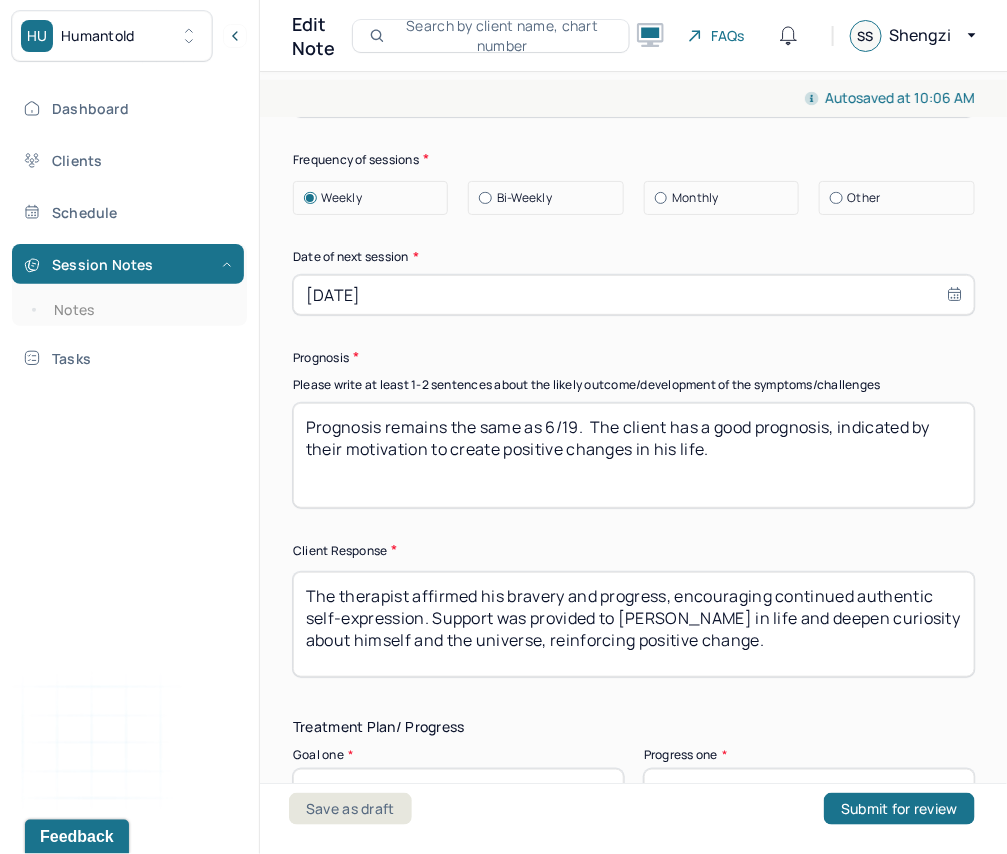 click on "Prognosis remains the same as 6/19.  The client has a good prognosis, indicated by their motivation to create positive changes in his life." at bounding box center [634, 455] 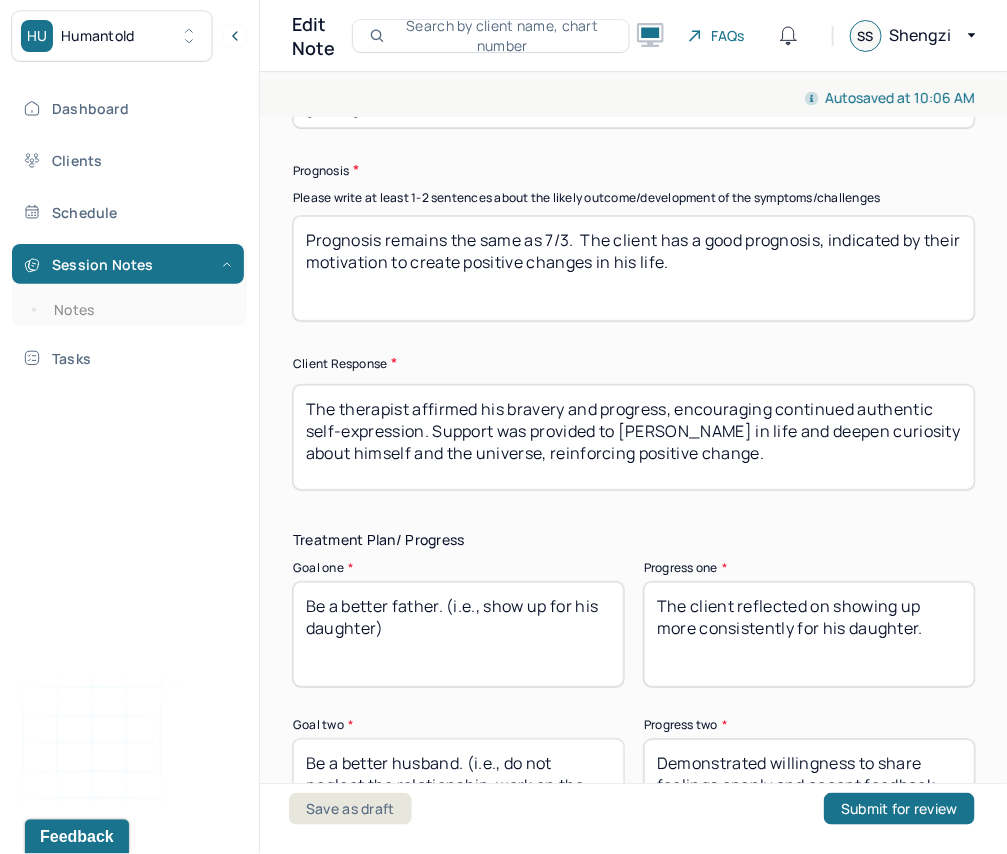 scroll, scrollTop: 3167, scrollLeft: 0, axis: vertical 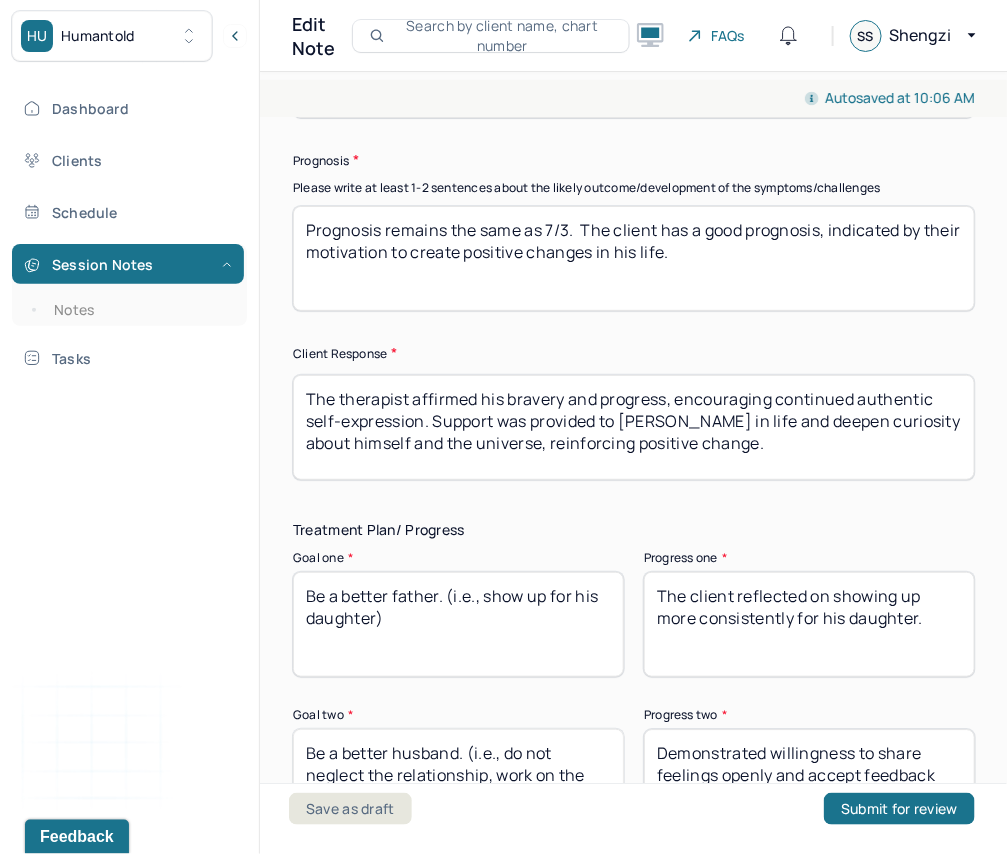 type on "Prognosis remains the same as 7/3.  The client has a good prognosis, indicated by their motivation to create positive changes in his life." 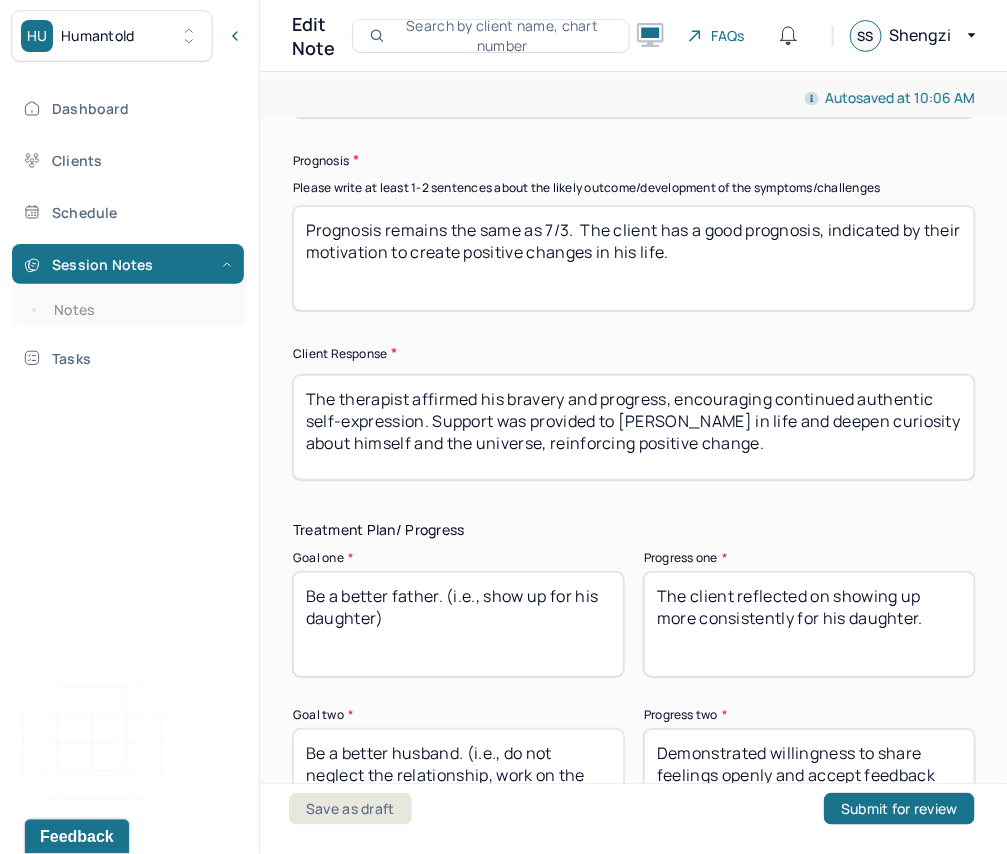 click on "The therapist affirmed his bravery and progress, encouraging continued authentic self-expression. Support was provided to [PERSON_NAME] in life and deepen curiosity about himself and the universe, reinforcing positive change." at bounding box center (634, 427) 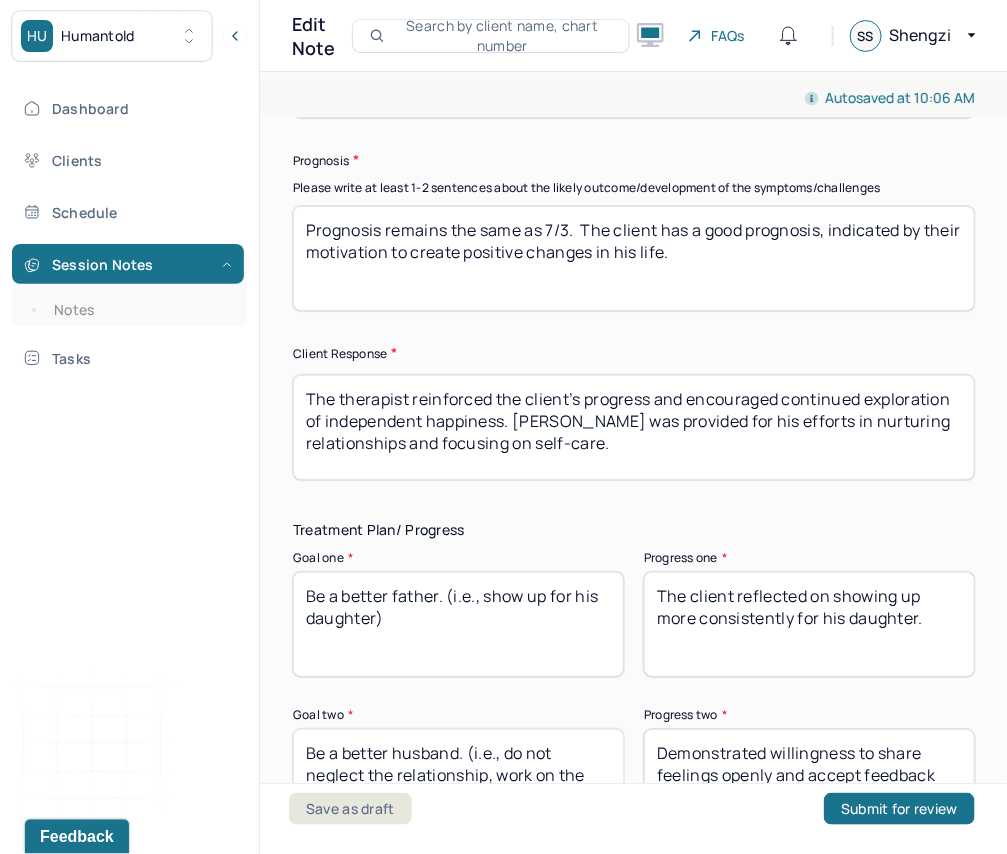 type on "The therapist reinforced the client’s progress and encouraged continued exploration of independent happiness. [PERSON_NAME] was provided for his efforts in nurturing relationships and focusing on self-care." 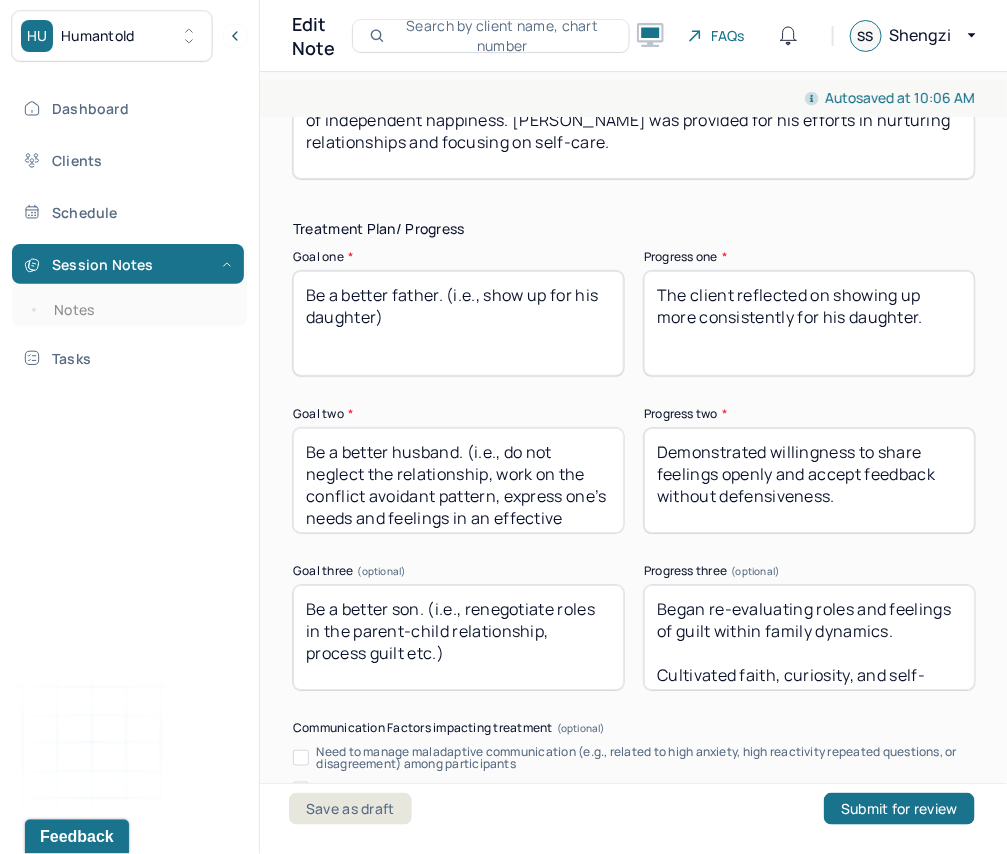 scroll, scrollTop: 3540, scrollLeft: 0, axis: vertical 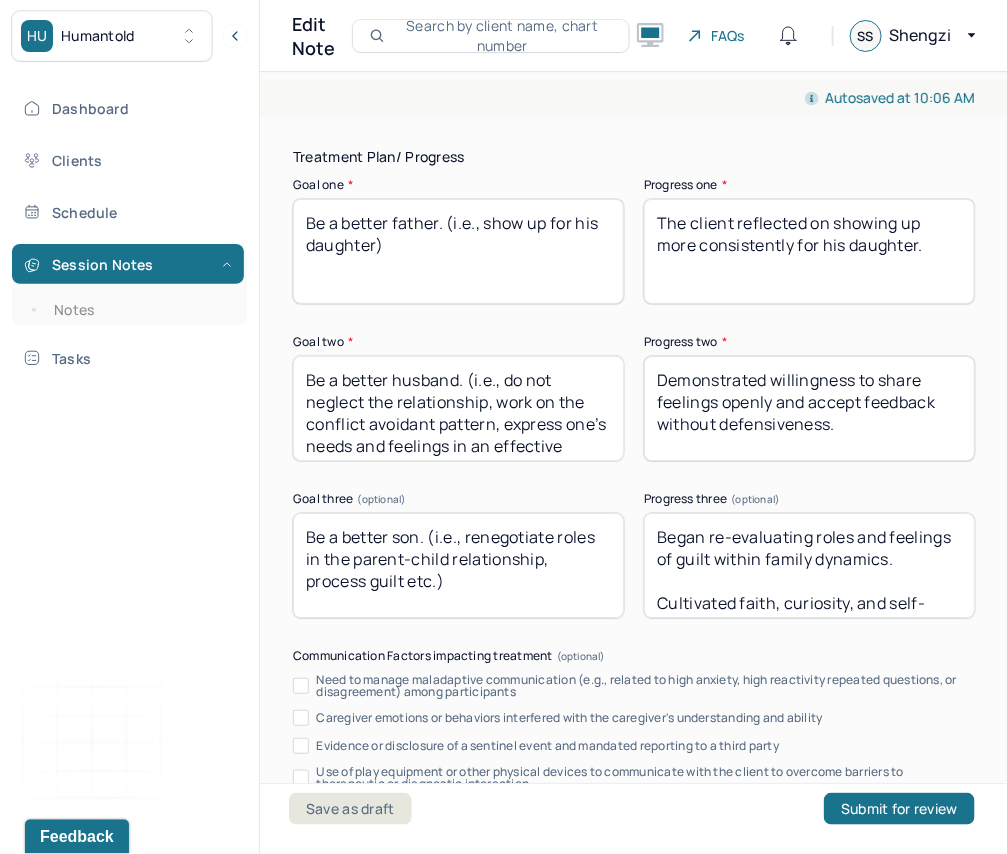click on "The client reflected on showing up more consistently for his daughter." at bounding box center (809, 251) 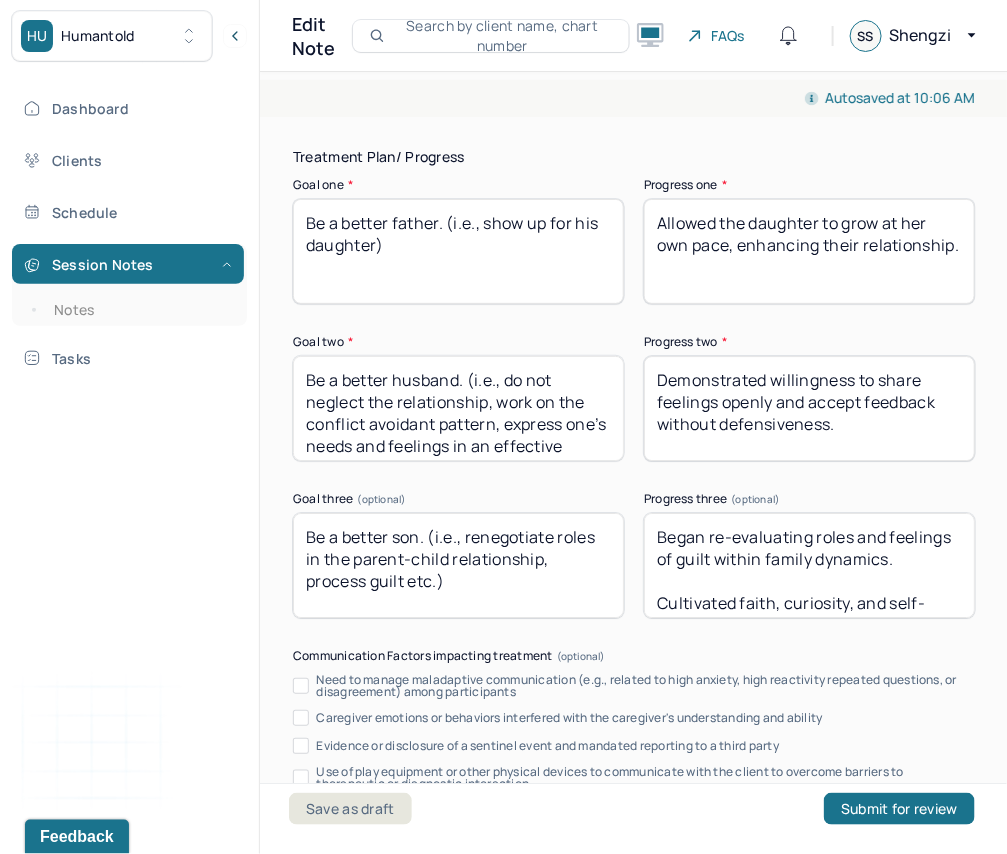 type on "Allowed the daughter to grow at her own pace, enhancing their relationship." 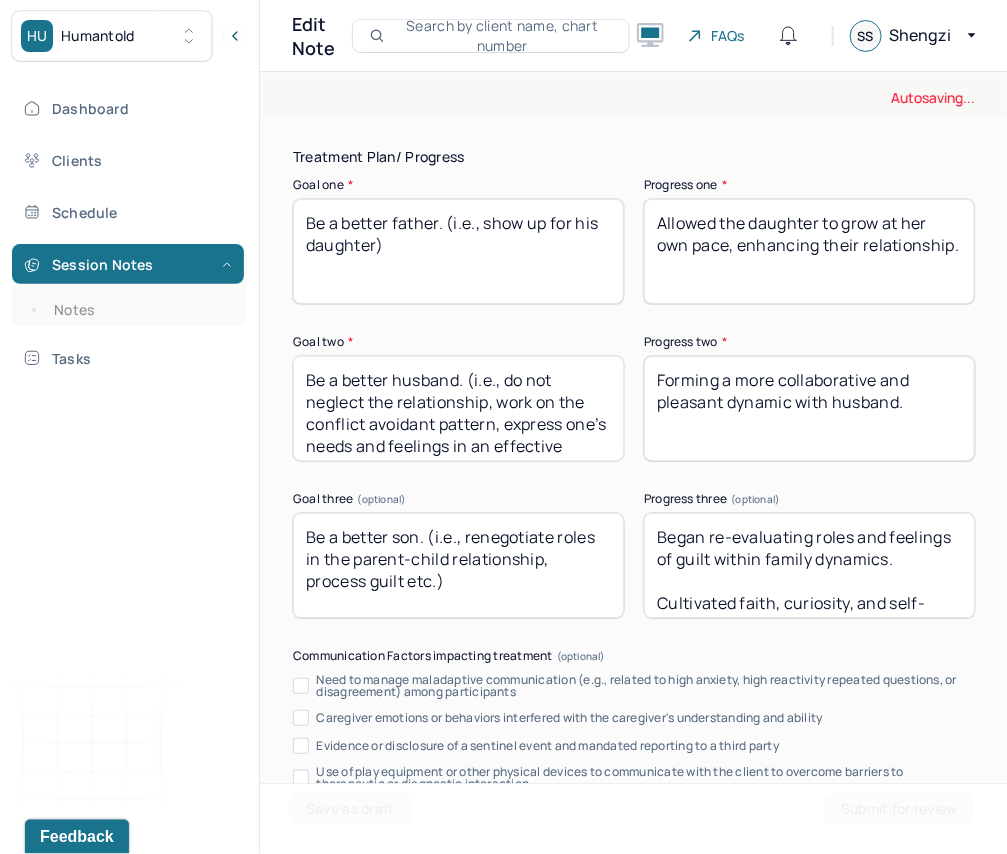 type on "Forming a more collaborative and pleasant dynamic with husband." 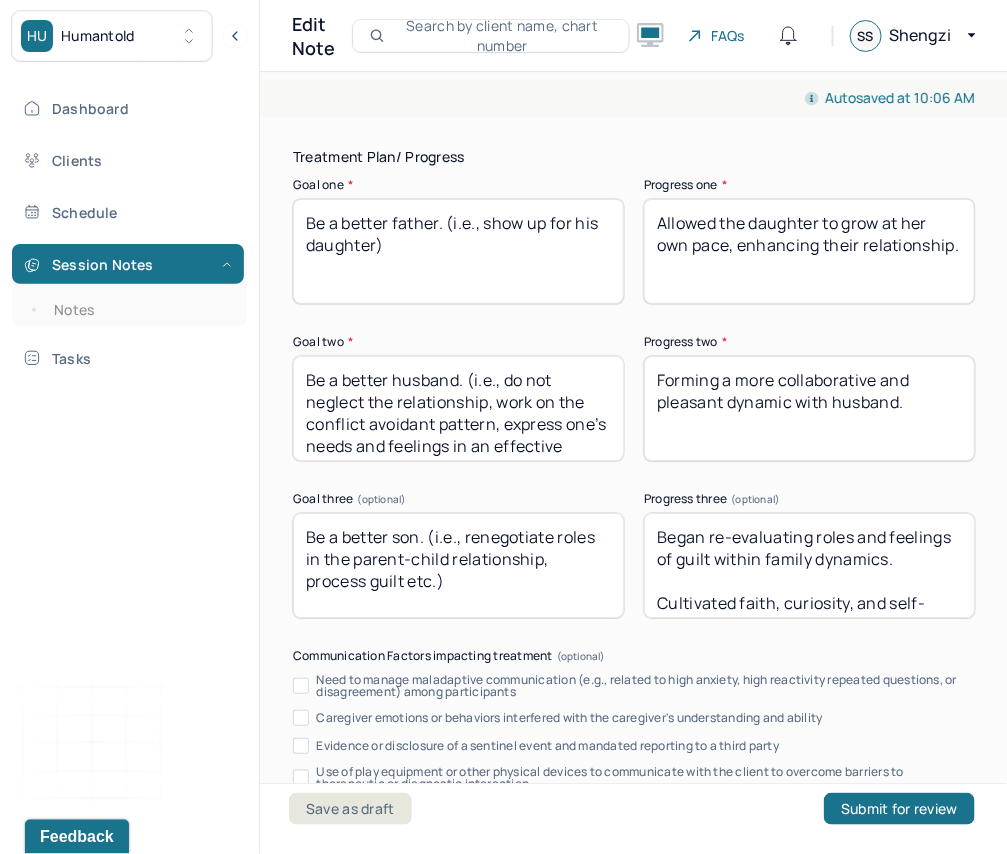click on "Began re-evaluating roles and feelings of guilt within family dynamics.
Cultivated faith, curiosity, and self-awareness through reflection." at bounding box center [809, 565] 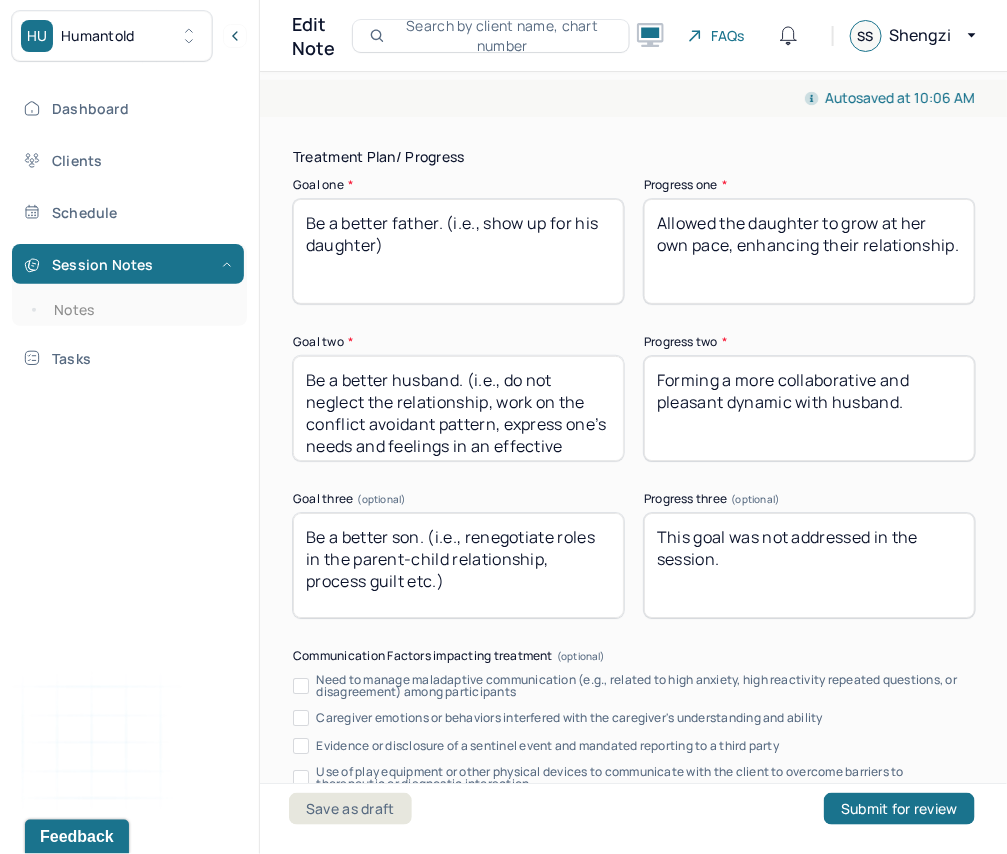 paste on "Identify activities and practices that nurture personal joy and fulfillment." 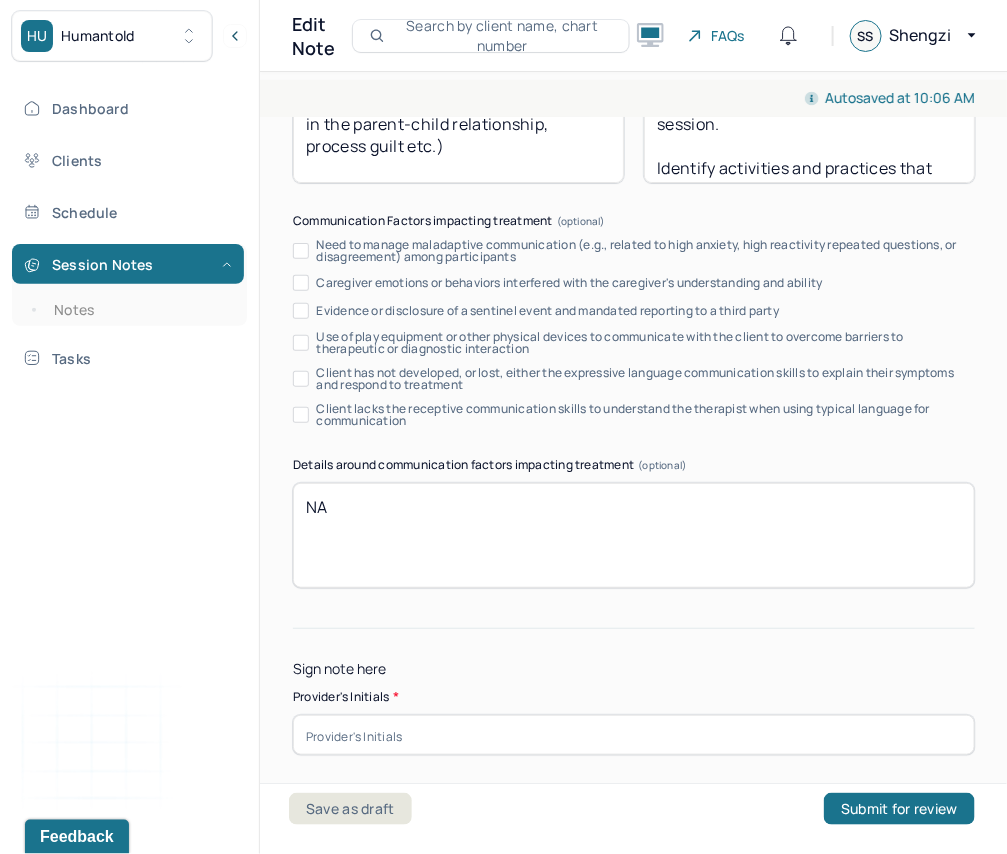 scroll, scrollTop: 4084, scrollLeft: 0, axis: vertical 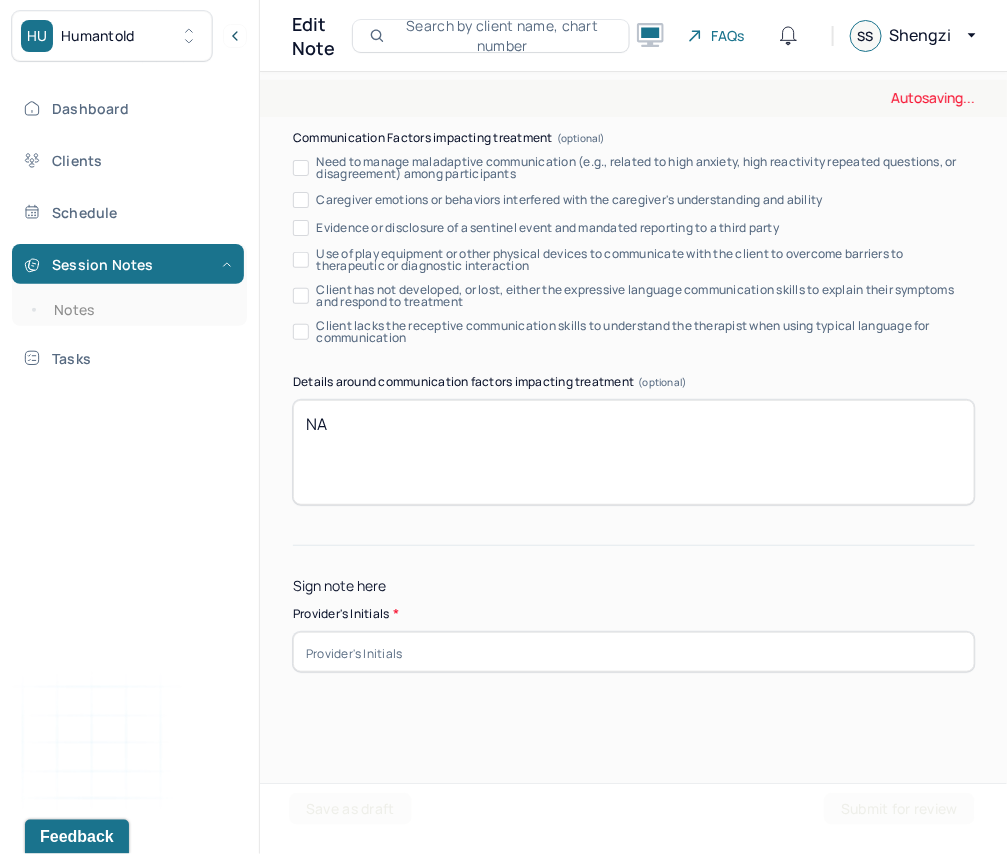 type on "This goal was not addressed in the session.
Identify activities and practices that nurture personal joy and fulfillment." 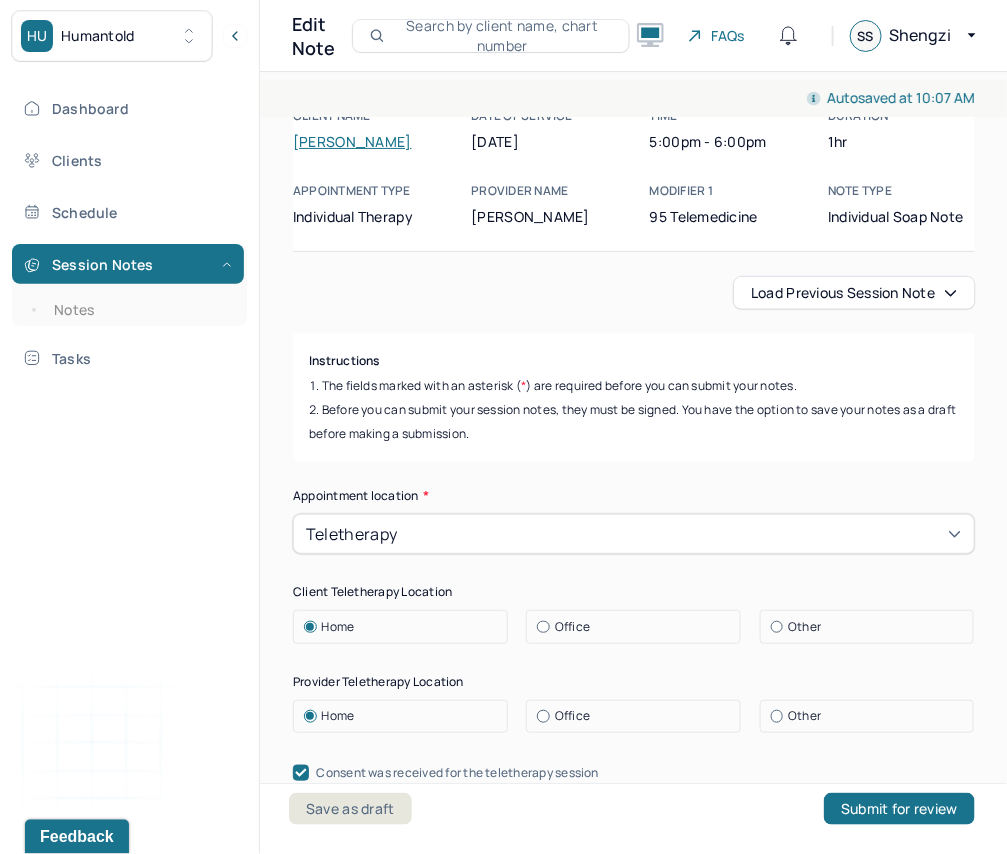 scroll, scrollTop: 0, scrollLeft: 0, axis: both 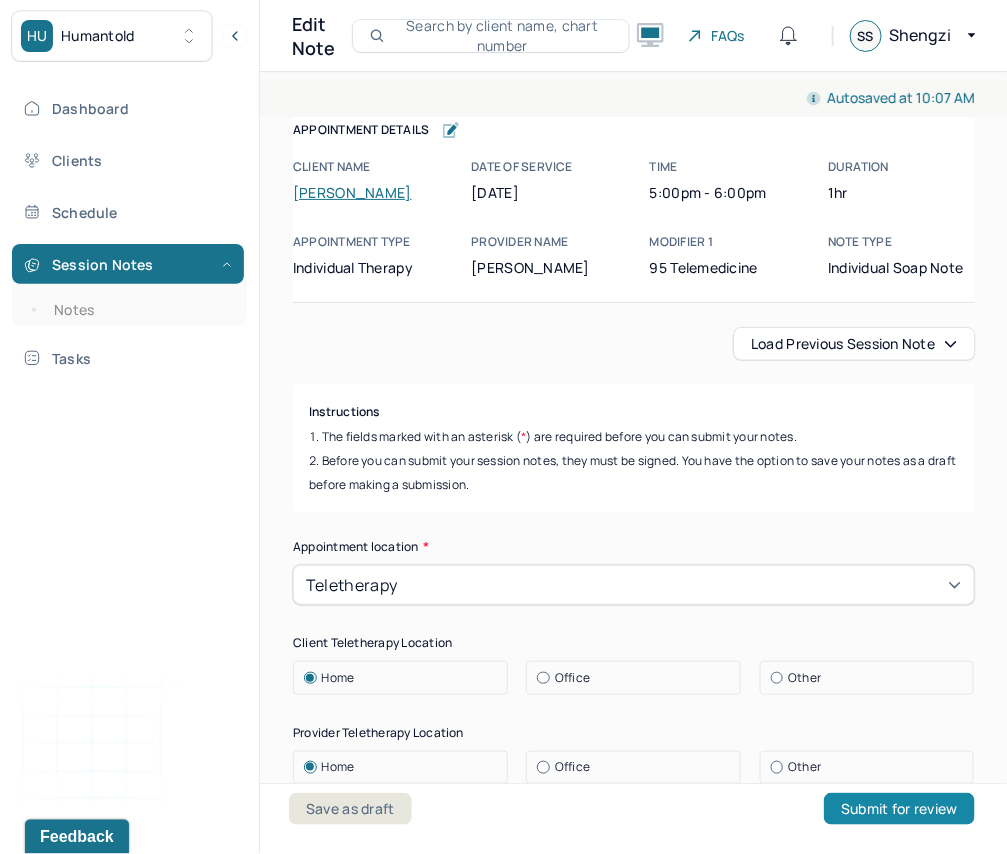 type on "ss" 